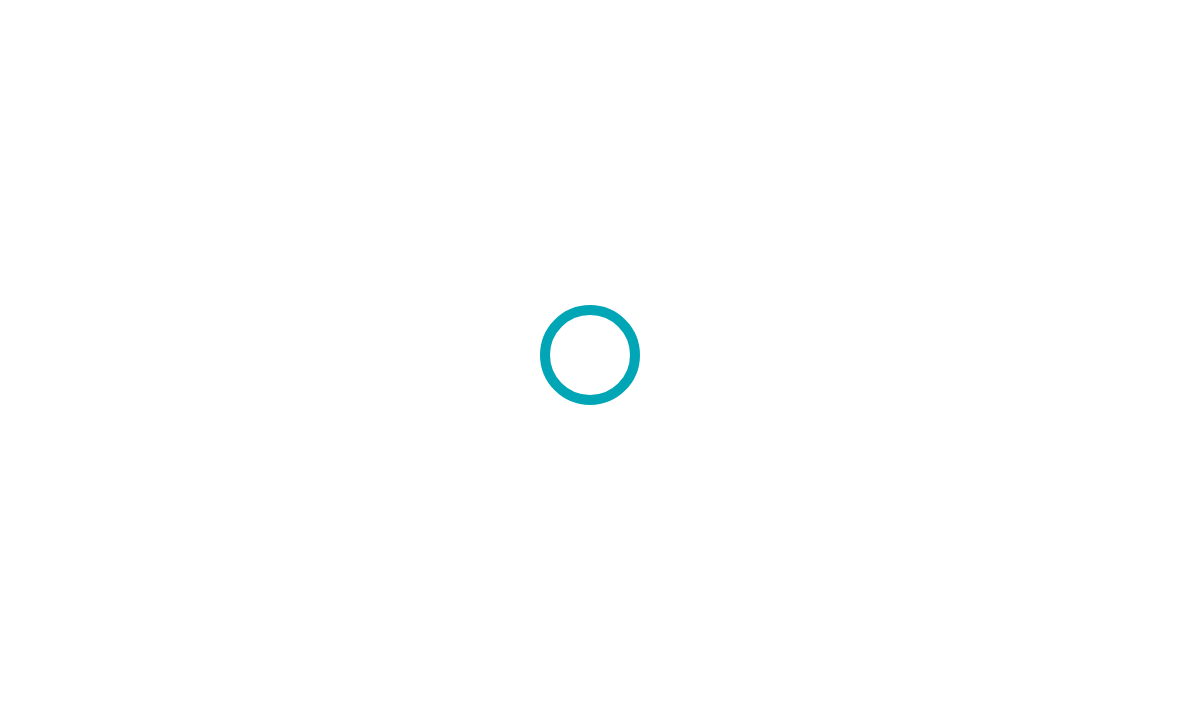 scroll, scrollTop: 0, scrollLeft: 0, axis: both 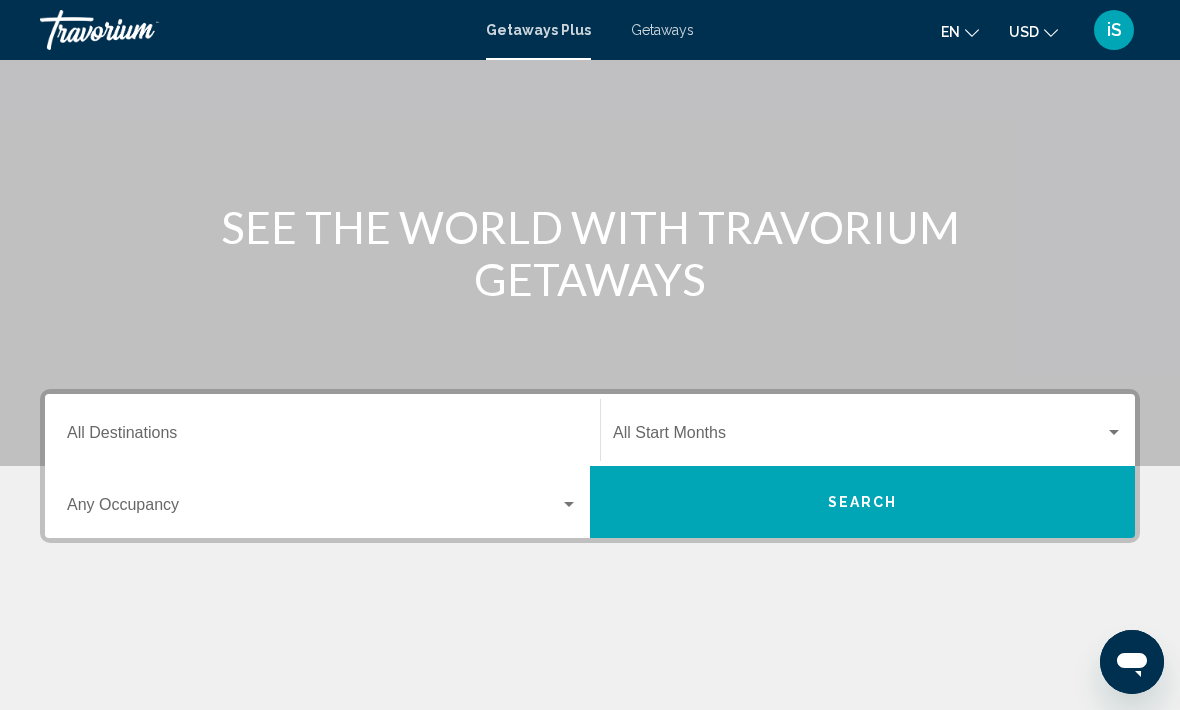 click on "Destination All Destinations" at bounding box center (322, 437) 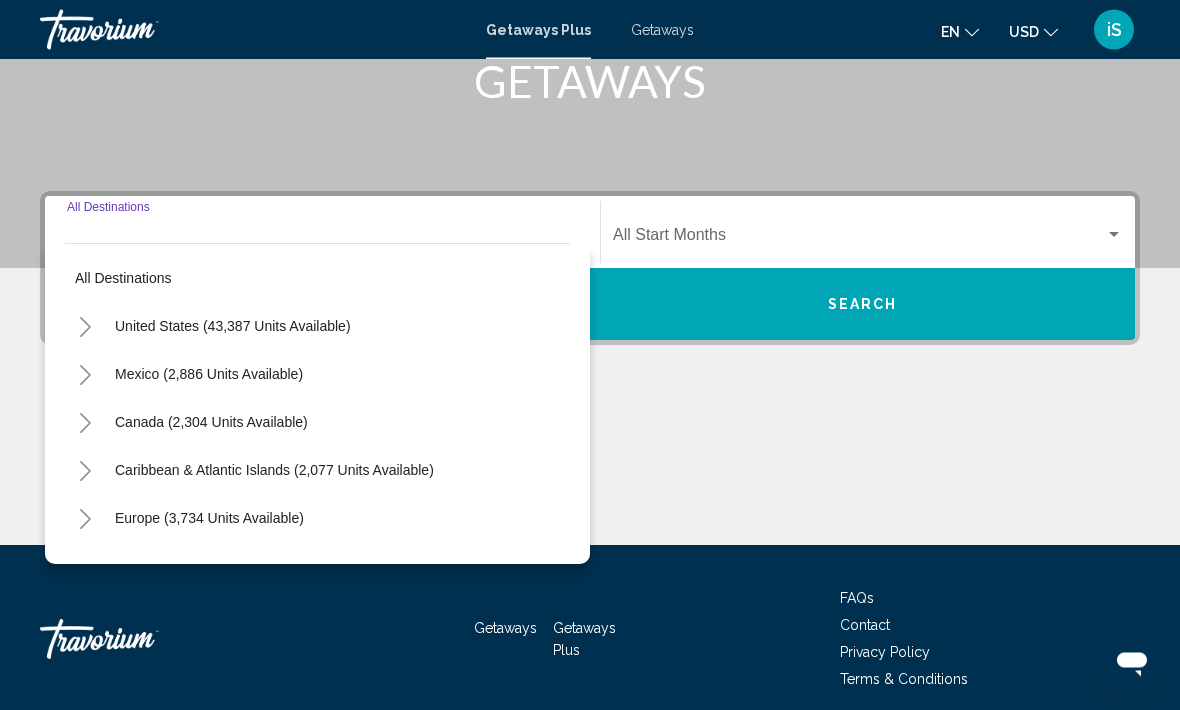 scroll, scrollTop: 346, scrollLeft: 0, axis: vertical 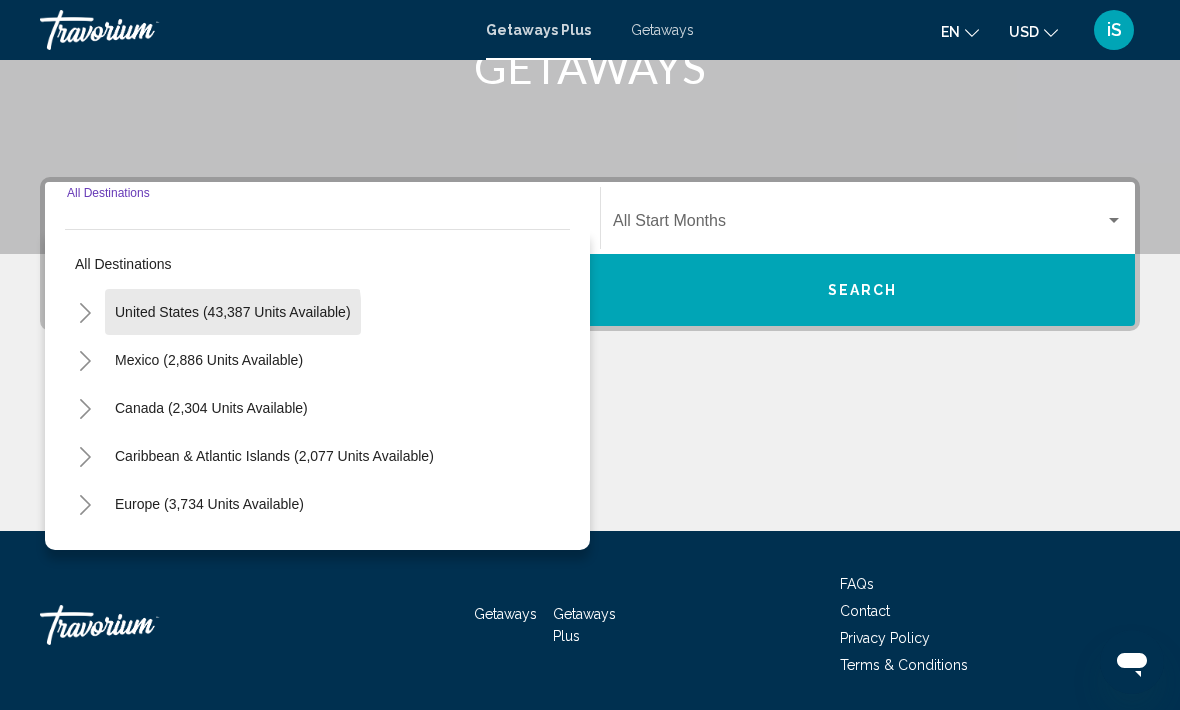 click on "United States (43,387 units available)" at bounding box center (209, 360) 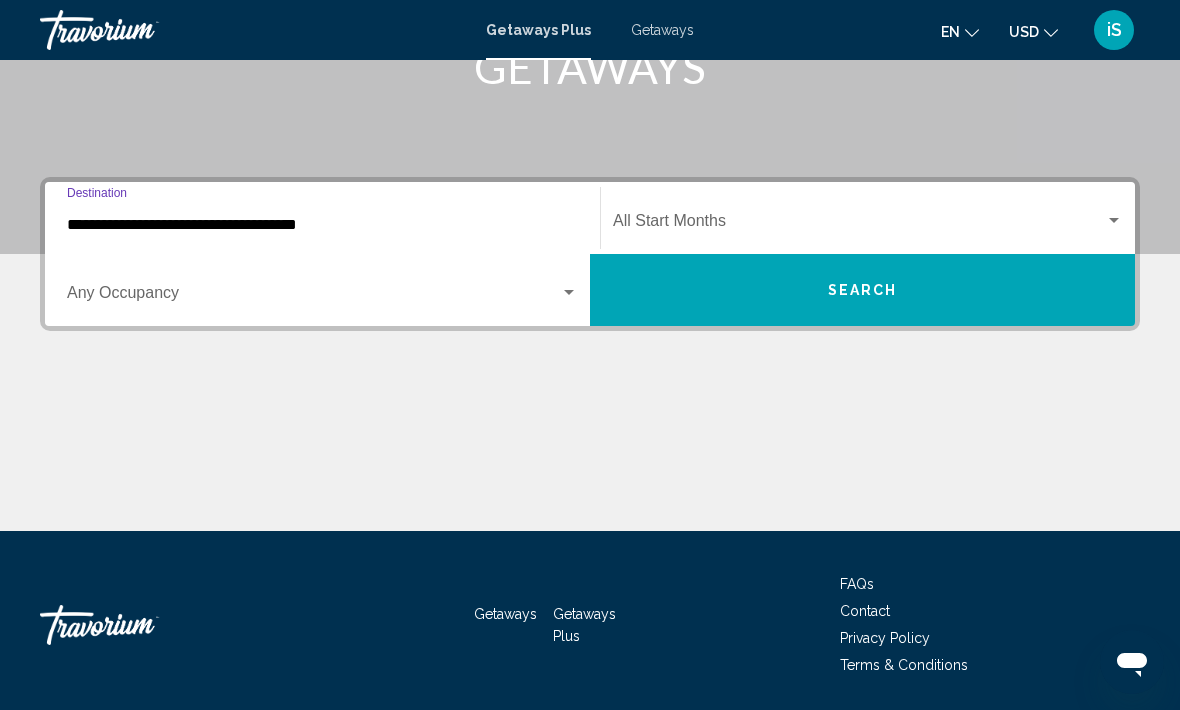 click at bounding box center [313, 297] 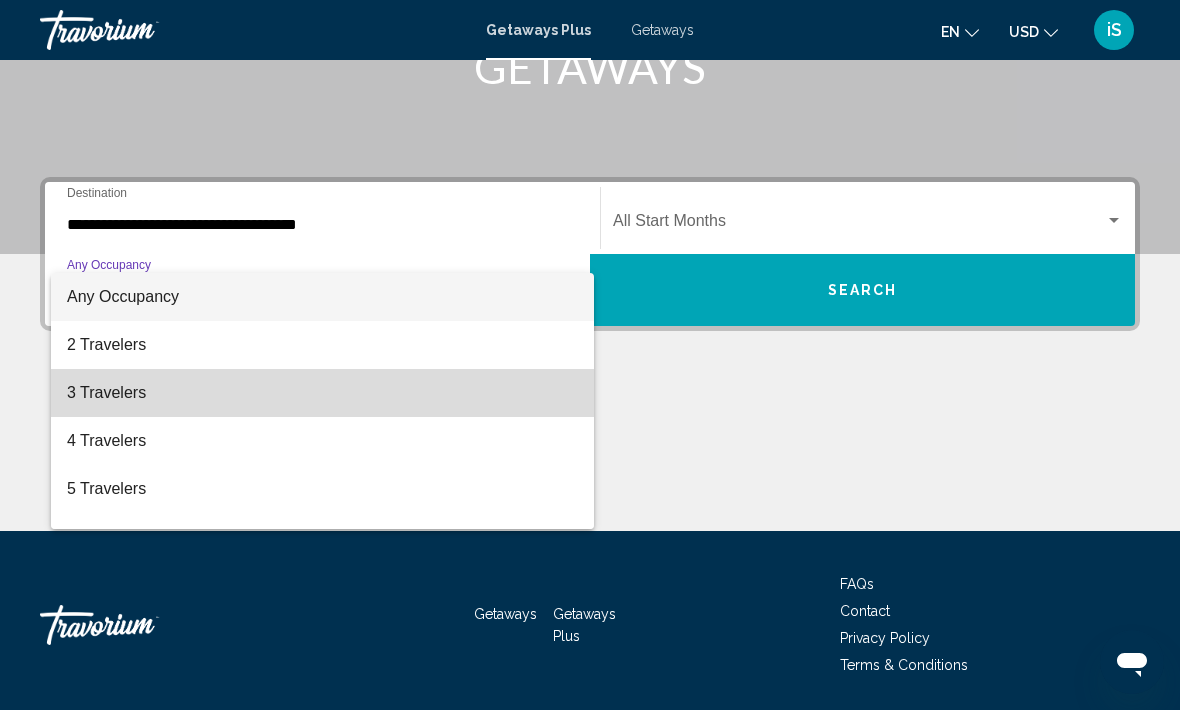 click on "3 Travelers" at bounding box center [322, 393] 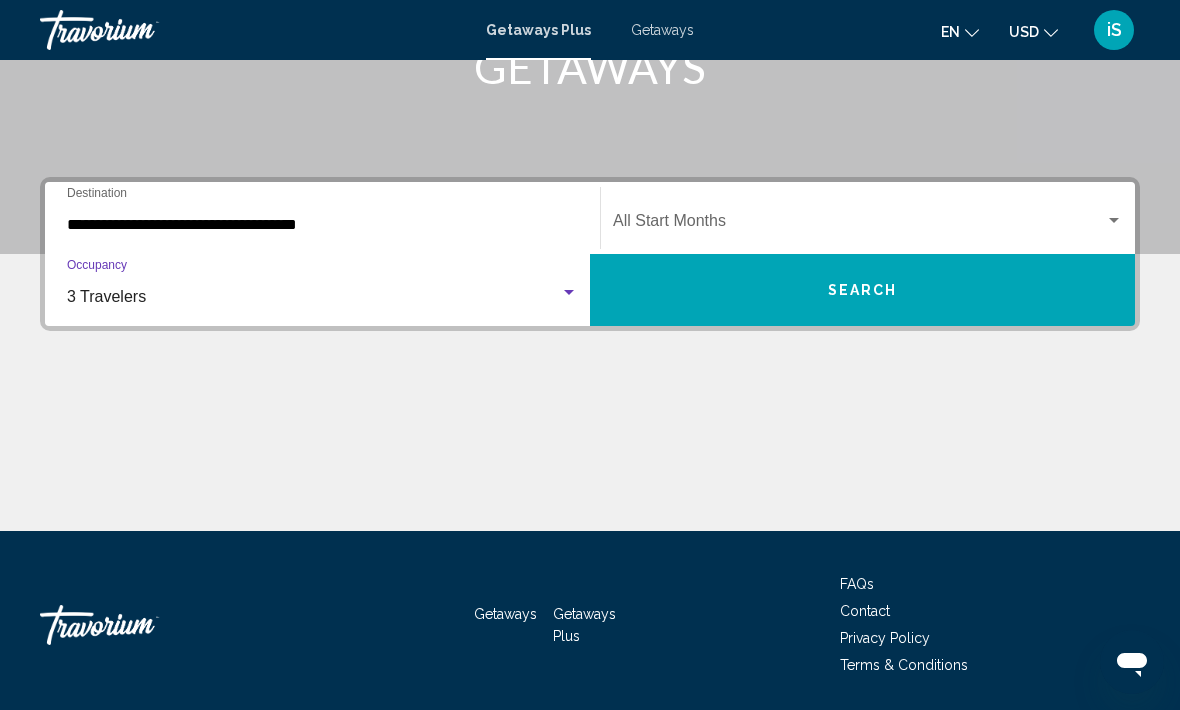 click at bounding box center [859, 225] 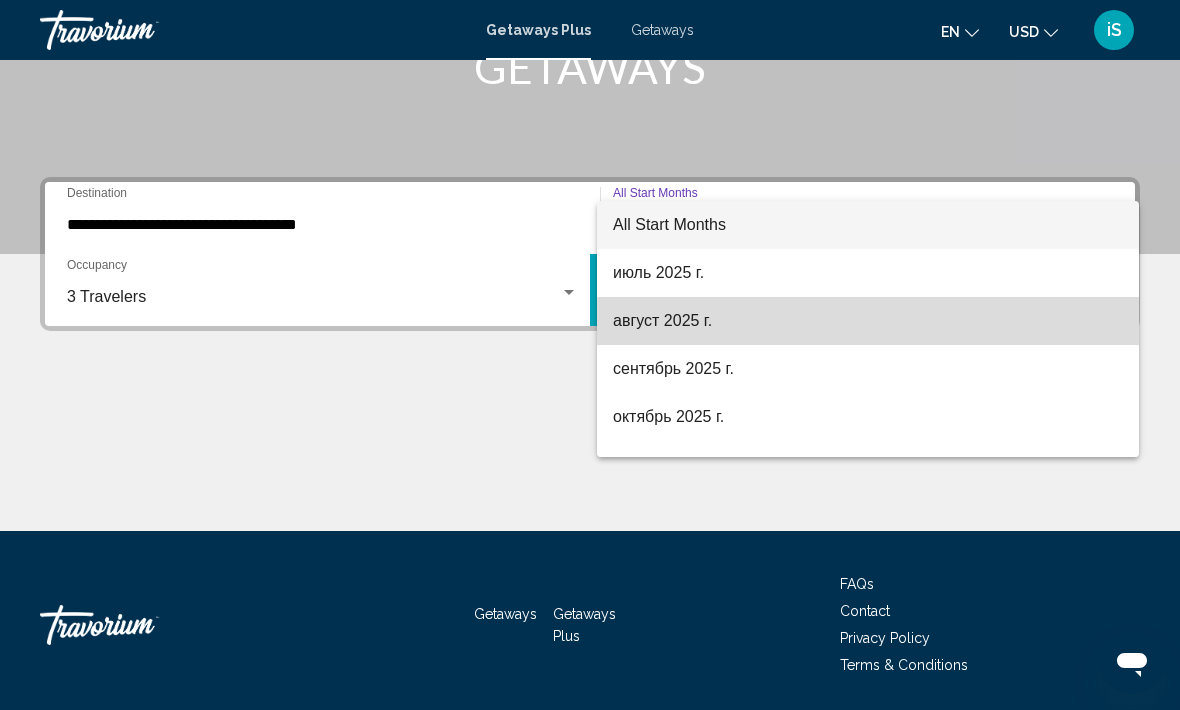 click on "август 2025 г." at bounding box center (868, 321) 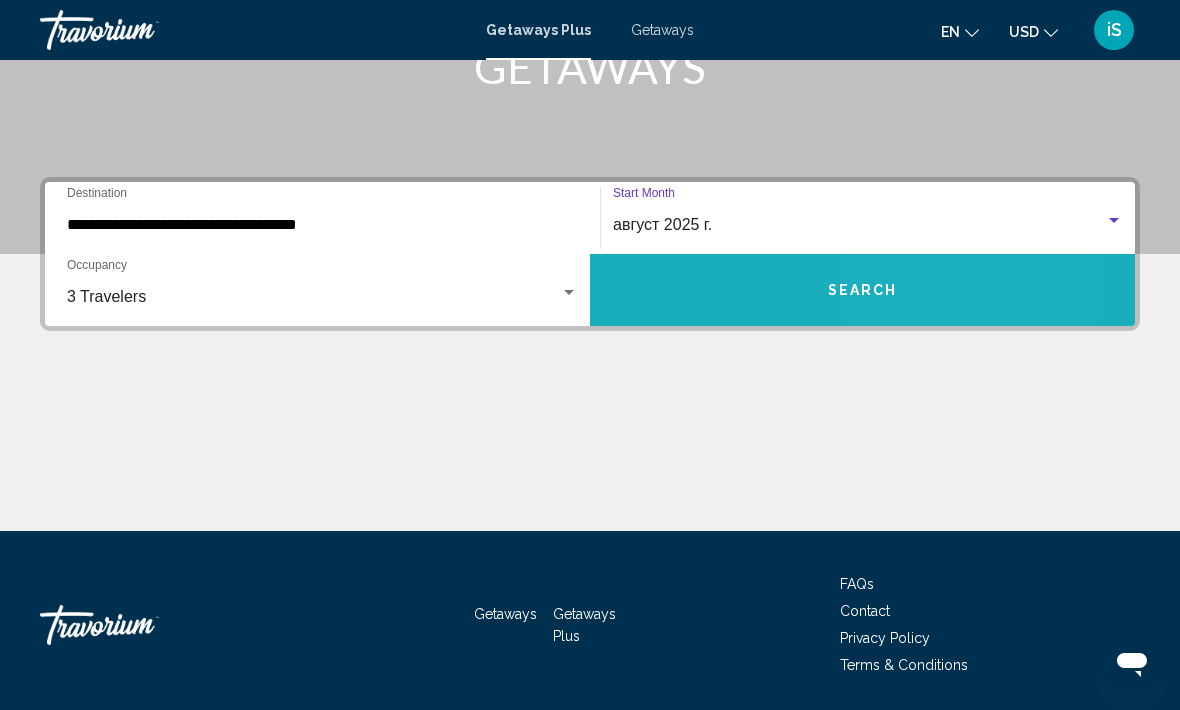 click on "Search" at bounding box center (862, 290) 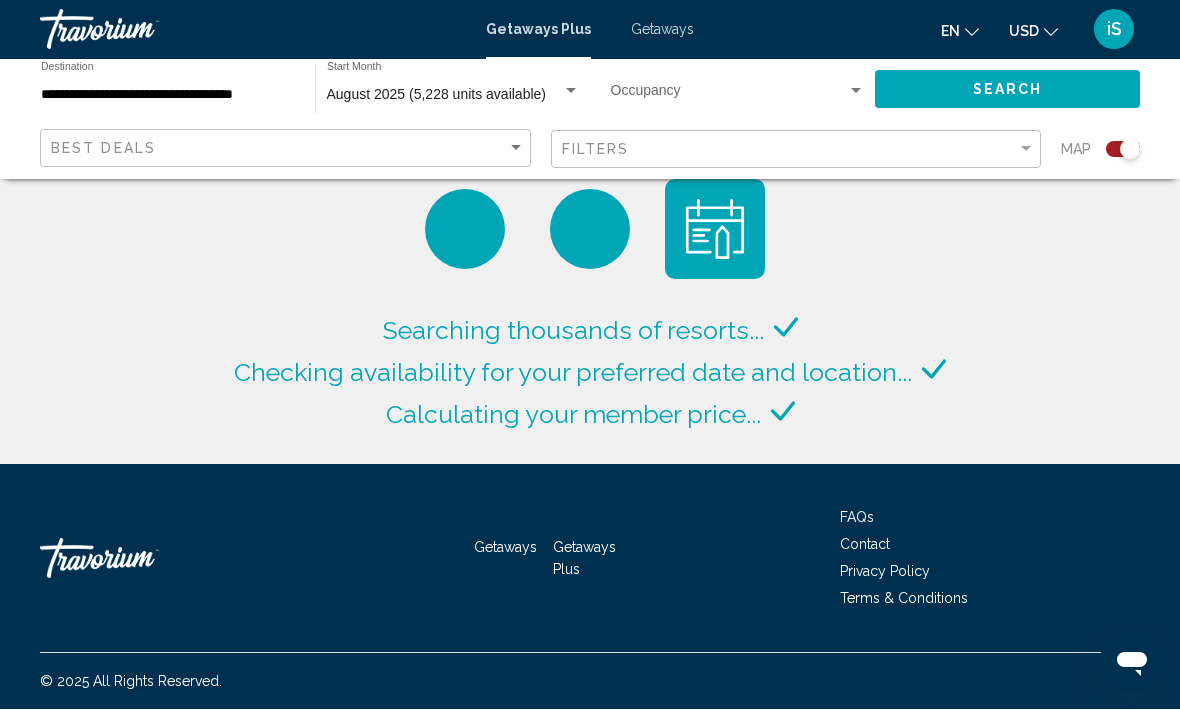 scroll, scrollTop: 1, scrollLeft: 0, axis: vertical 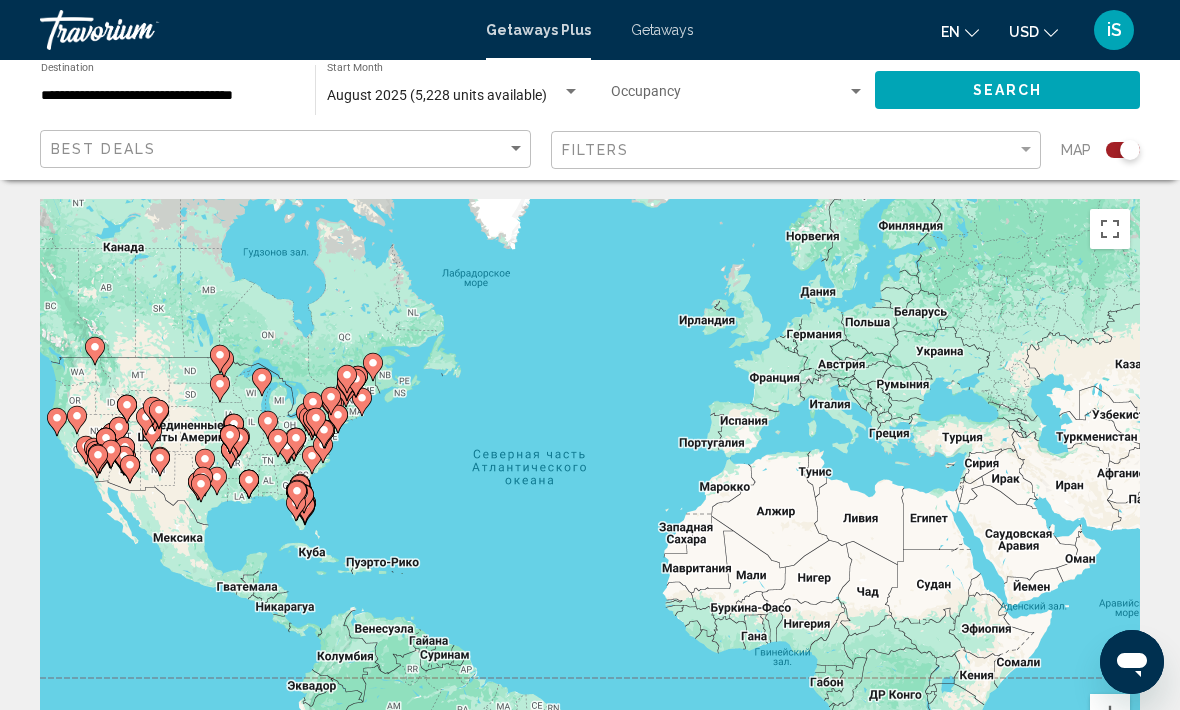 click 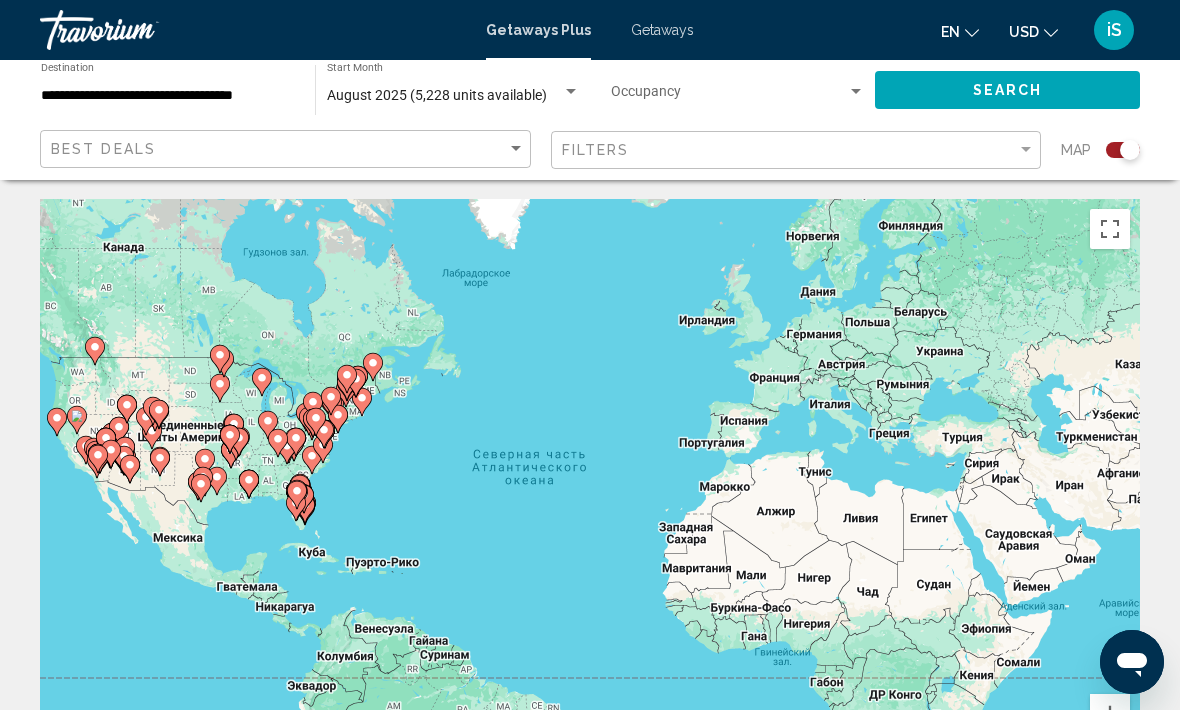 scroll, scrollTop: 24, scrollLeft: 0, axis: vertical 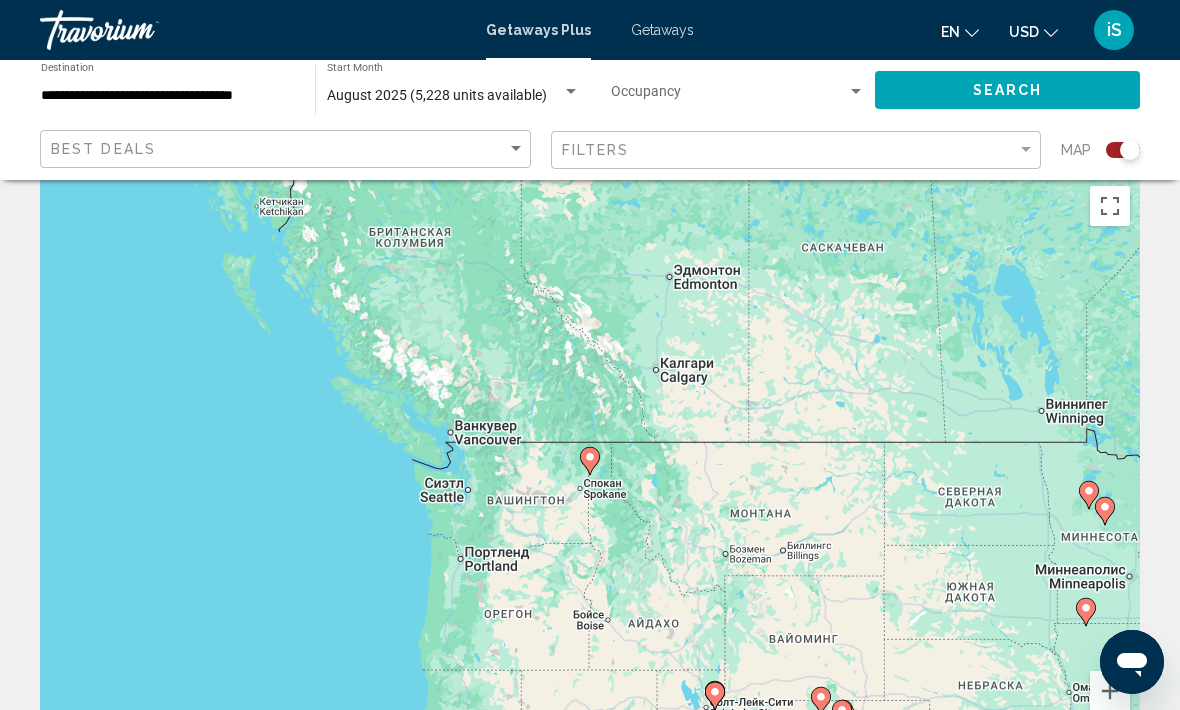 type on "**********" 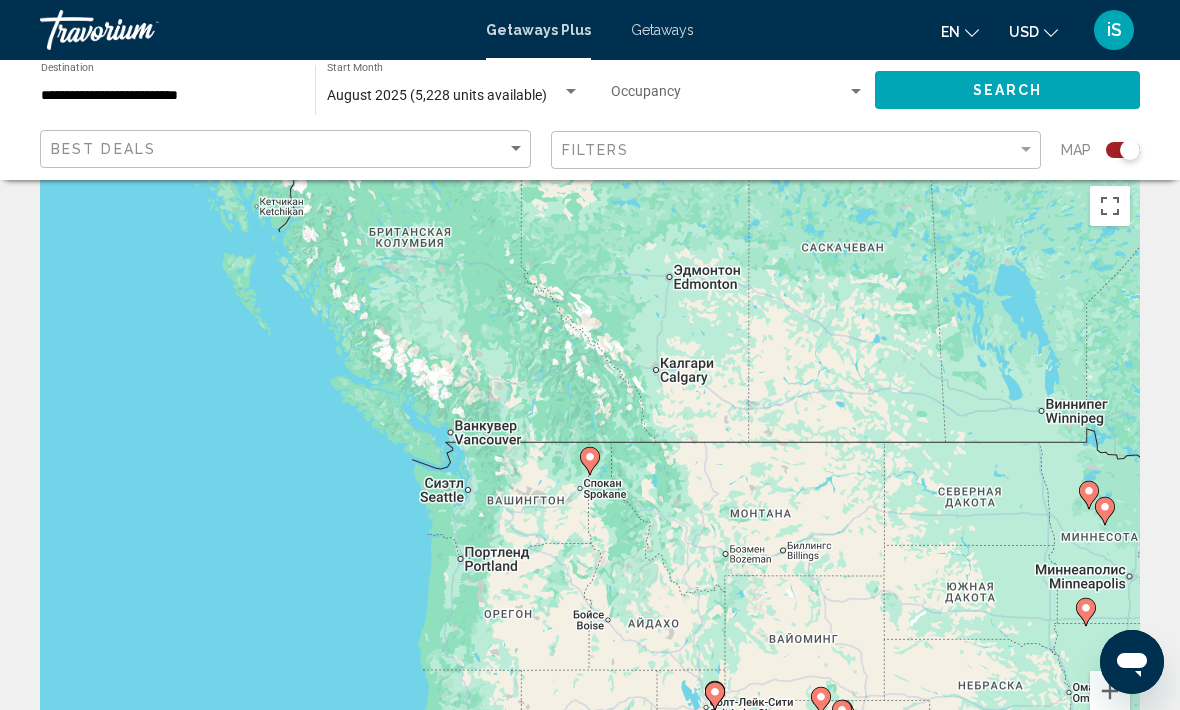 click 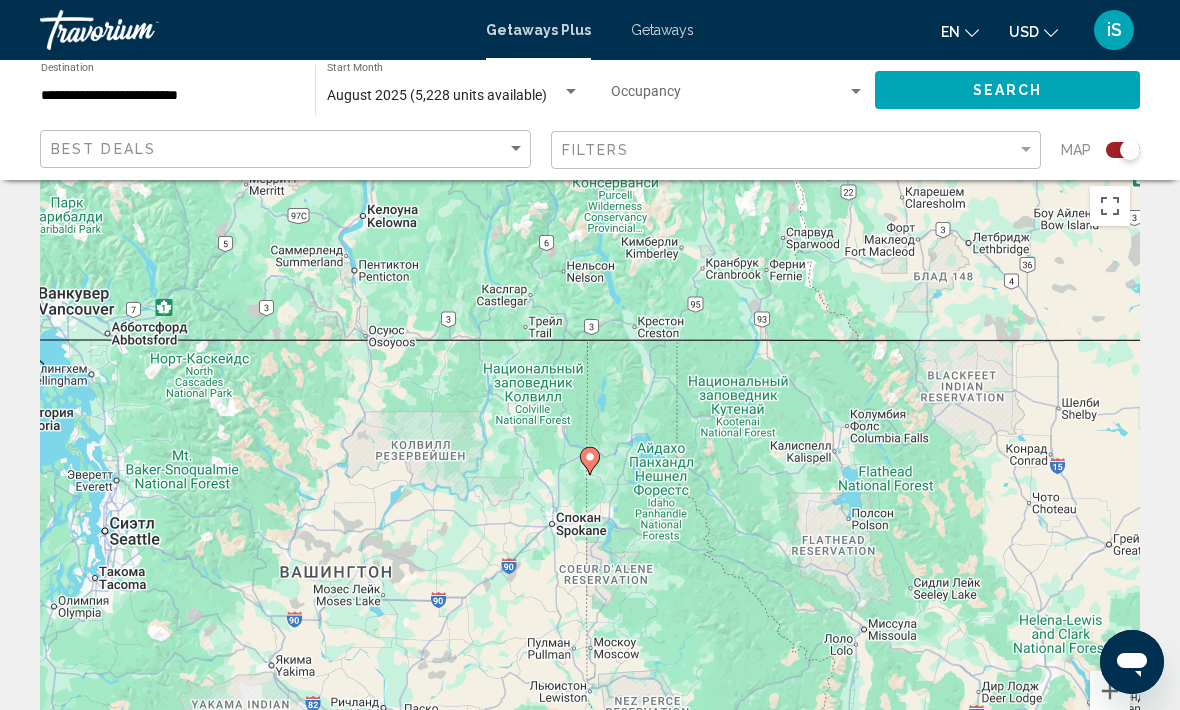 click 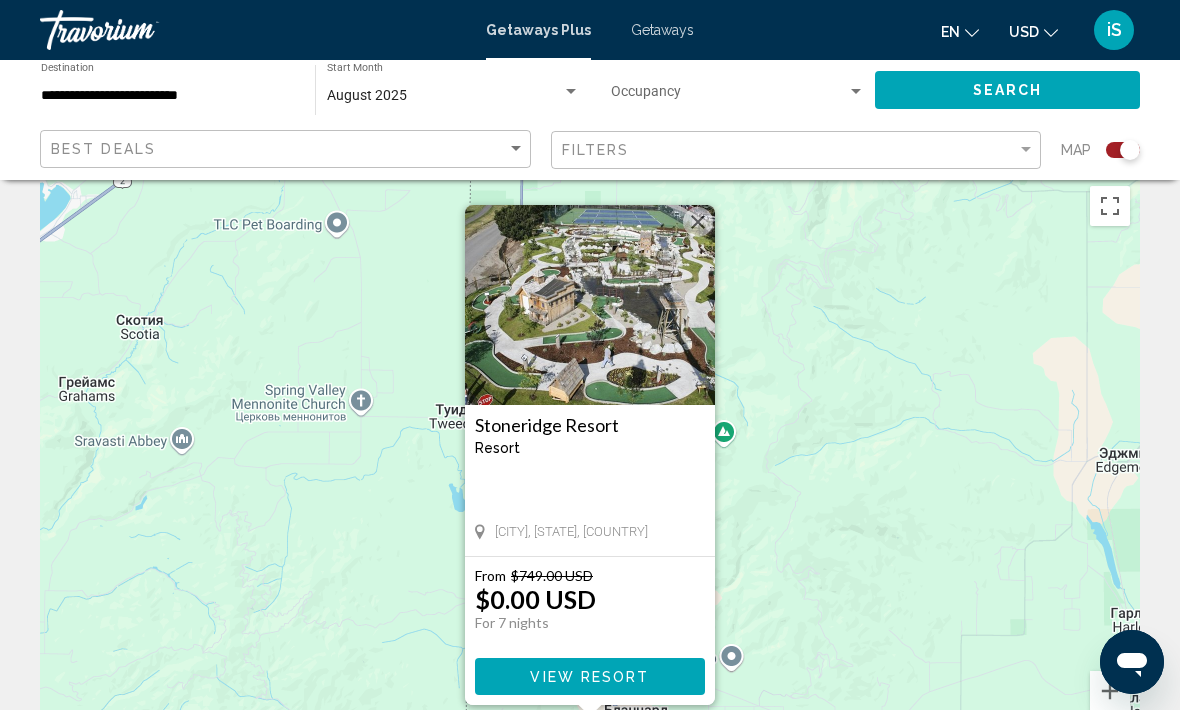 click 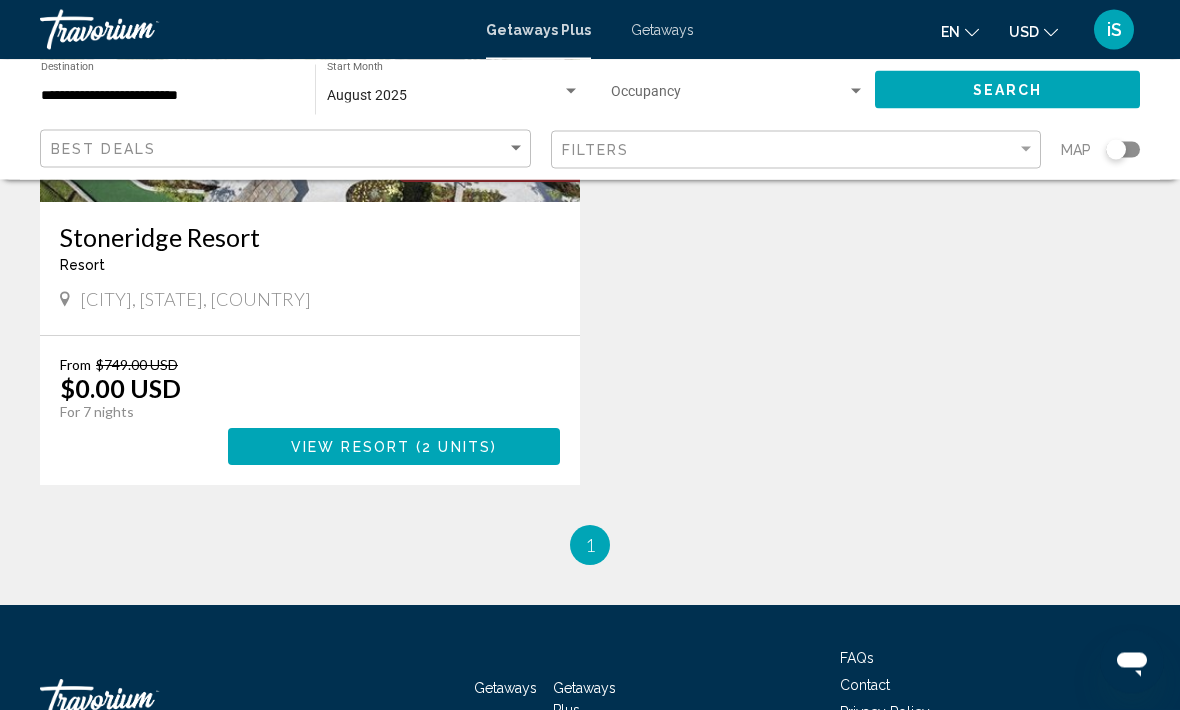 scroll, scrollTop: 388, scrollLeft: 0, axis: vertical 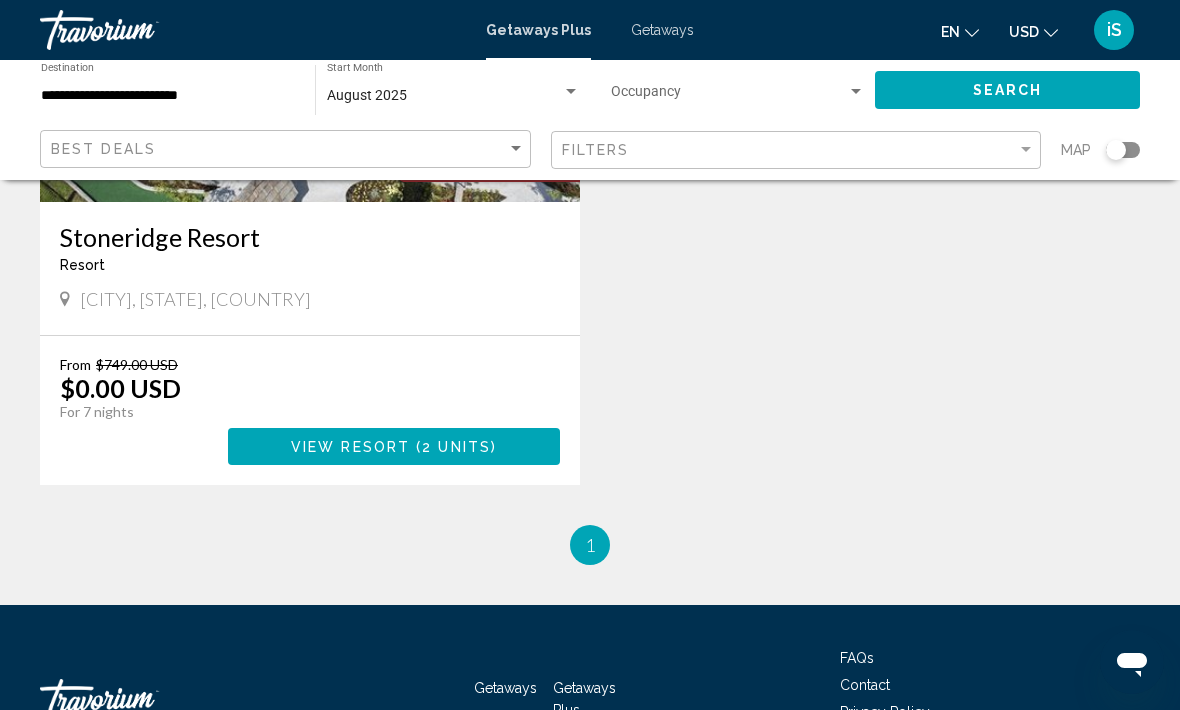 click on "View Resort" at bounding box center (350, 447) 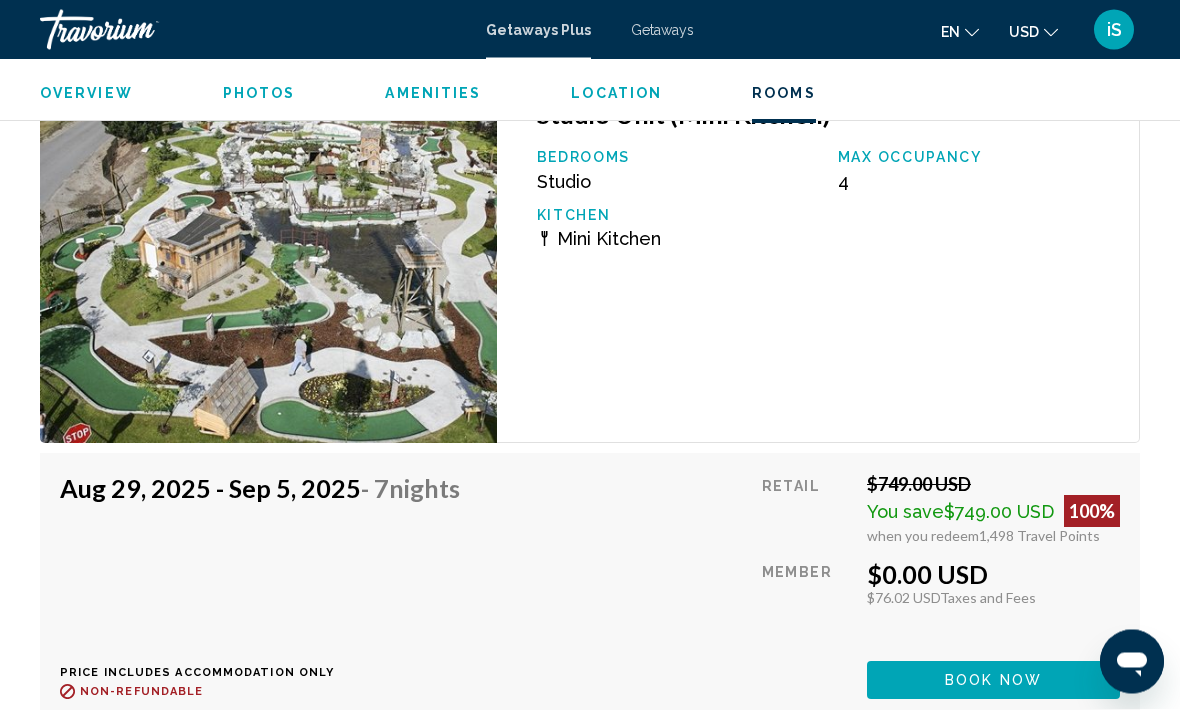 scroll, scrollTop: 3484, scrollLeft: 0, axis: vertical 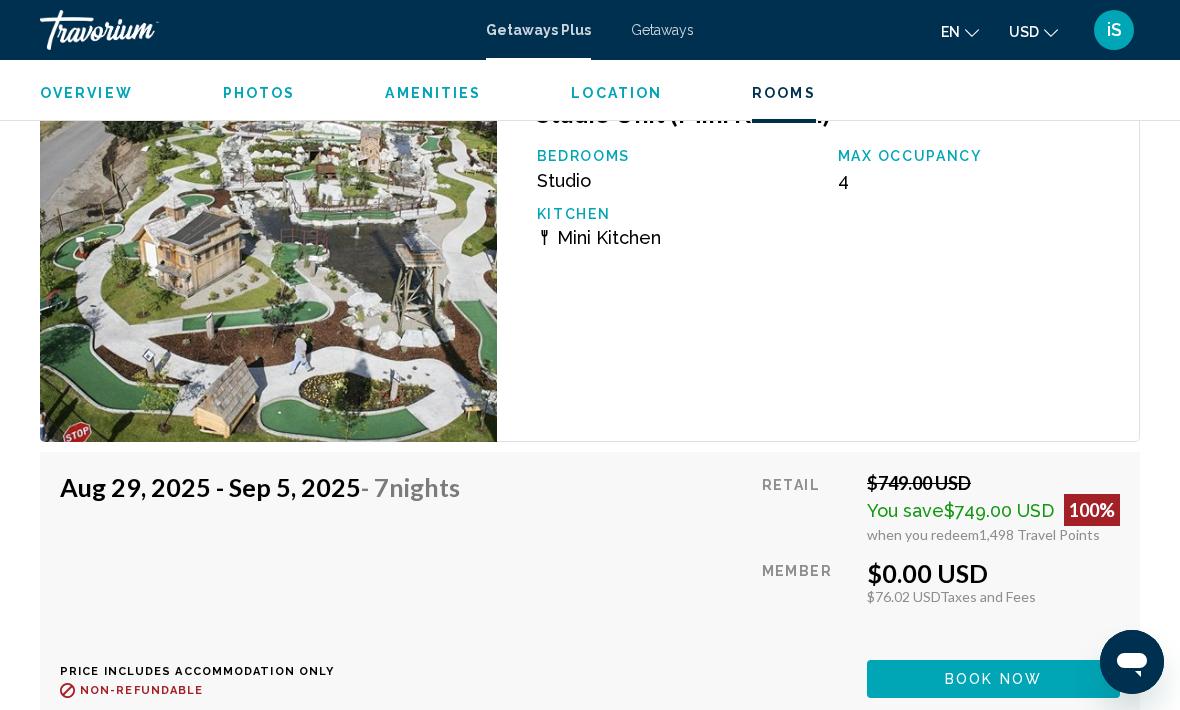 click on "Getaways Plus  Getaways en
English Español Français Italiano Português русский USD
USD ($) MXN (Mex$) CAD (Can$) GBP (£) EUR (€) AUD (A$) NZD (NZ$) CNY (CN¥) iS Login" at bounding box center [590, 30] 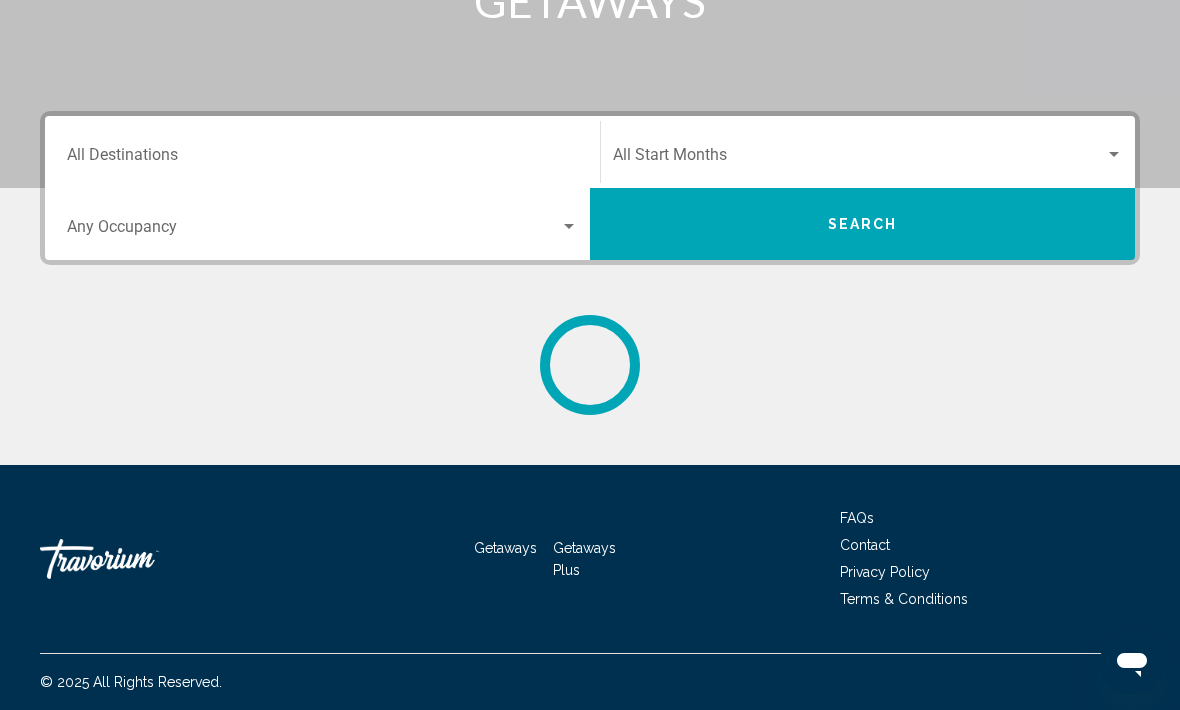 scroll, scrollTop: 0, scrollLeft: 0, axis: both 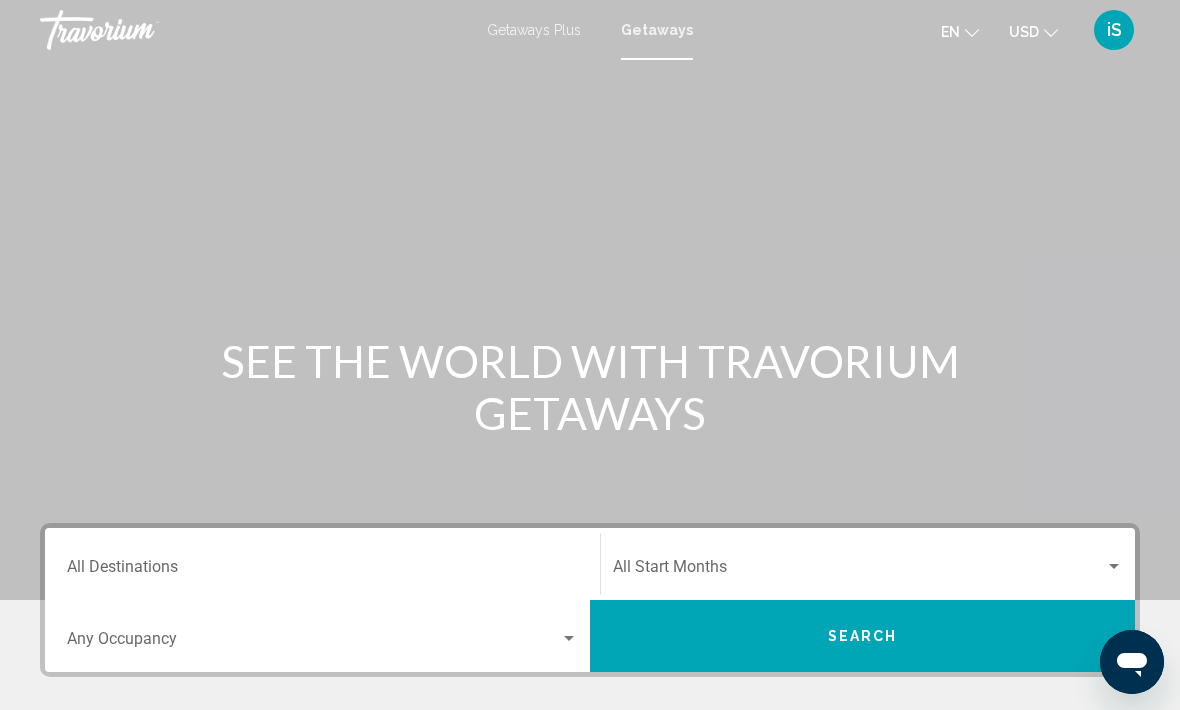 click on "Destination All Destinations" at bounding box center (322, 571) 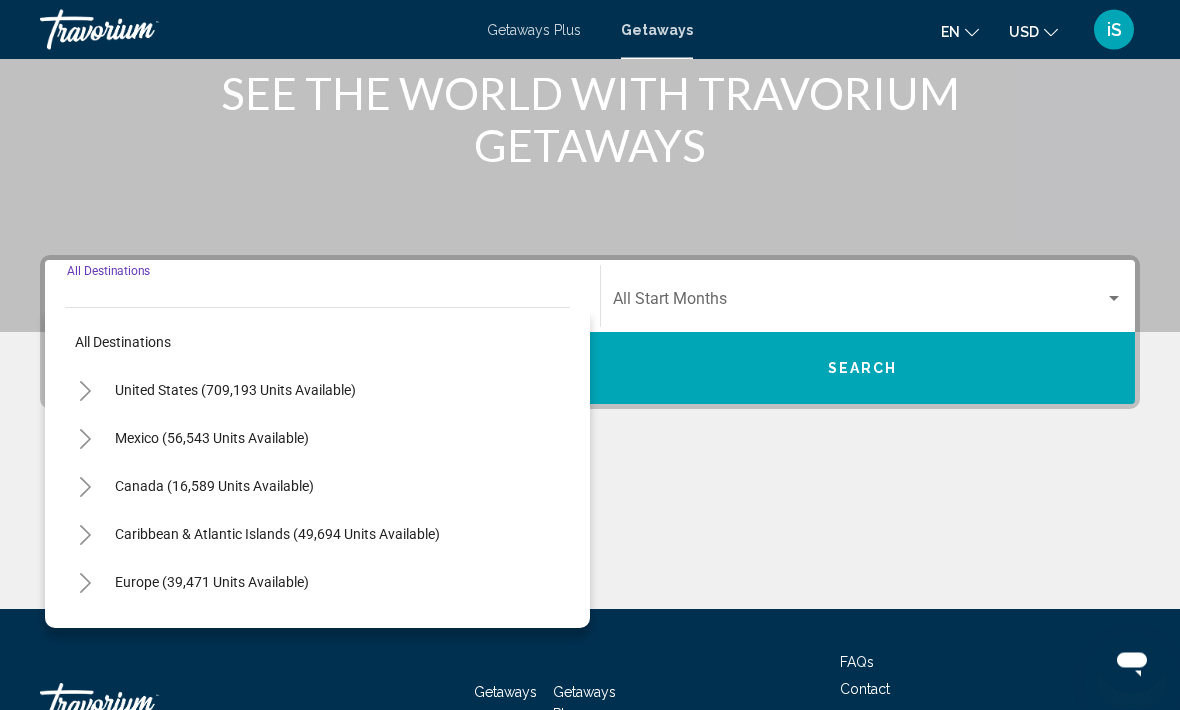 scroll, scrollTop: 346, scrollLeft: 0, axis: vertical 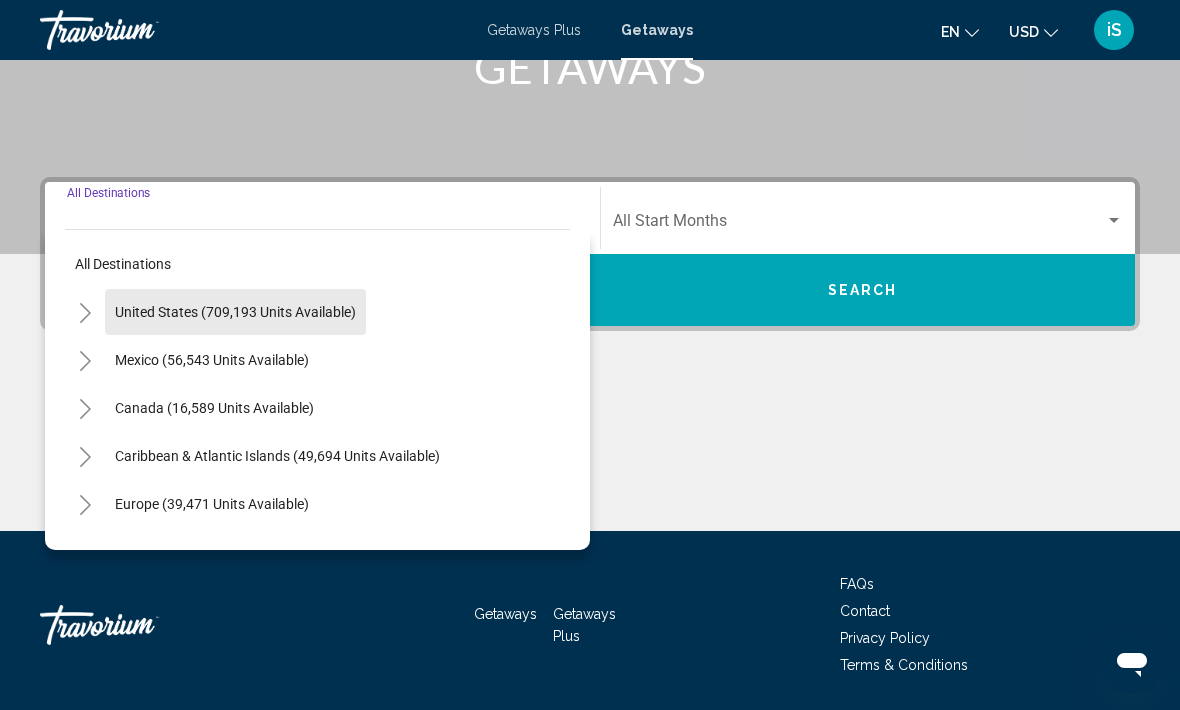 click on "United States (709,193 units available)" at bounding box center [212, 360] 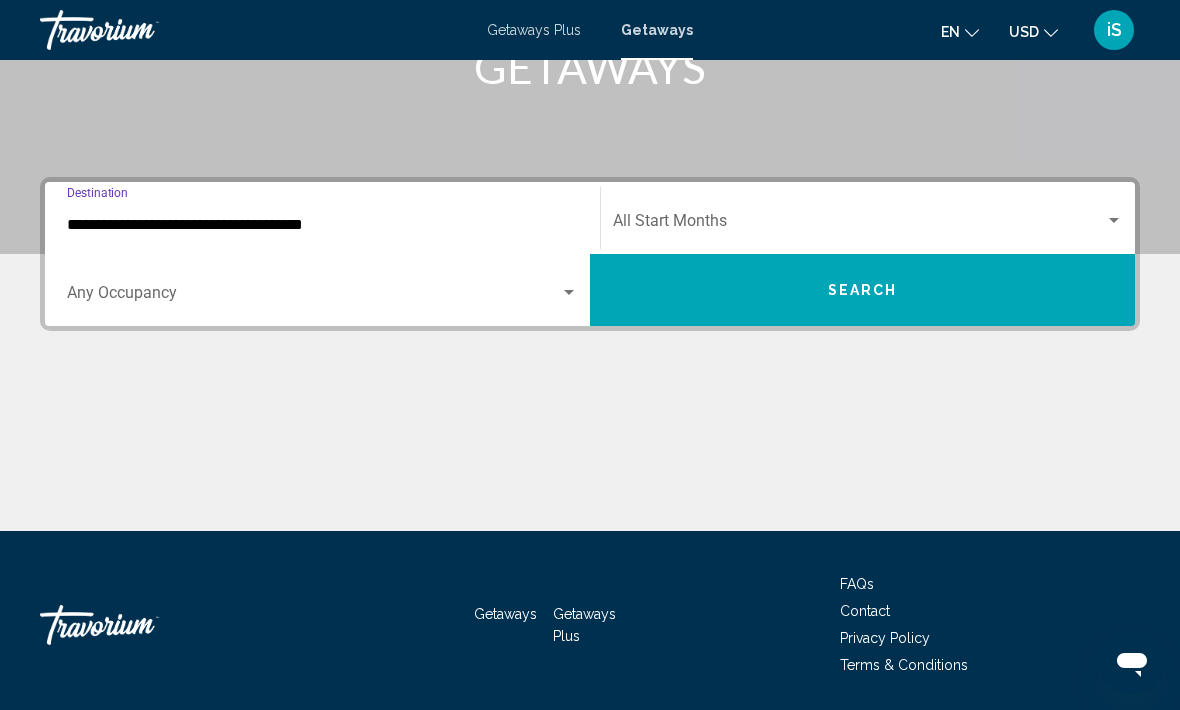 click at bounding box center (313, 297) 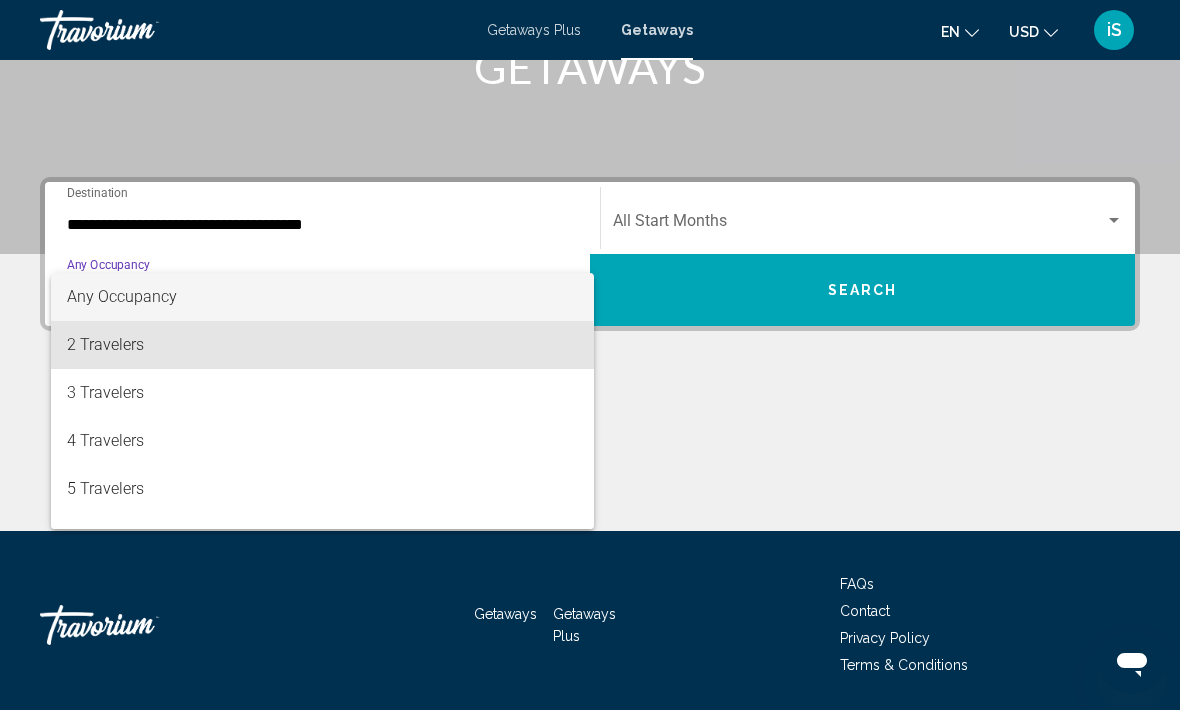 click on "2 Travelers" at bounding box center [322, 345] 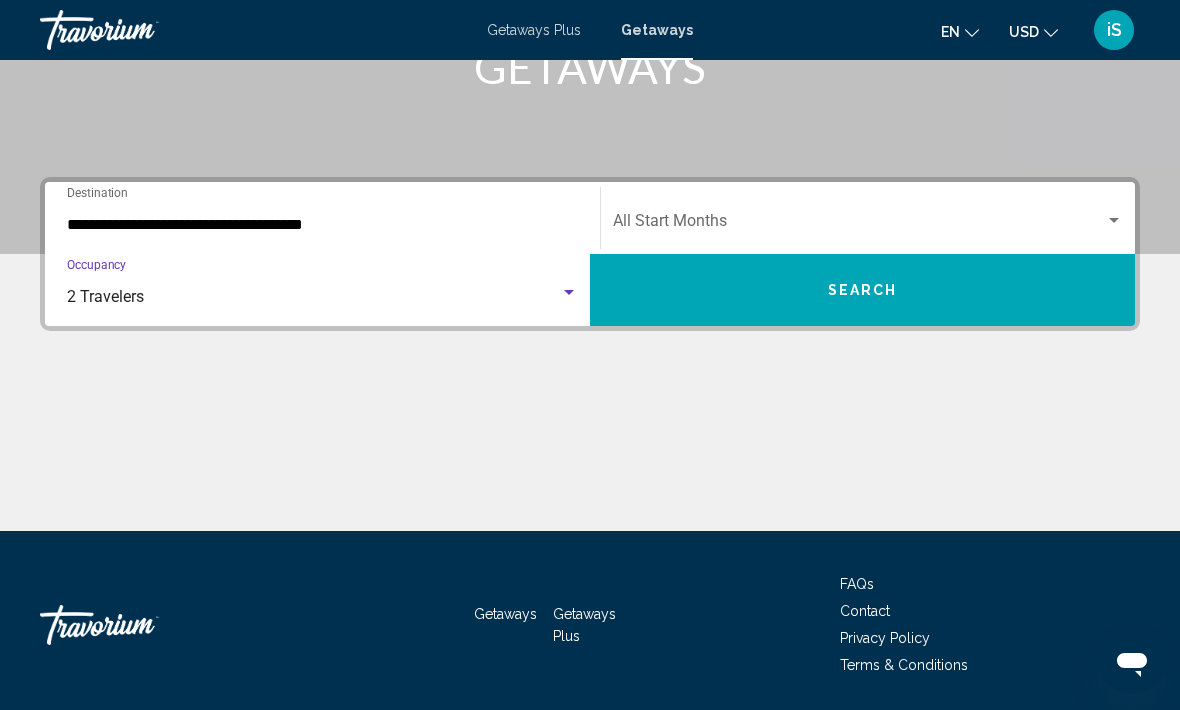 click at bounding box center (859, 225) 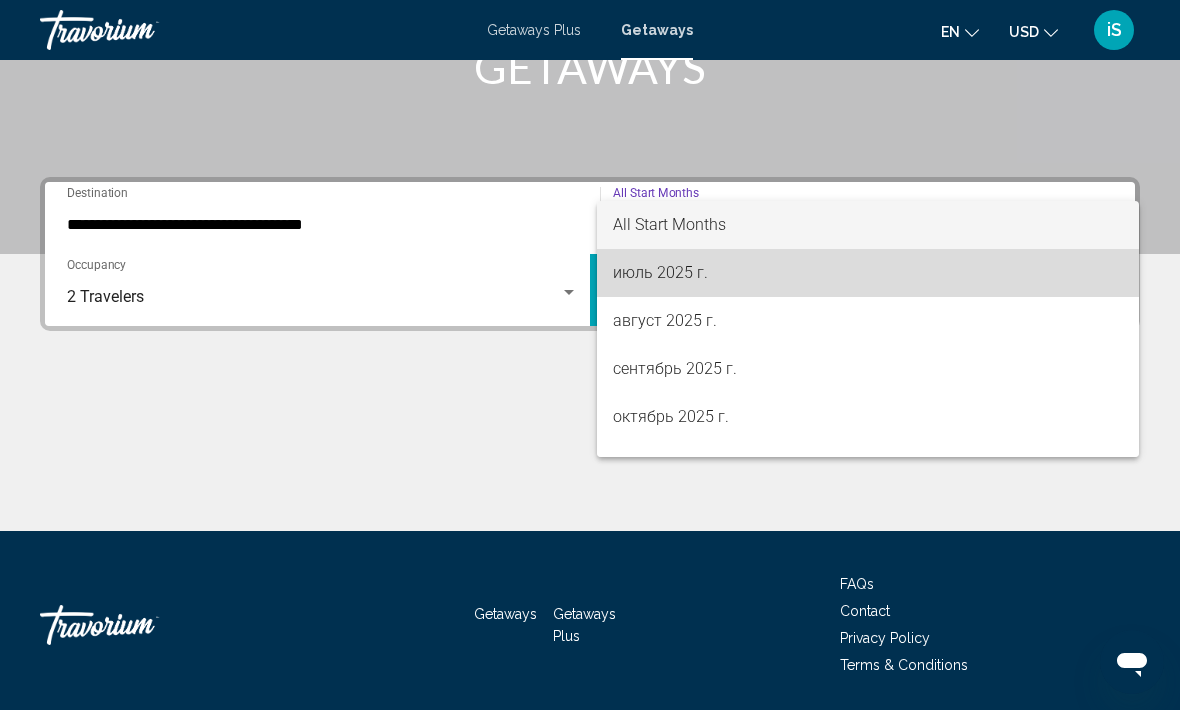 click on "июль 2025 г." at bounding box center (868, 273) 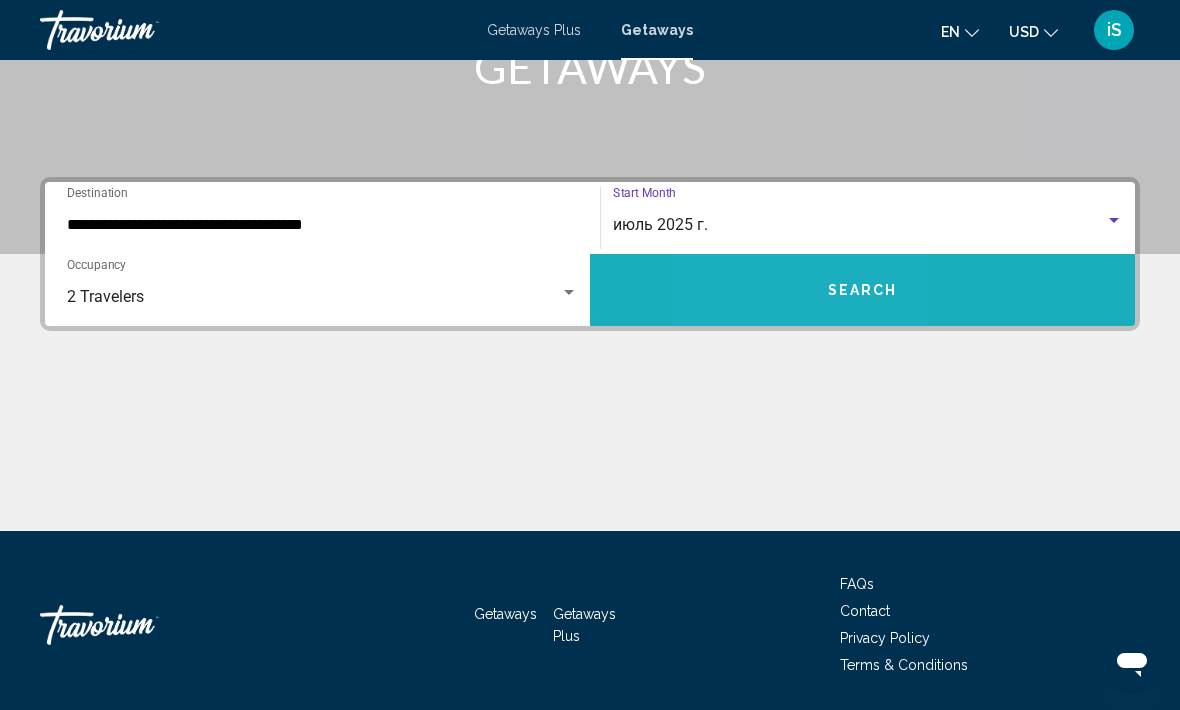 click on "Search" at bounding box center [862, 290] 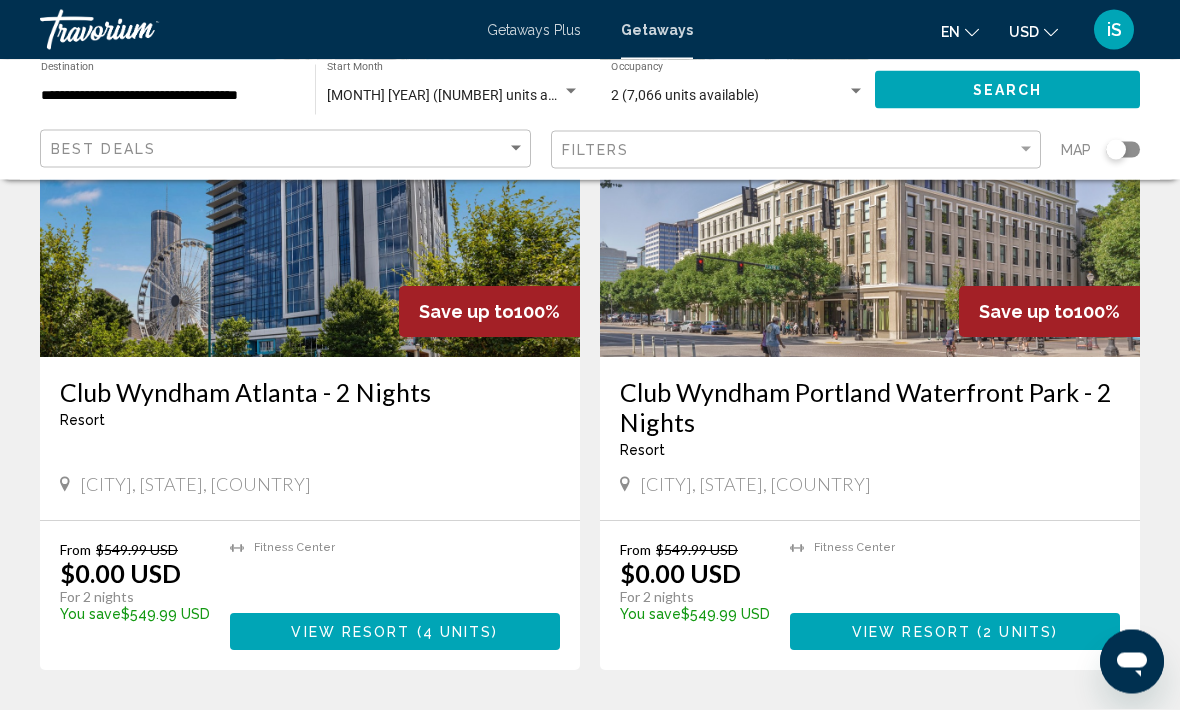 scroll, scrollTop: 1522, scrollLeft: 0, axis: vertical 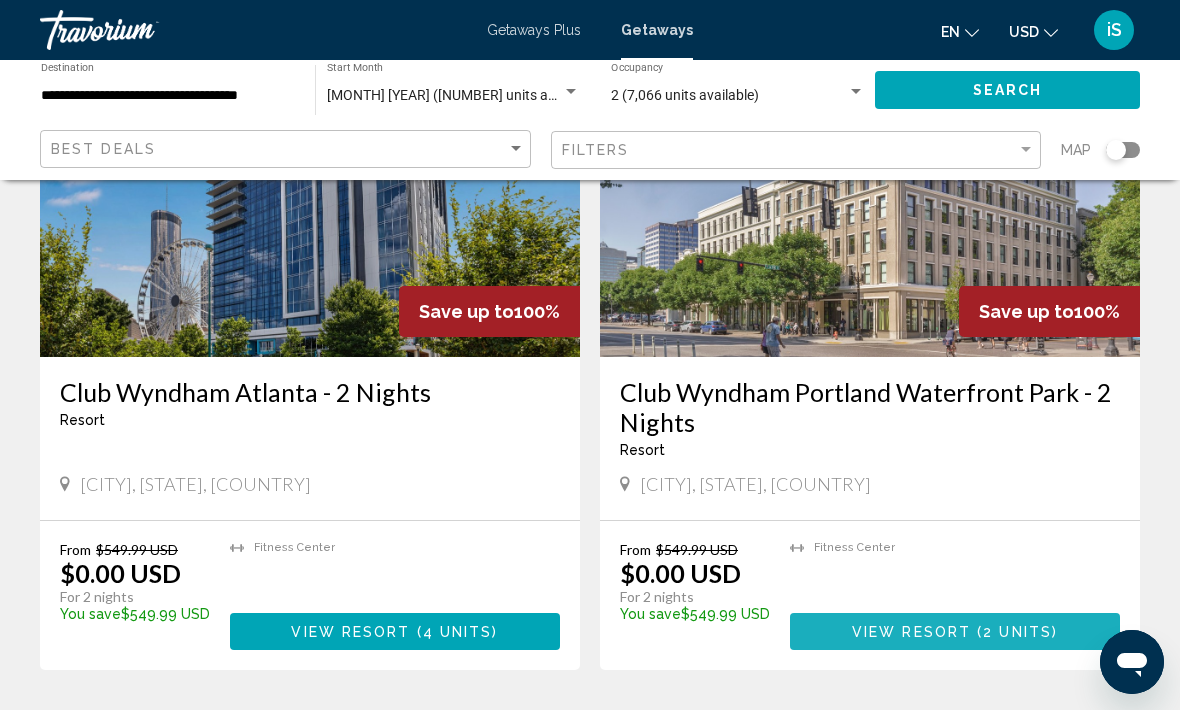 click on "View Resort" at bounding box center [911, 632] 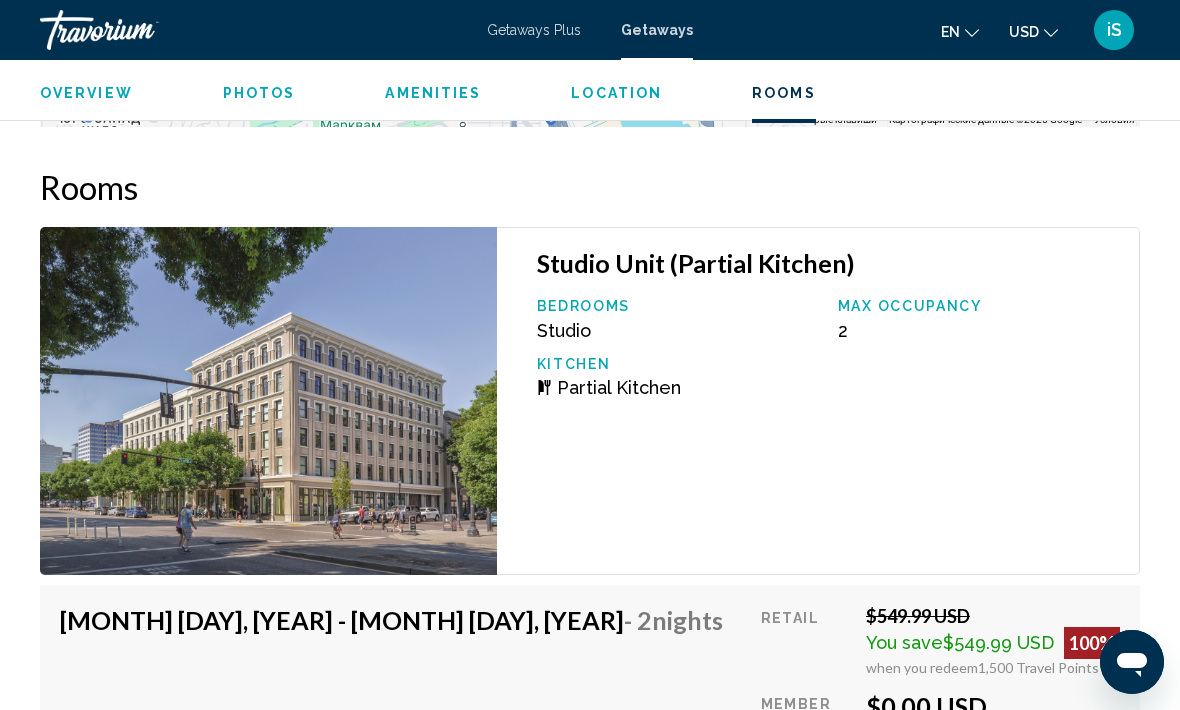 scroll, scrollTop: 3381, scrollLeft: 0, axis: vertical 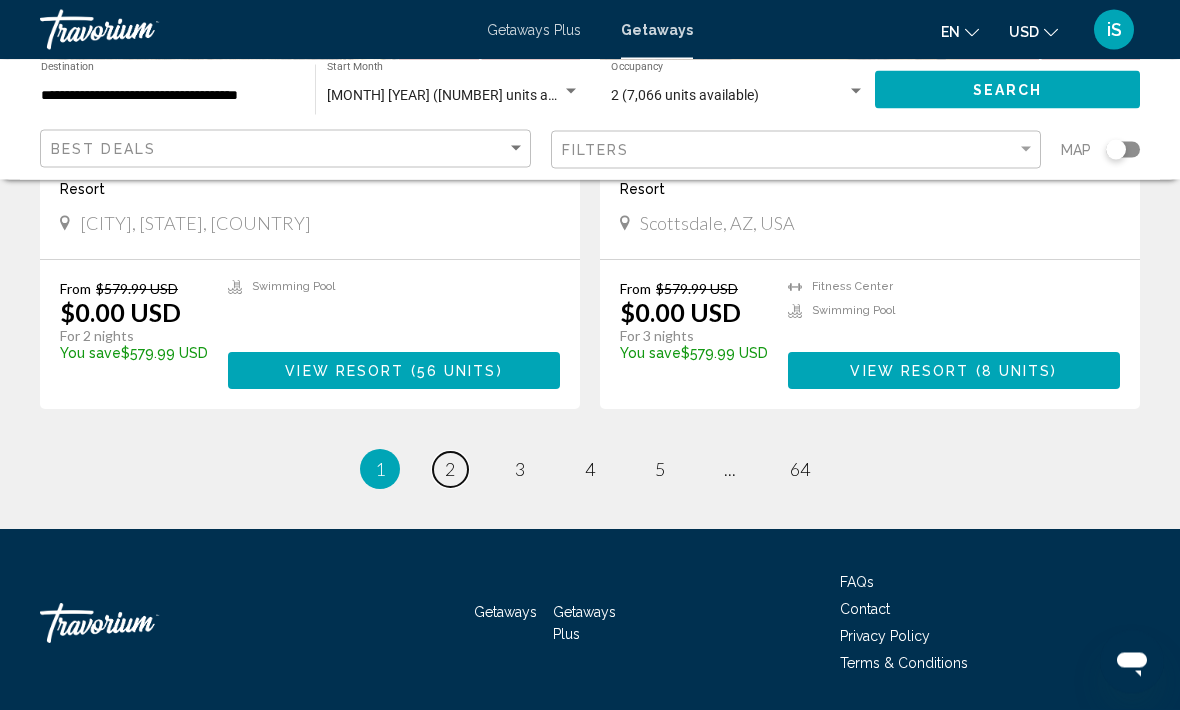 click on "2" at bounding box center [450, 470] 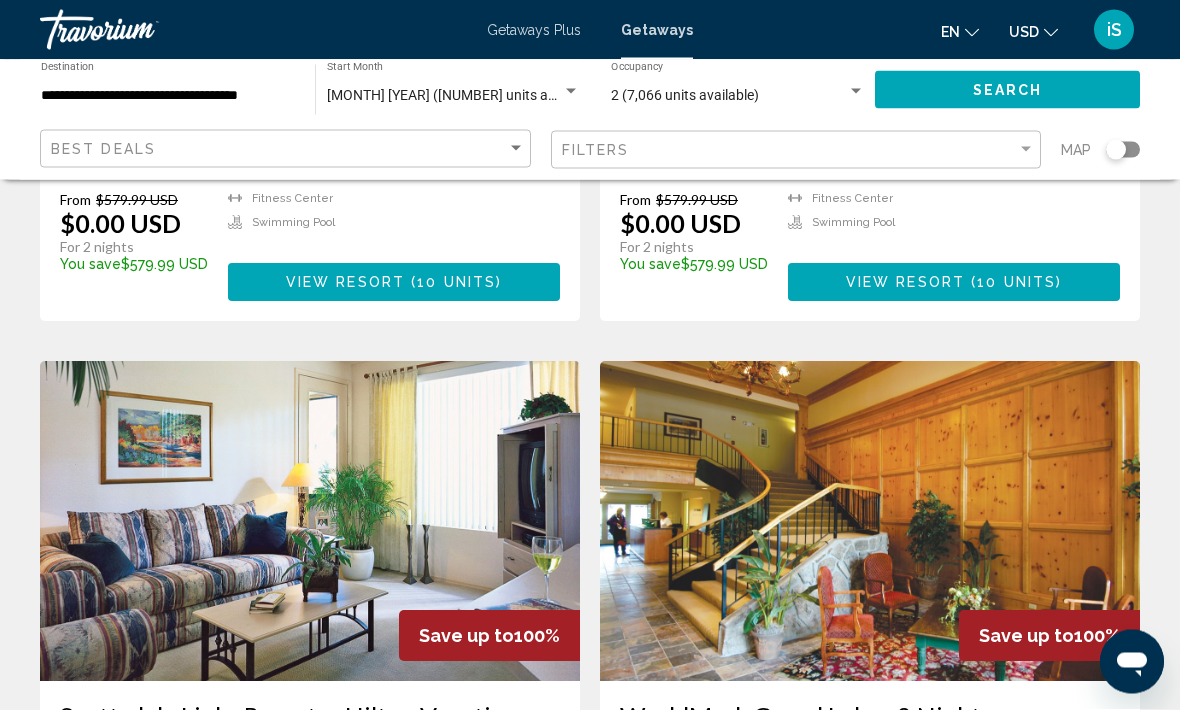 scroll, scrollTop: 3217, scrollLeft: 0, axis: vertical 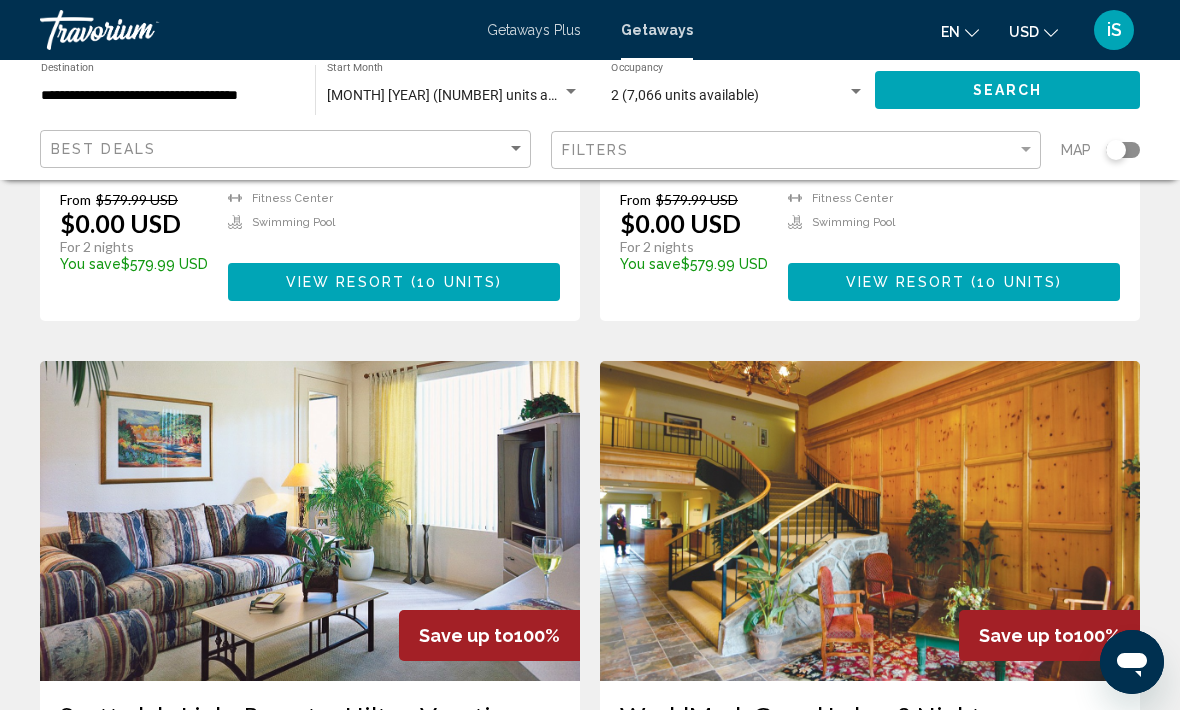 click on "[MONTH] [YEAR] ([NUMBER] units available)" at bounding box center [463, 95] 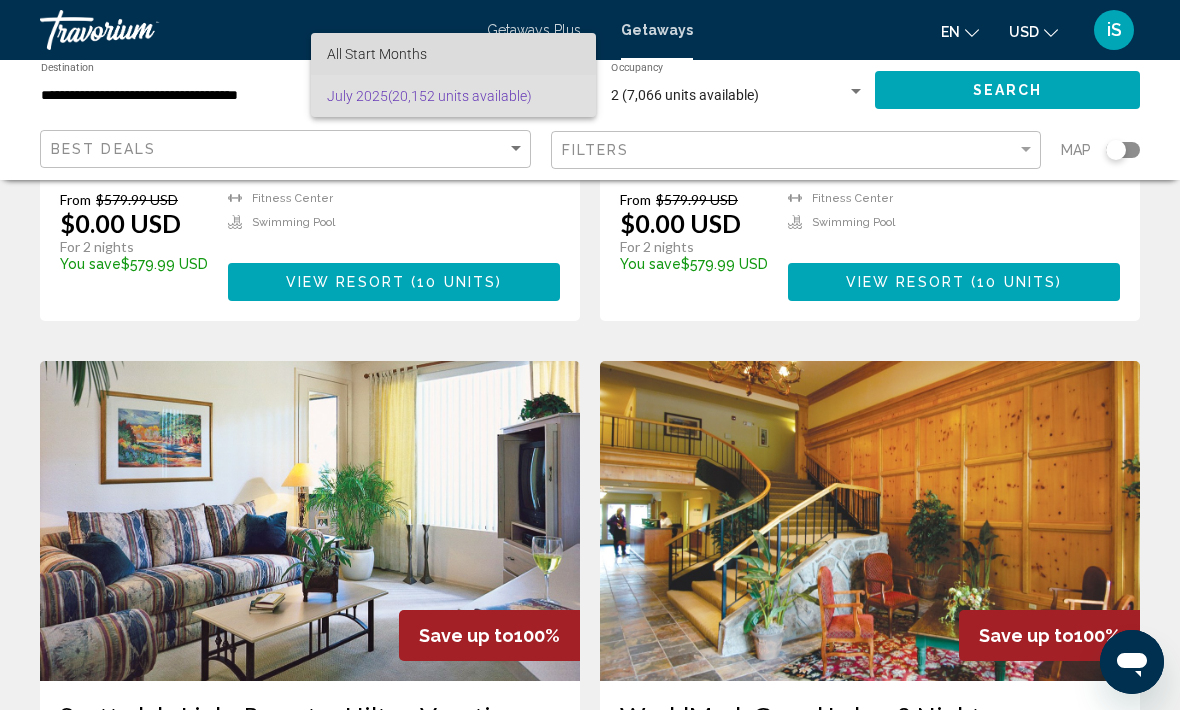 click on "All Start Months" at bounding box center (377, 54) 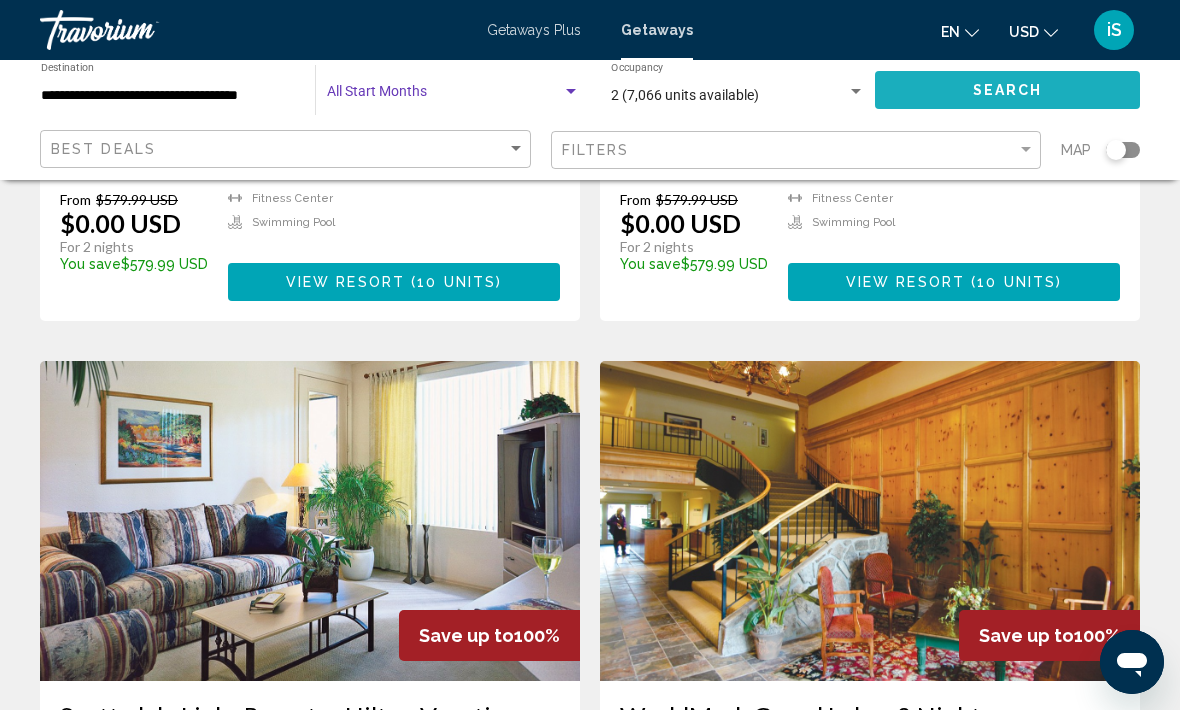 click on "Search" 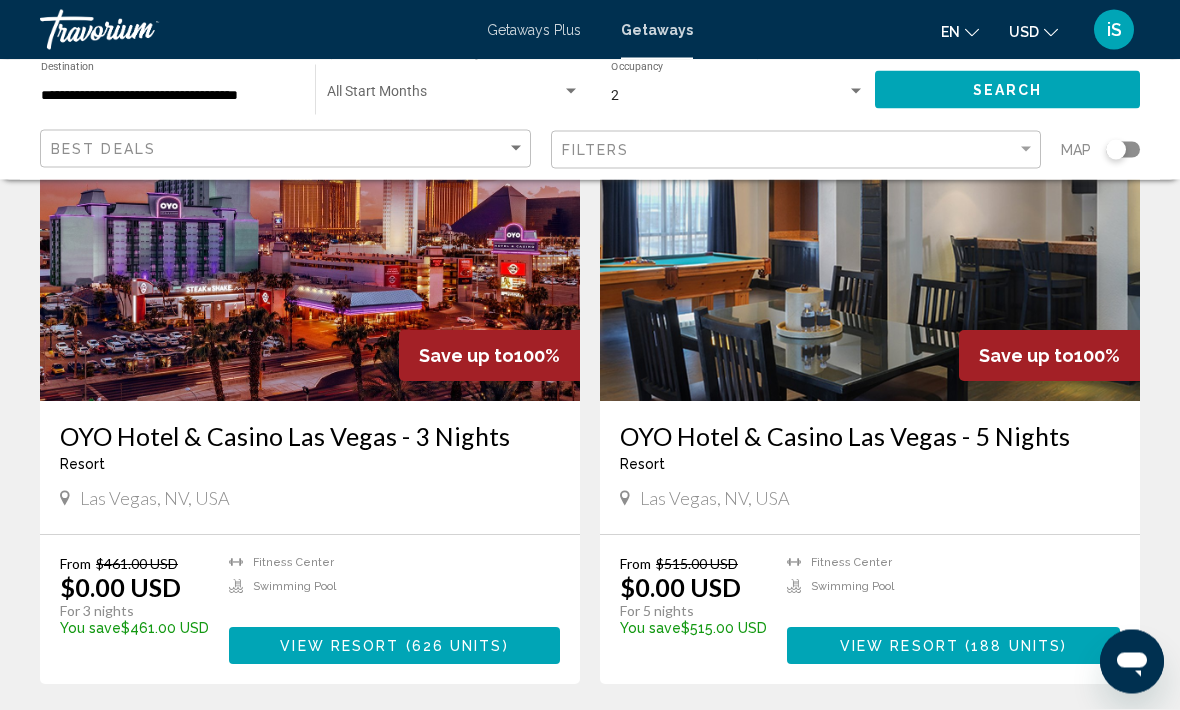 scroll, scrollTop: 190, scrollLeft: 0, axis: vertical 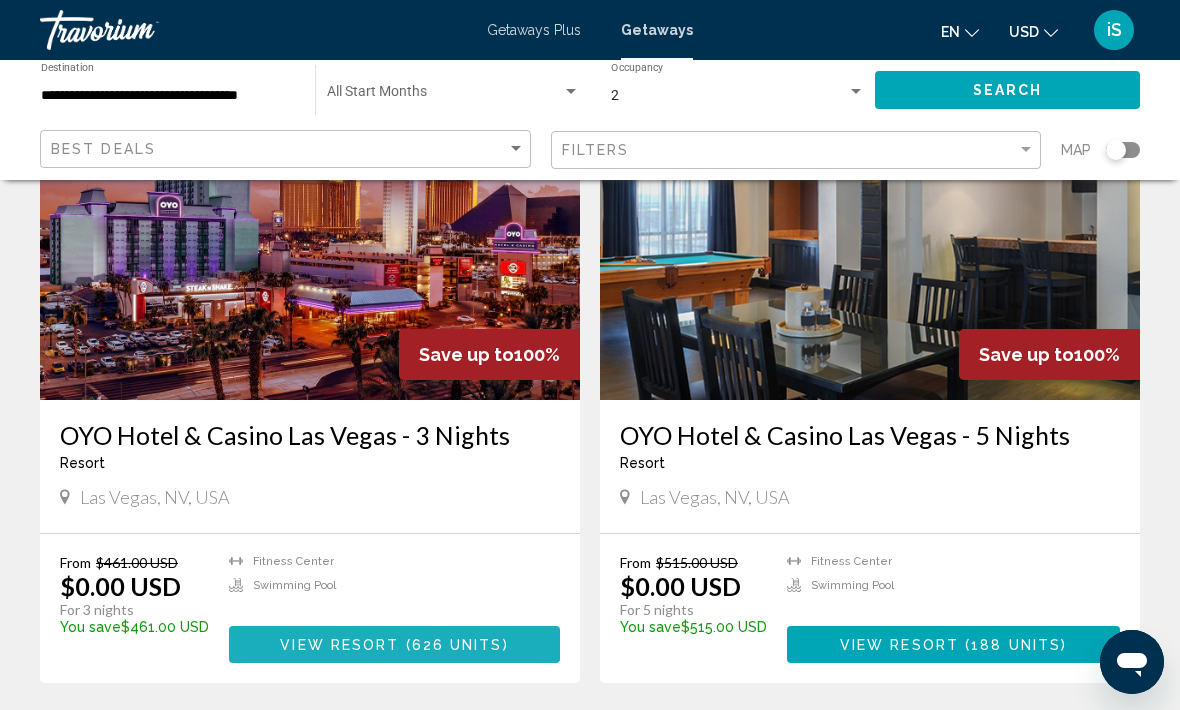 click on "View Resort" at bounding box center (339, 645) 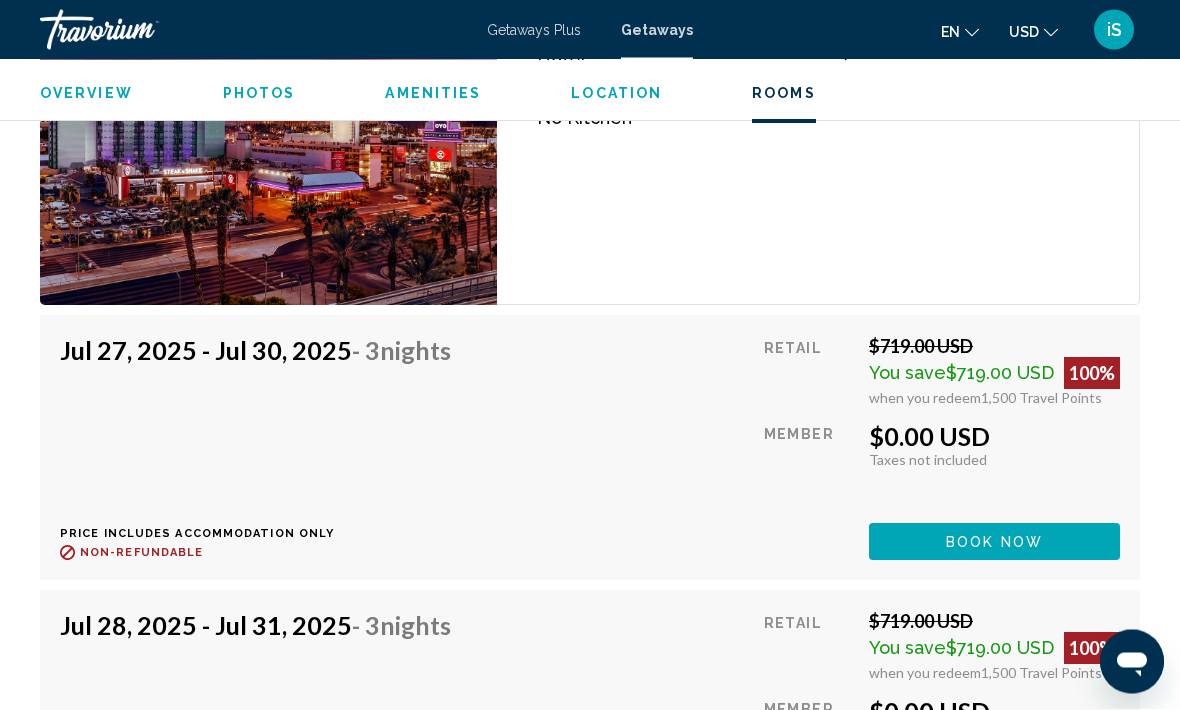 scroll, scrollTop: 3571, scrollLeft: 0, axis: vertical 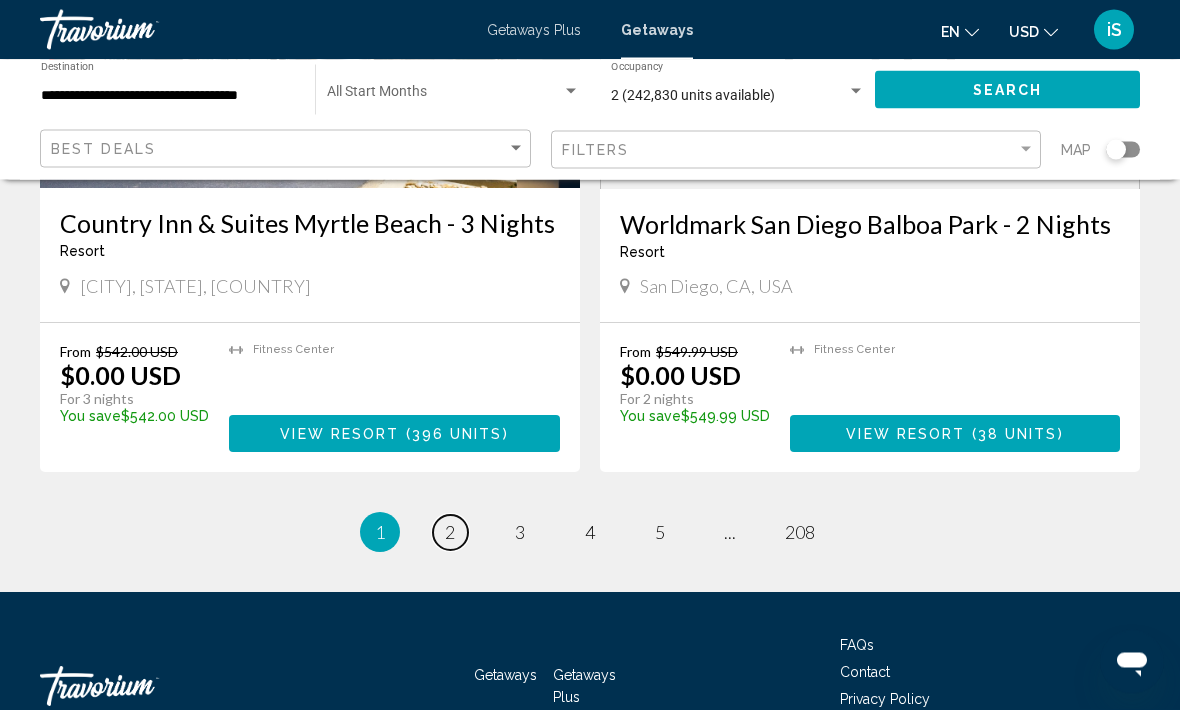 click on "page  2" at bounding box center (450, 533) 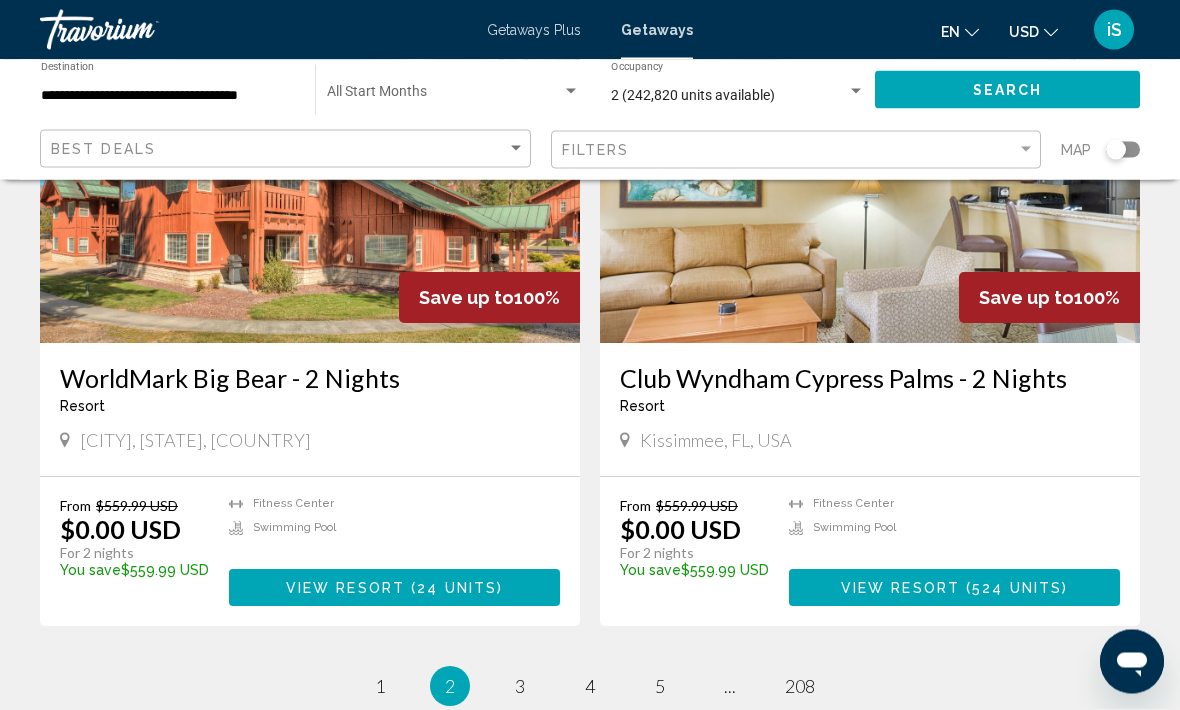scroll, scrollTop: 3561, scrollLeft: 0, axis: vertical 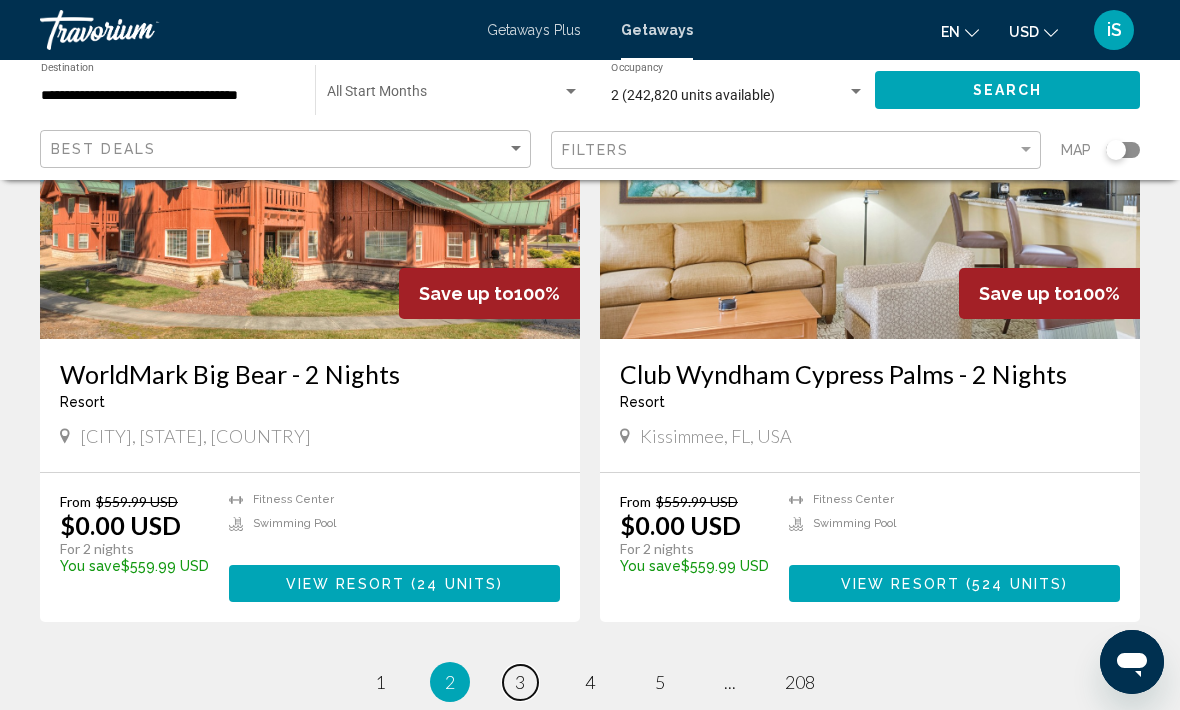 click on "3" at bounding box center (520, 682) 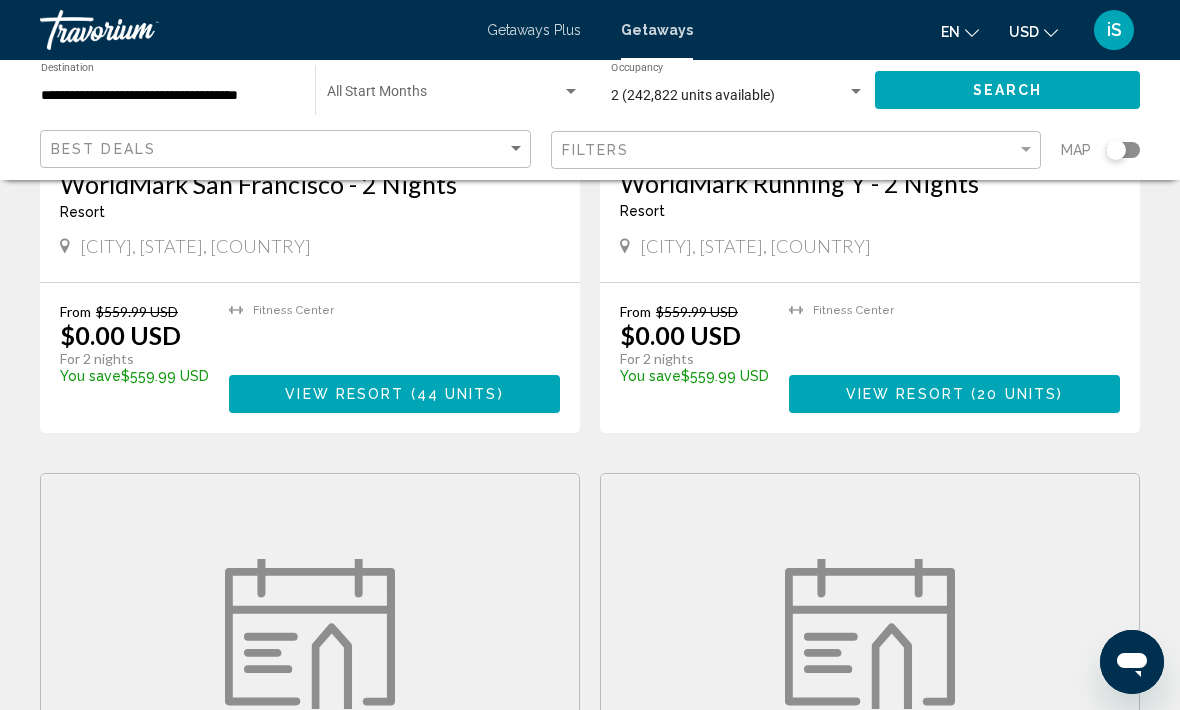 scroll, scrollTop: 3044, scrollLeft: 0, axis: vertical 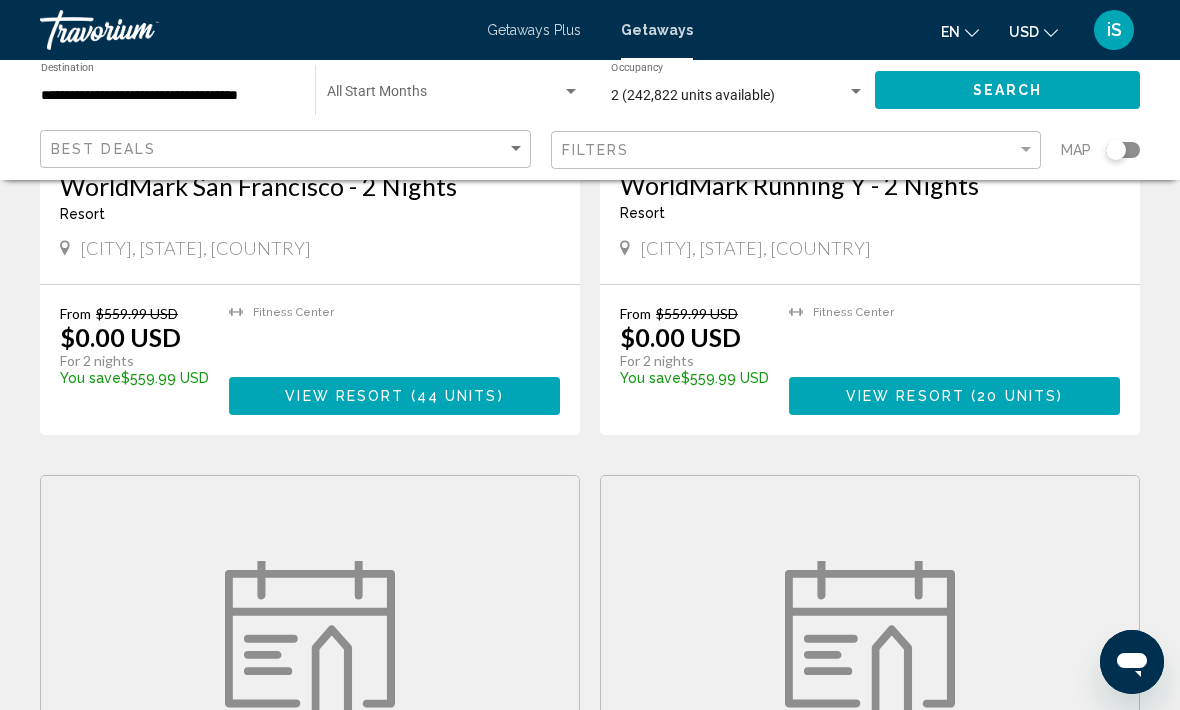 click on "**********" at bounding box center [168, 96] 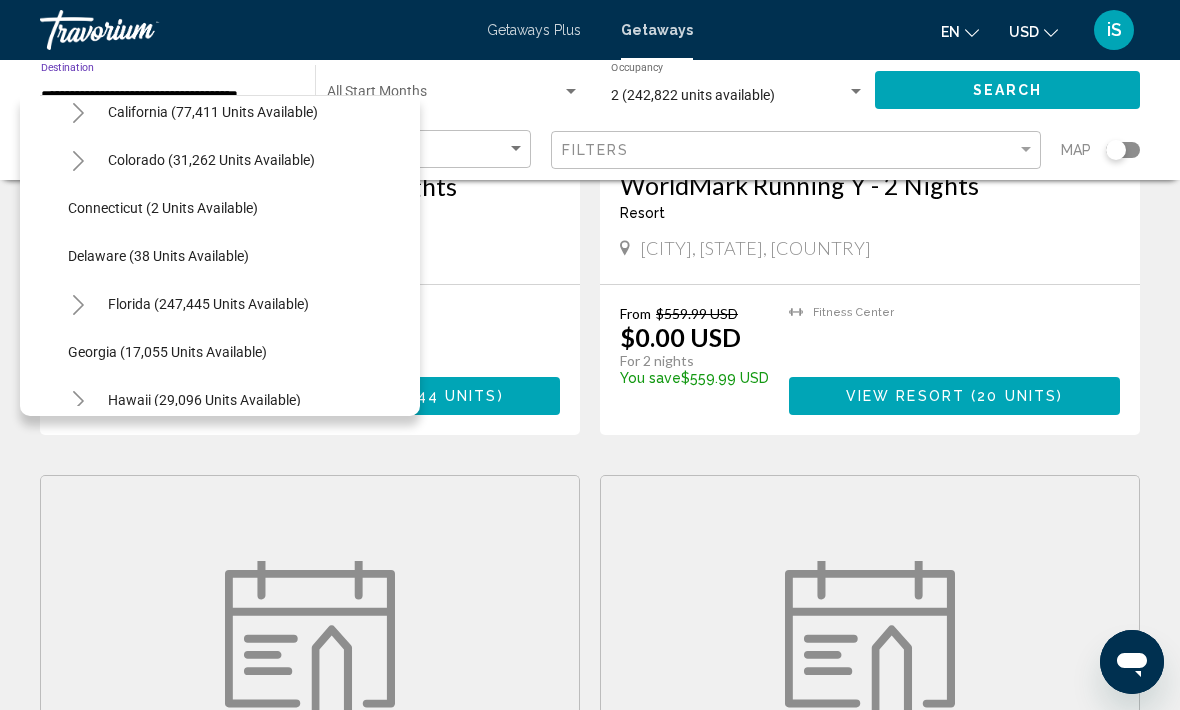 scroll, scrollTop: 262, scrollLeft: 1, axis: both 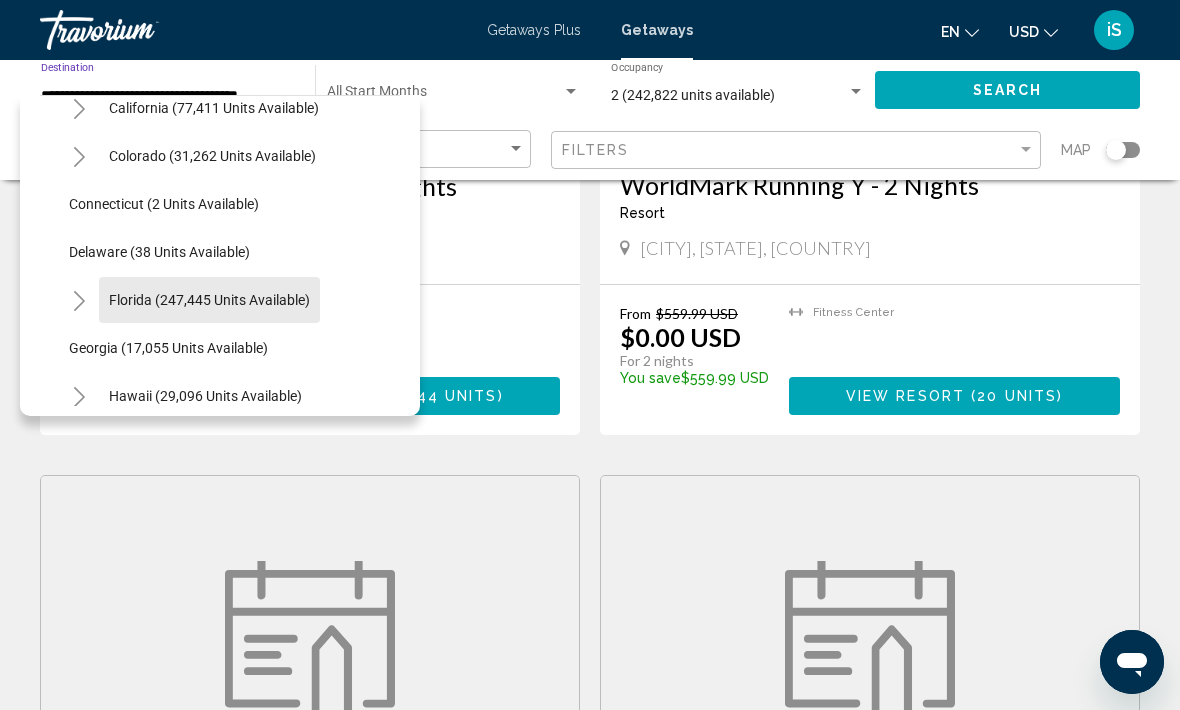 click on "Florida (247,445 units available)" 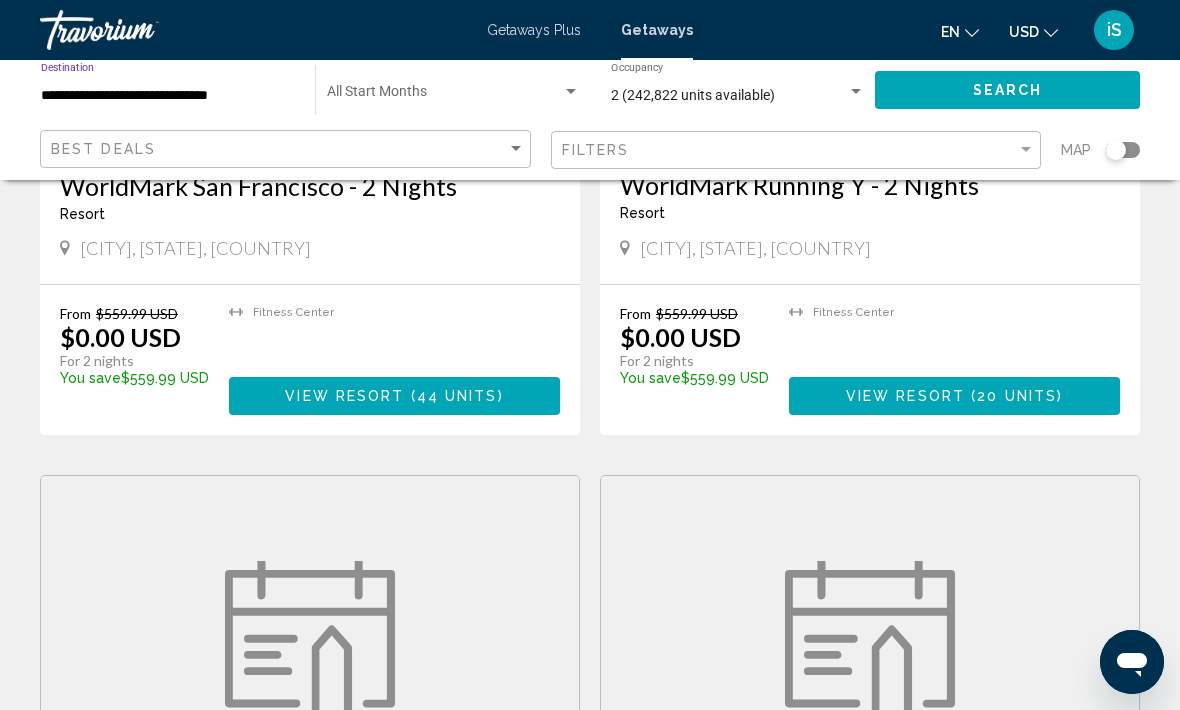 click on "2 (242,822 units available)" at bounding box center [729, 96] 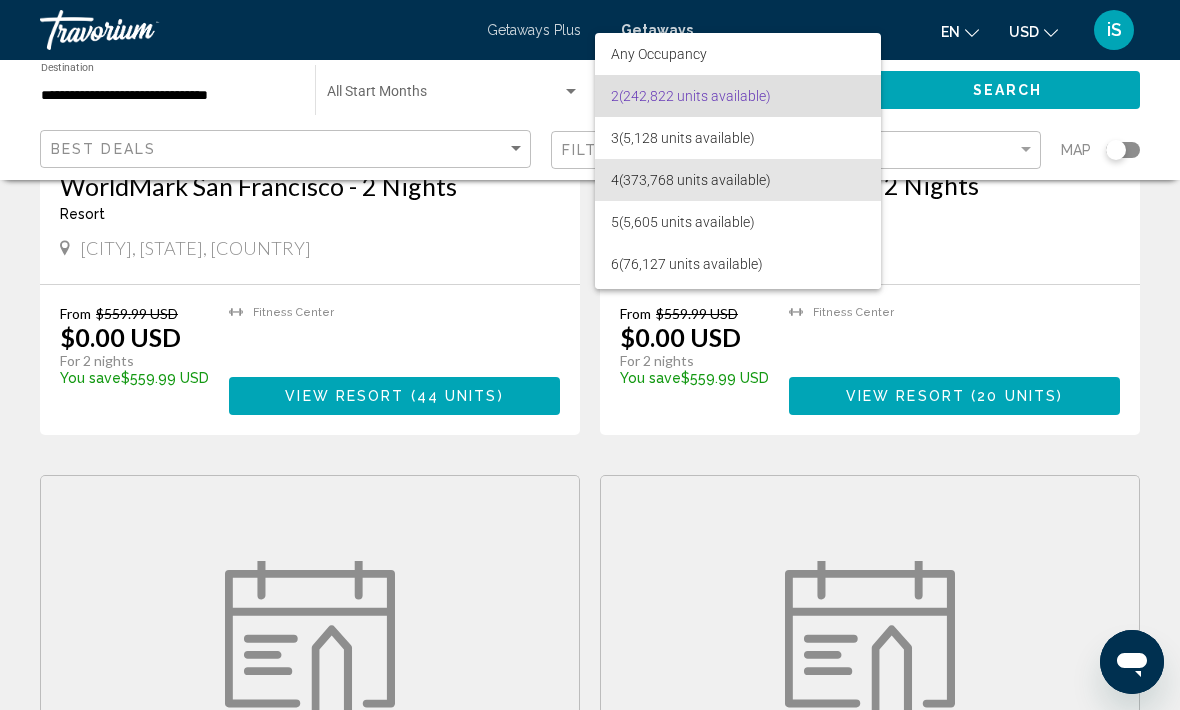 click on "4  (373,768 units available)" at bounding box center (738, 180) 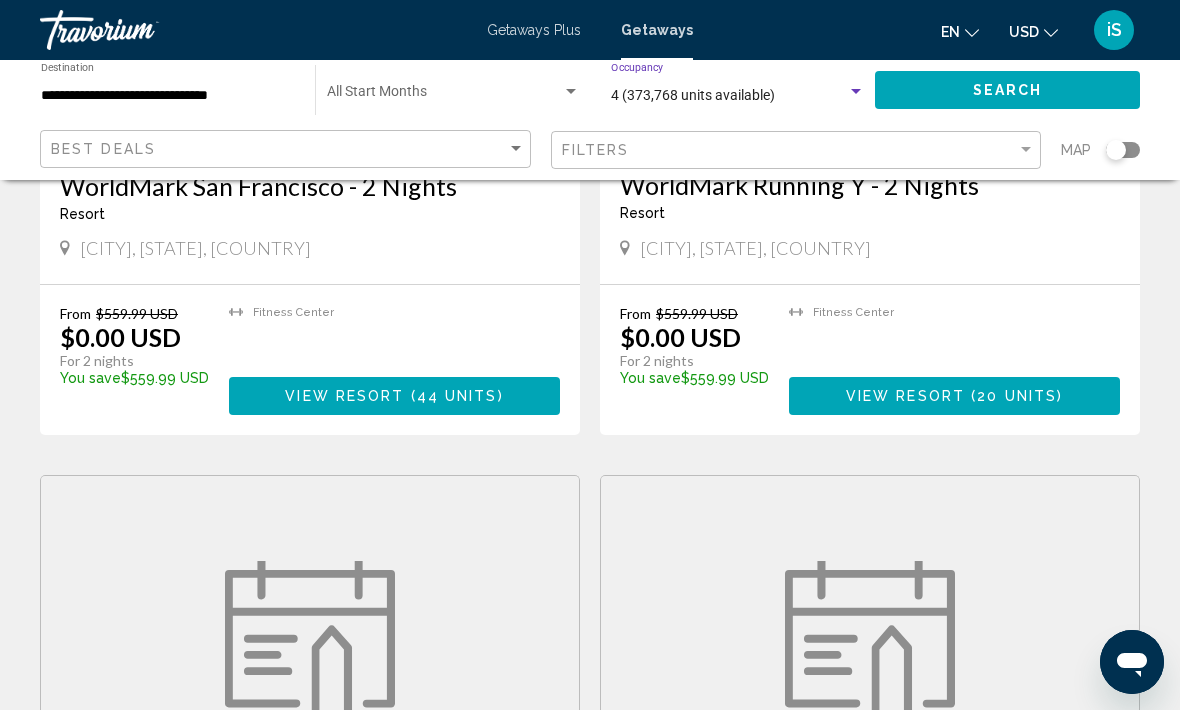 click at bounding box center [444, 96] 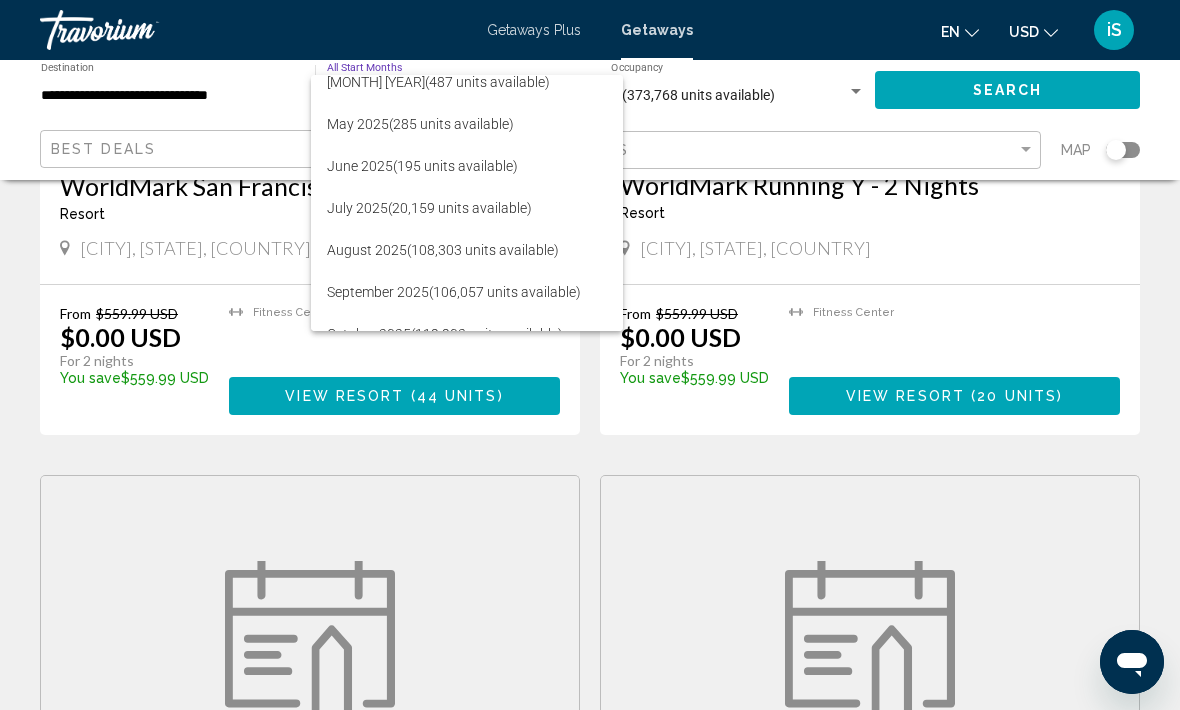 scroll, scrollTop: 188, scrollLeft: 0, axis: vertical 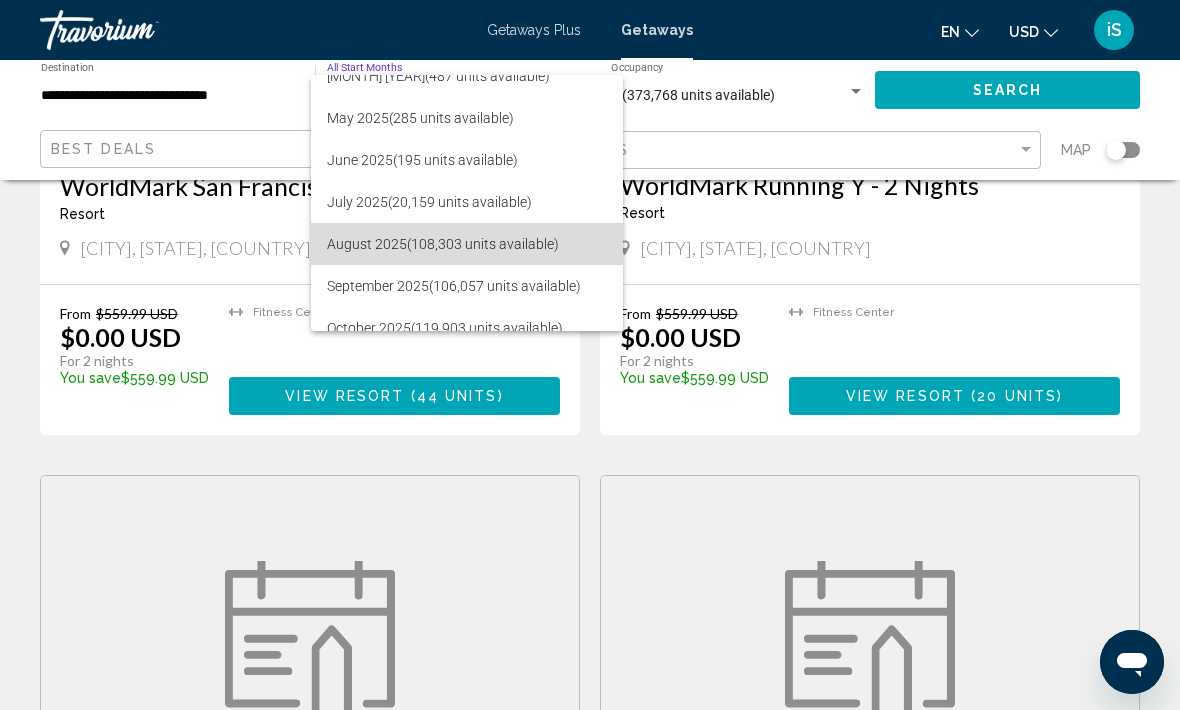click on "[MONTH] [YEAR]  ([NUMBER] units available)" at bounding box center (467, 244) 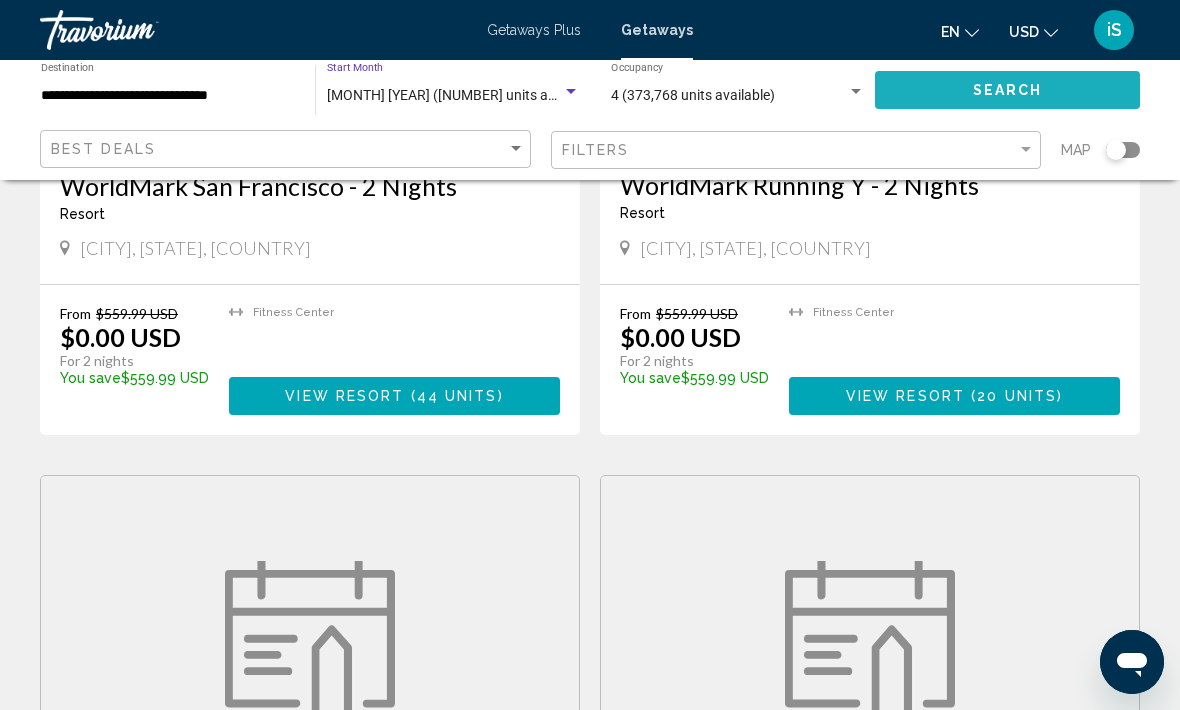 click on "Search" 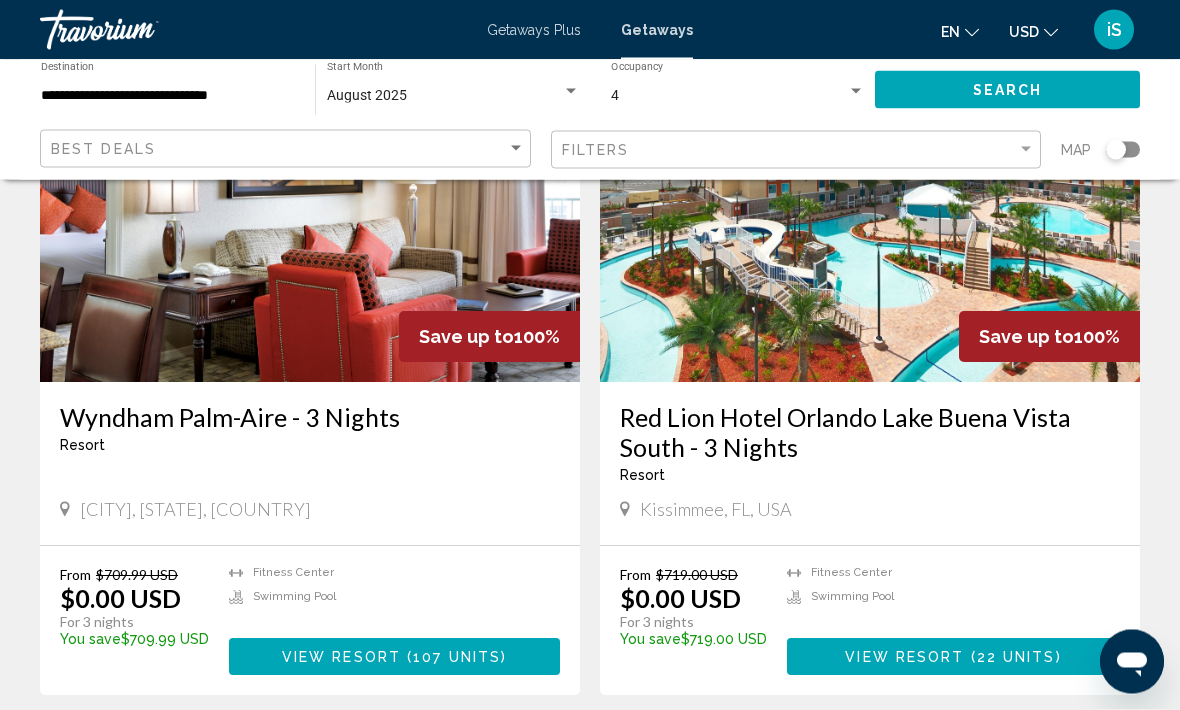 scroll, scrollTop: 3455, scrollLeft: 0, axis: vertical 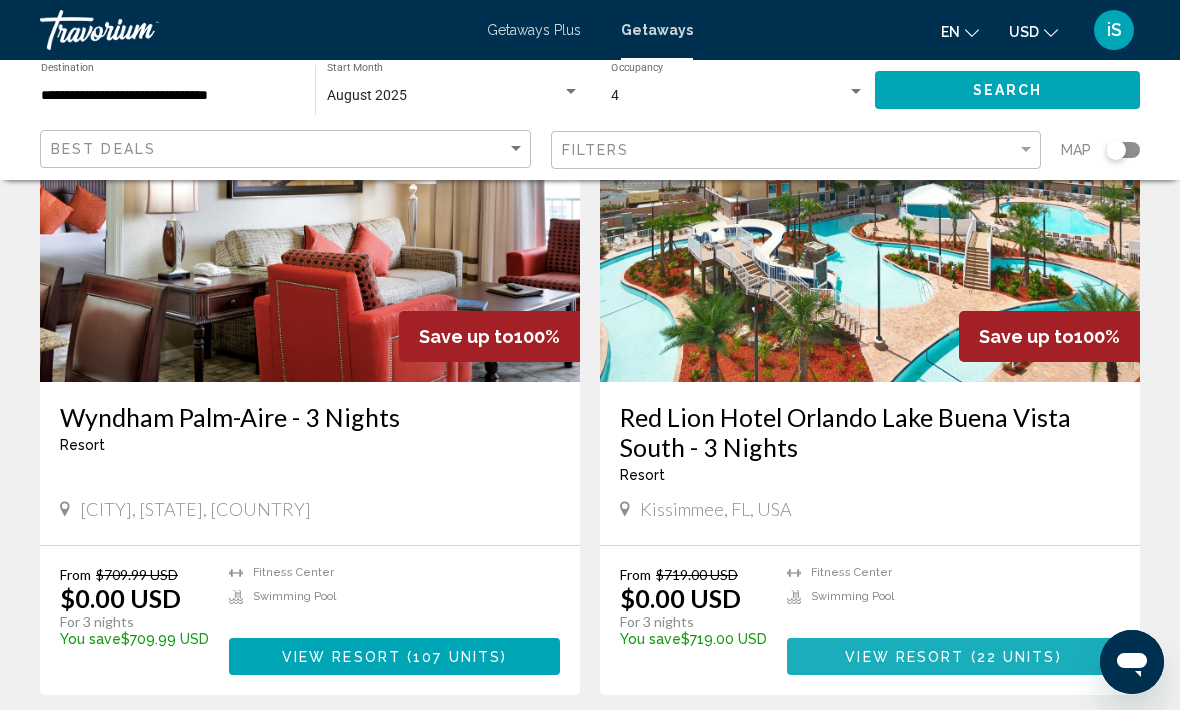 click on "View Resort" at bounding box center (904, 657) 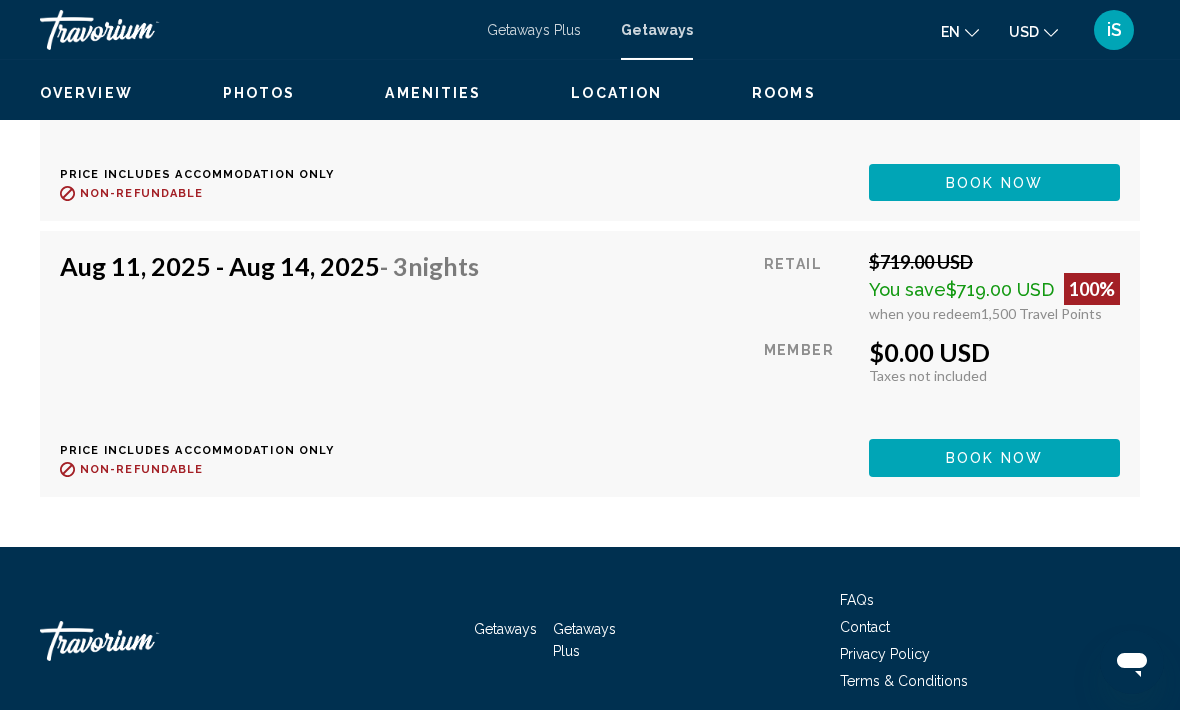 scroll, scrollTop: 6123, scrollLeft: 0, axis: vertical 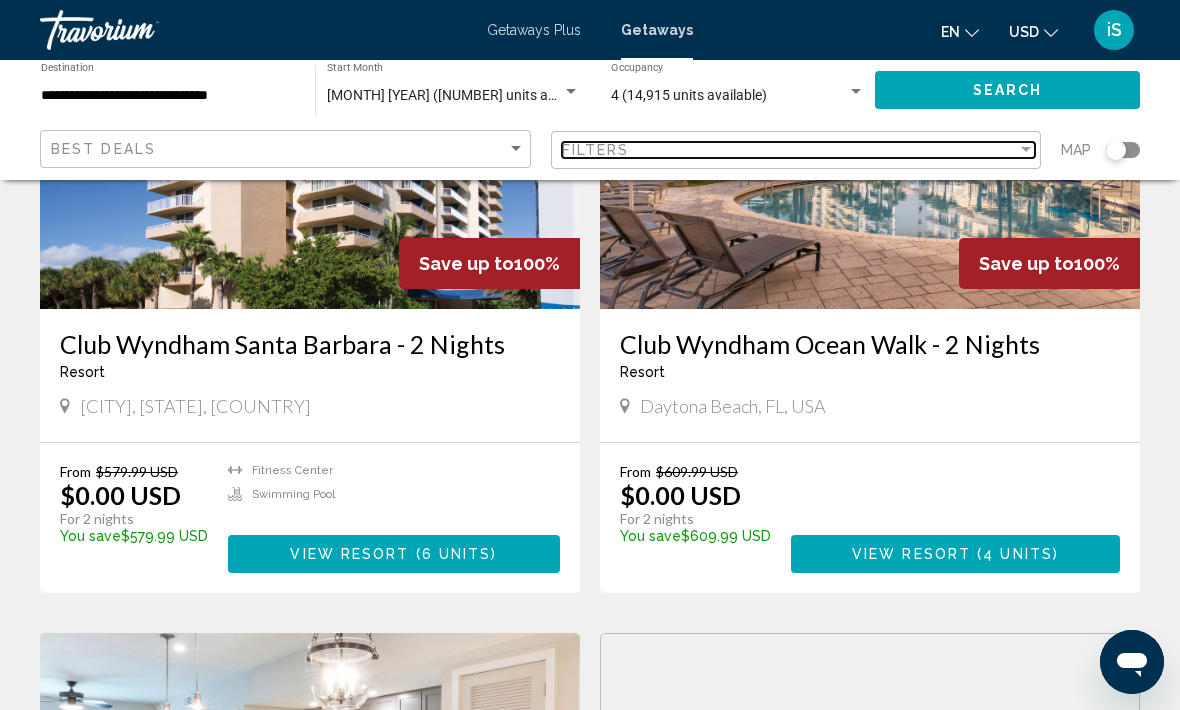 click at bounding box center [1026, 150] 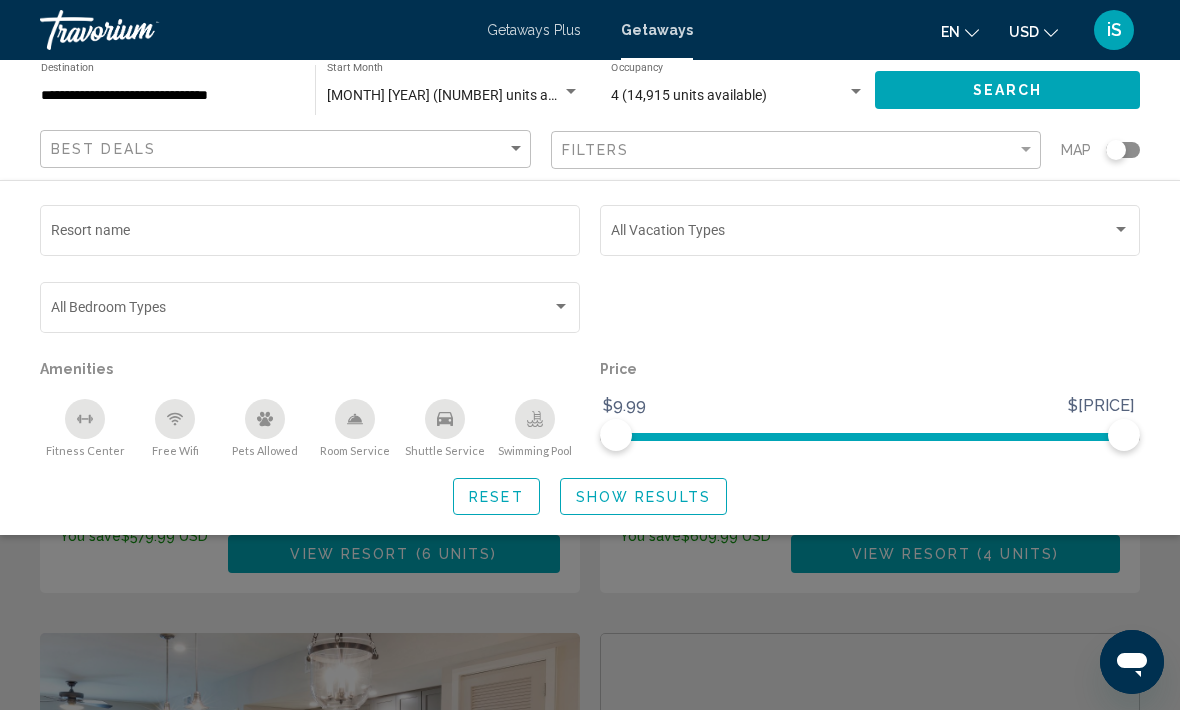 click at bounding box center (861, 234) 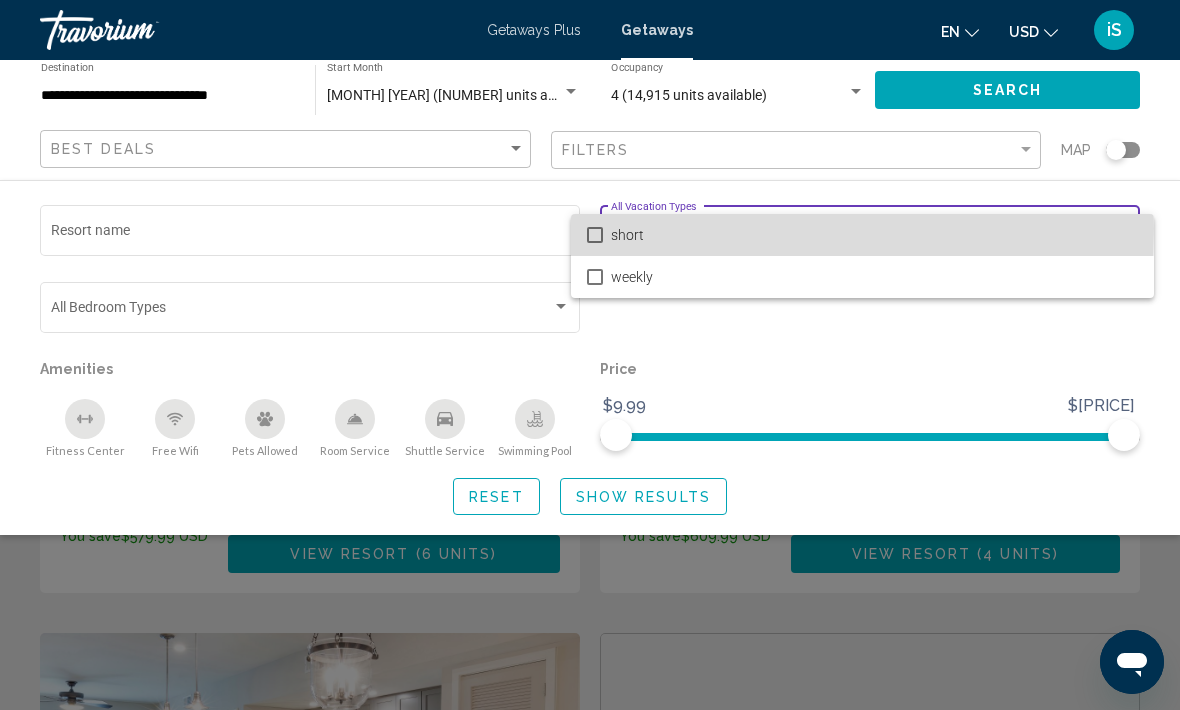 click at bounding box center (595, 235) 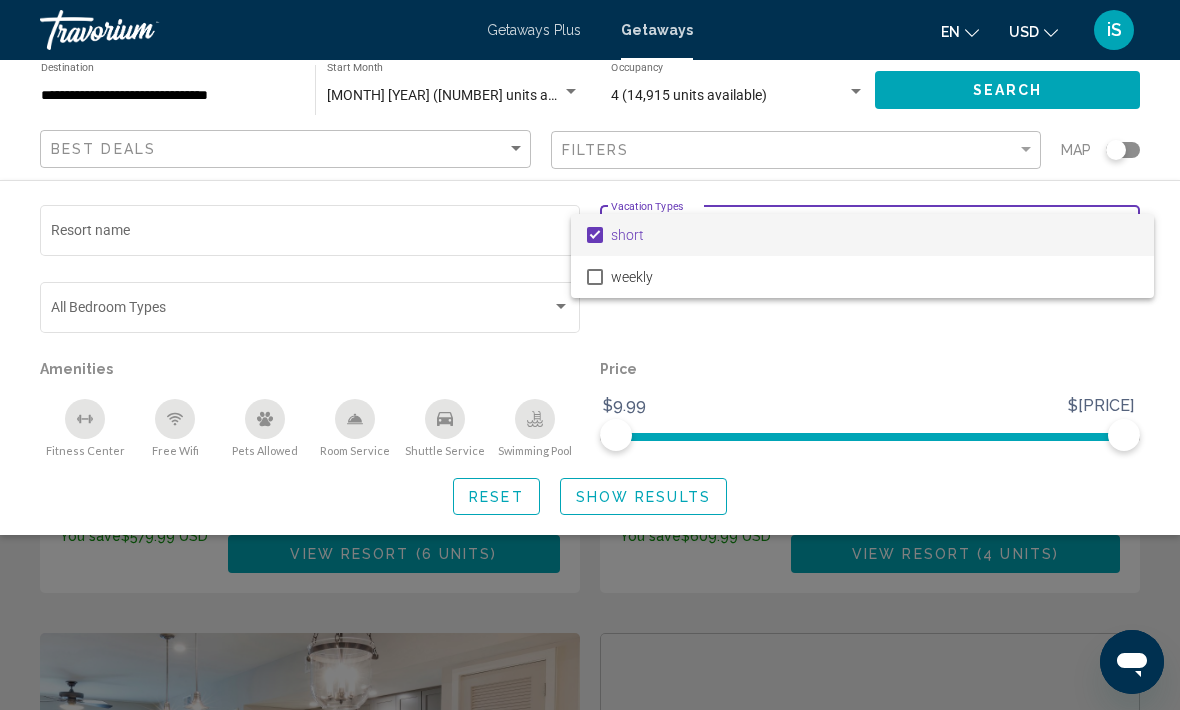 click at bounding box center (590, 355) 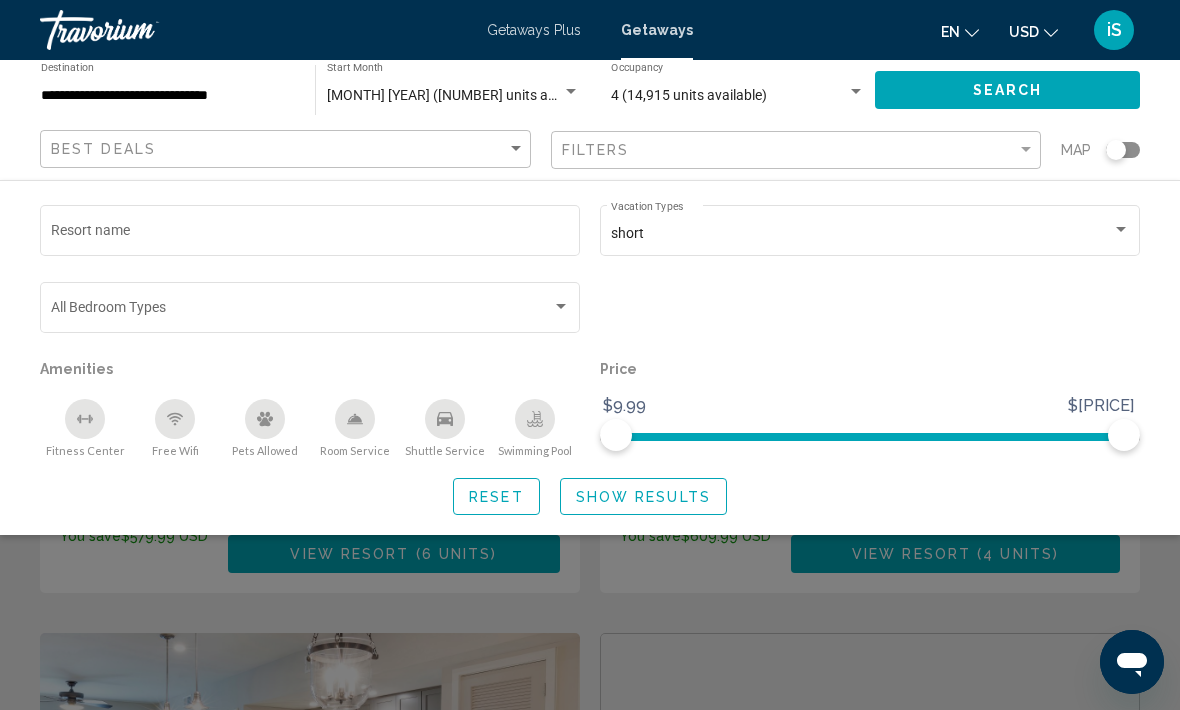 click at bounding box center (301, 311) 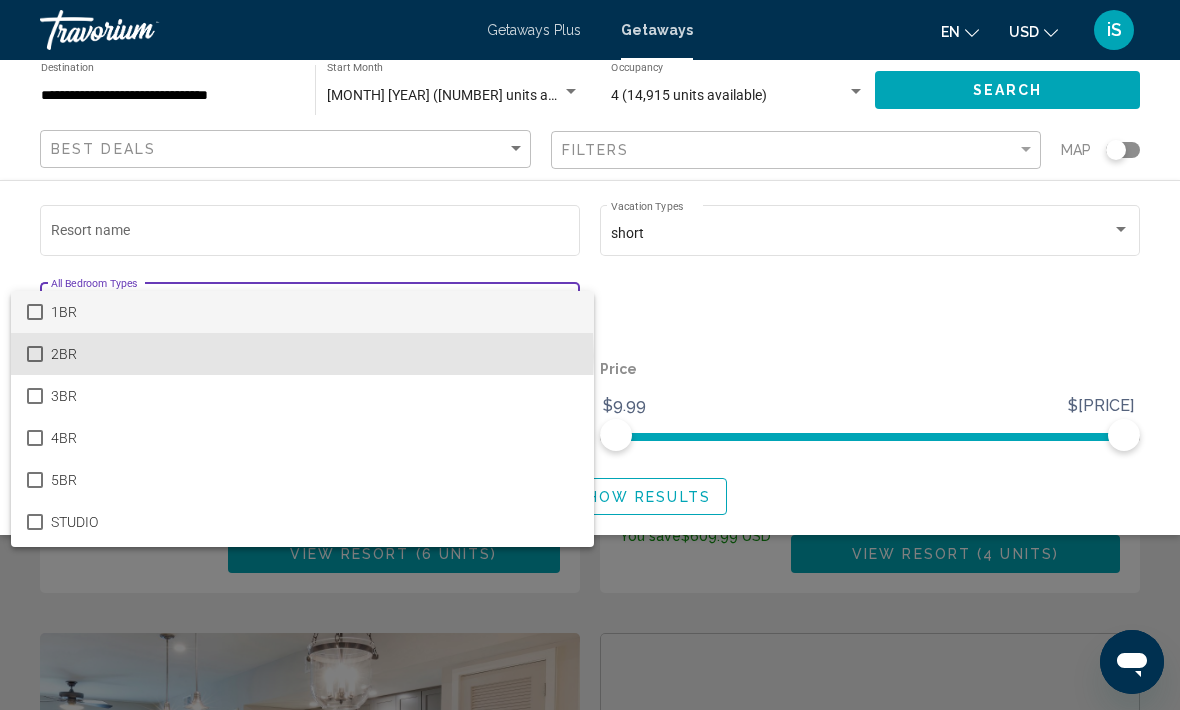 click at bounding box center (35, 354) 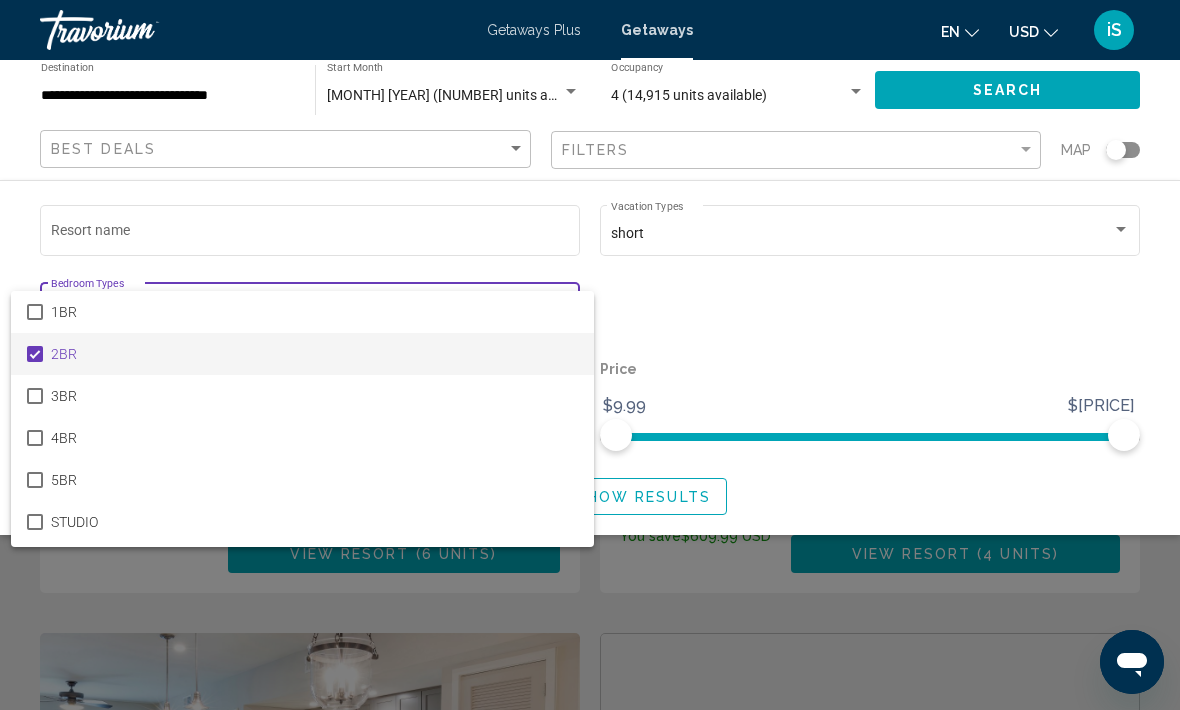 click at bounding box center [590, 355] 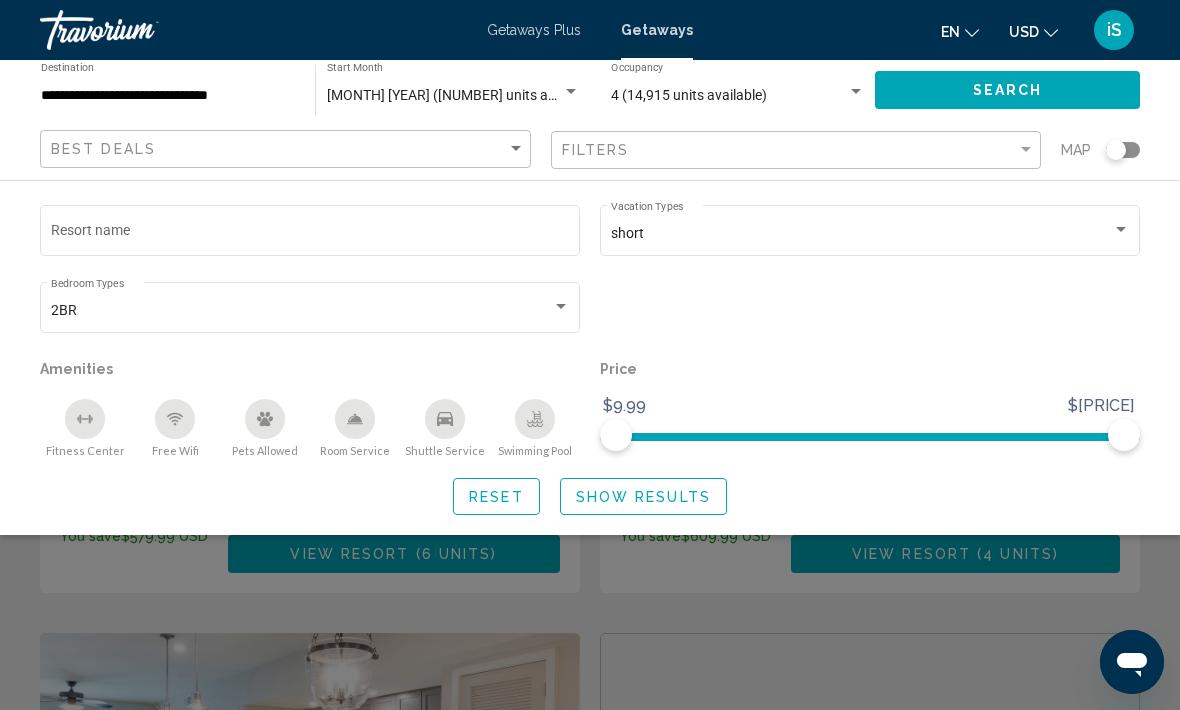 click on "Show Results" 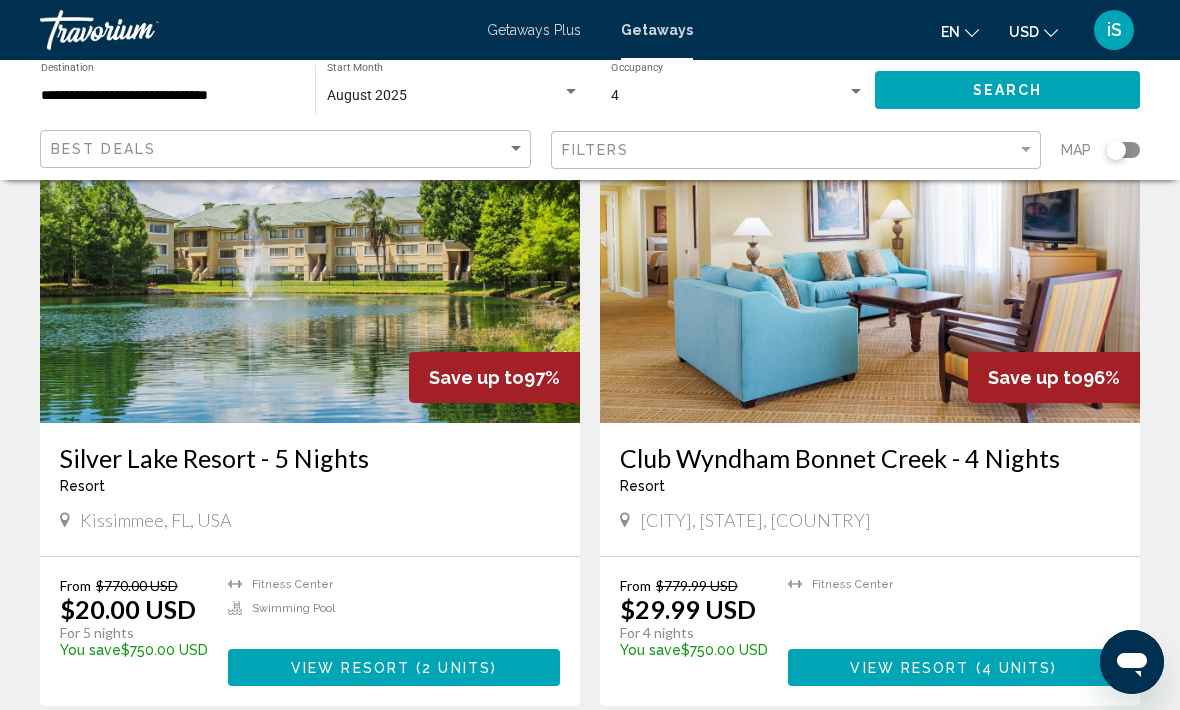 scroll, scrollTop: 2079, scrollLeft: 0, axis: vertical 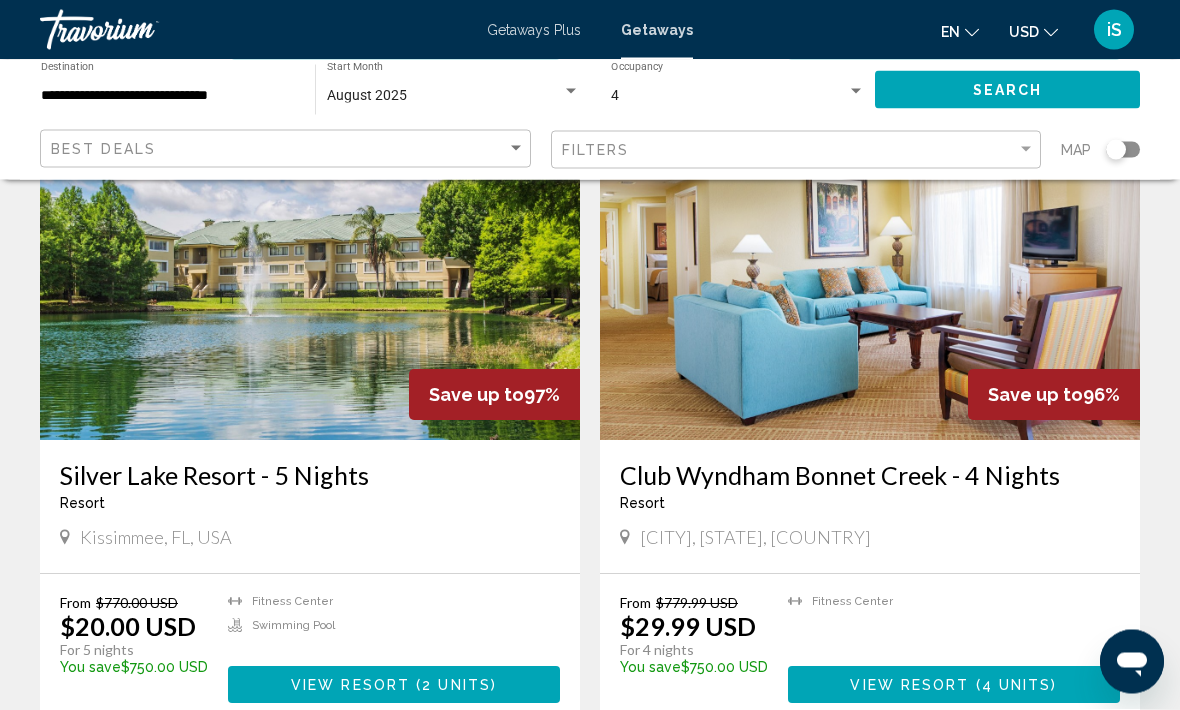 click at bounding box center [870, 281] 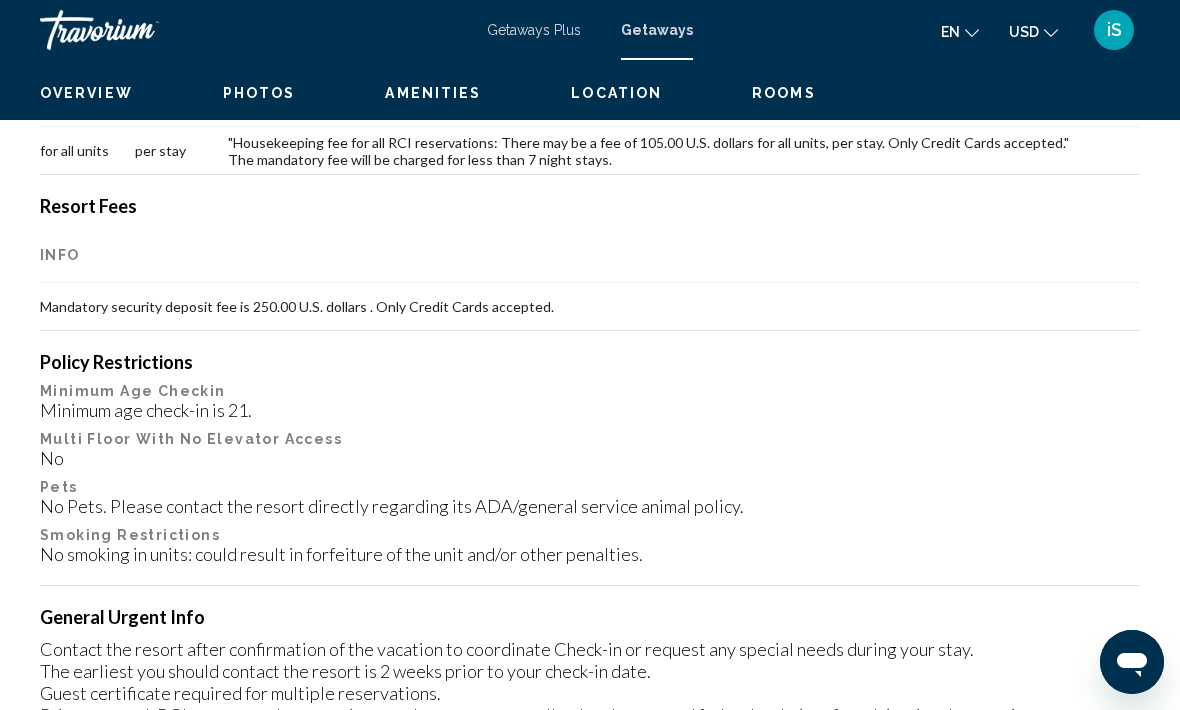 scroll, scrollTop: 0, scrollLeft: 0, axis: both 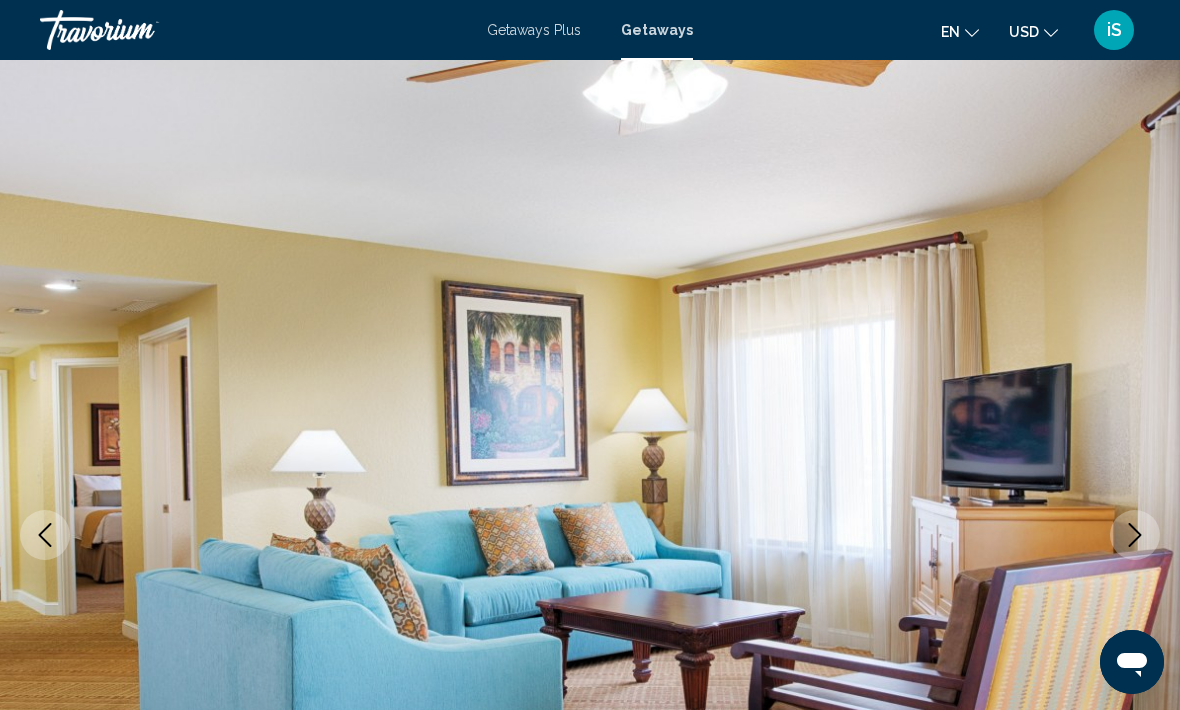 click 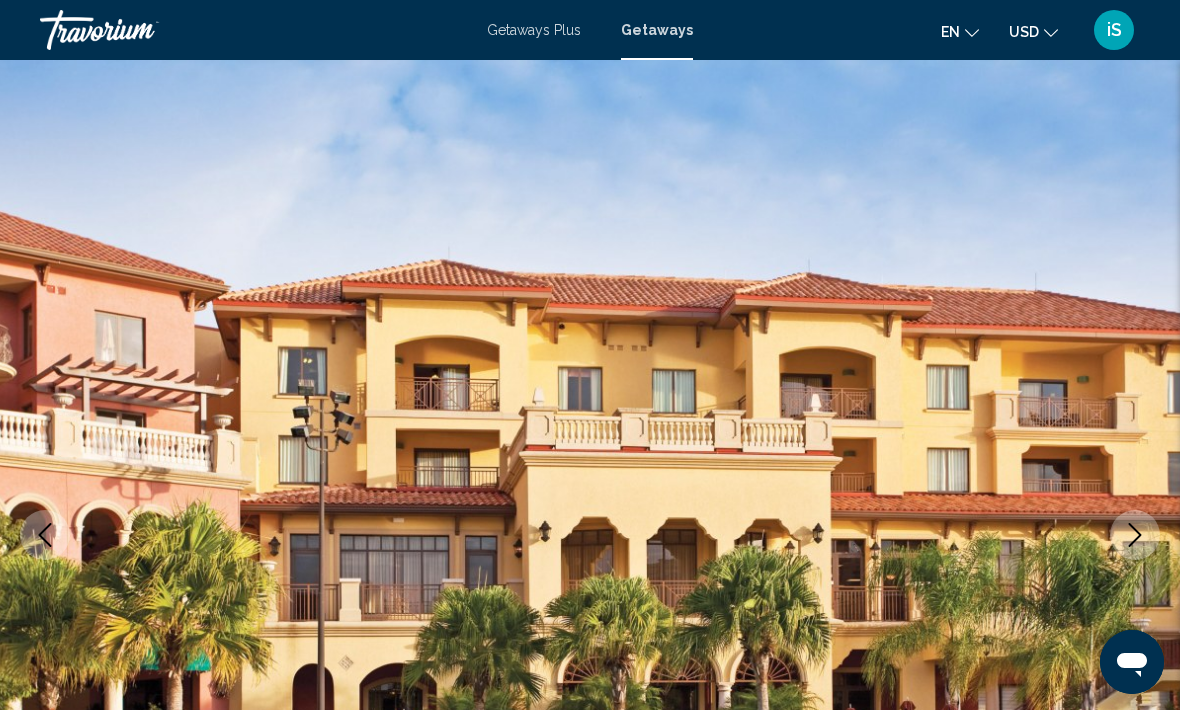 click at bounding box center (1135, 535) 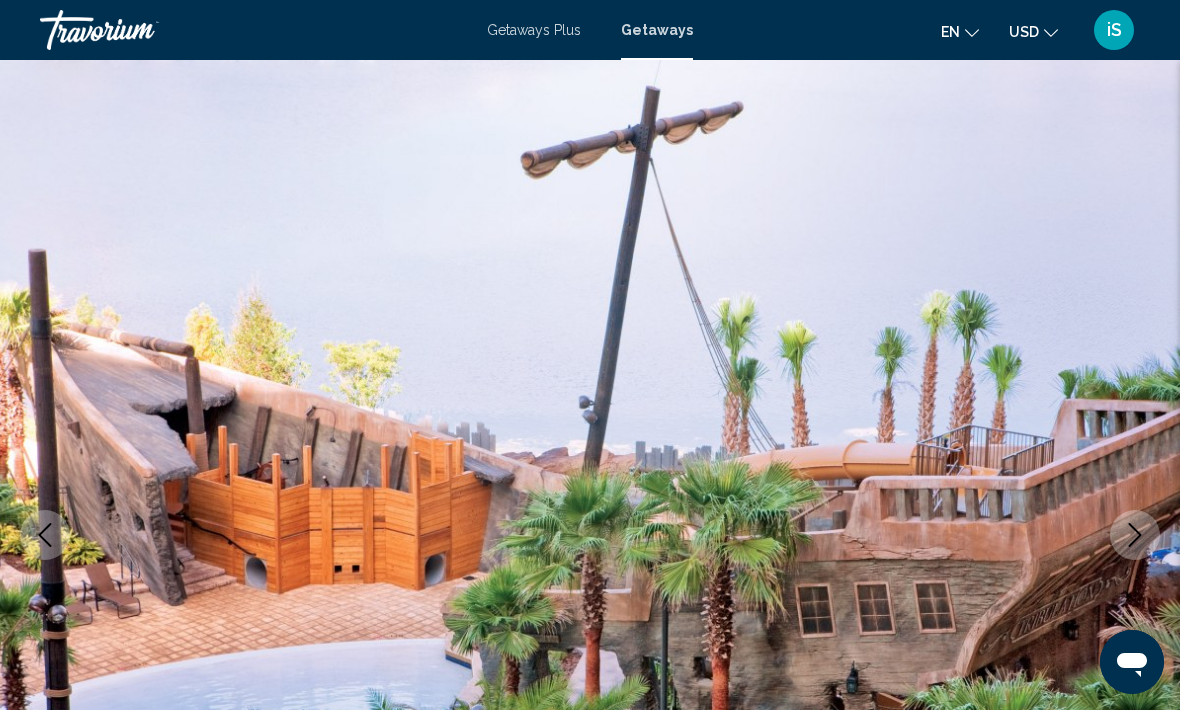 click 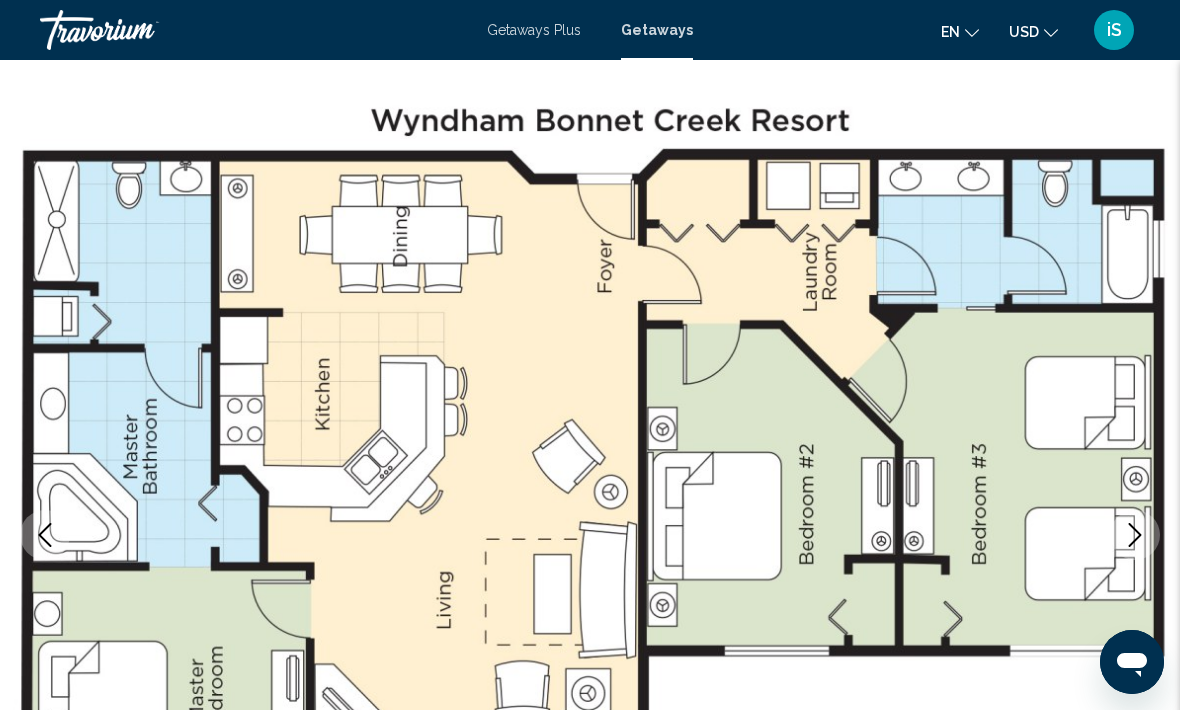 click 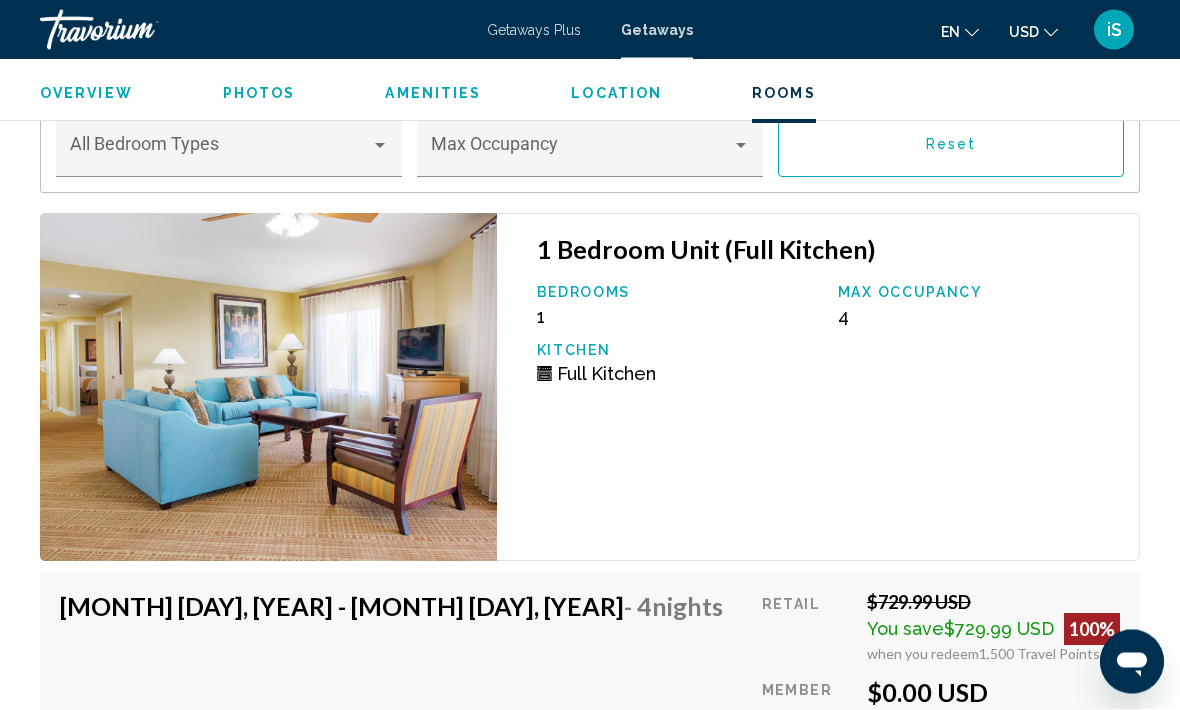 scroll, scrollTop: 3852, scrollLeft: 0, axis: vertical 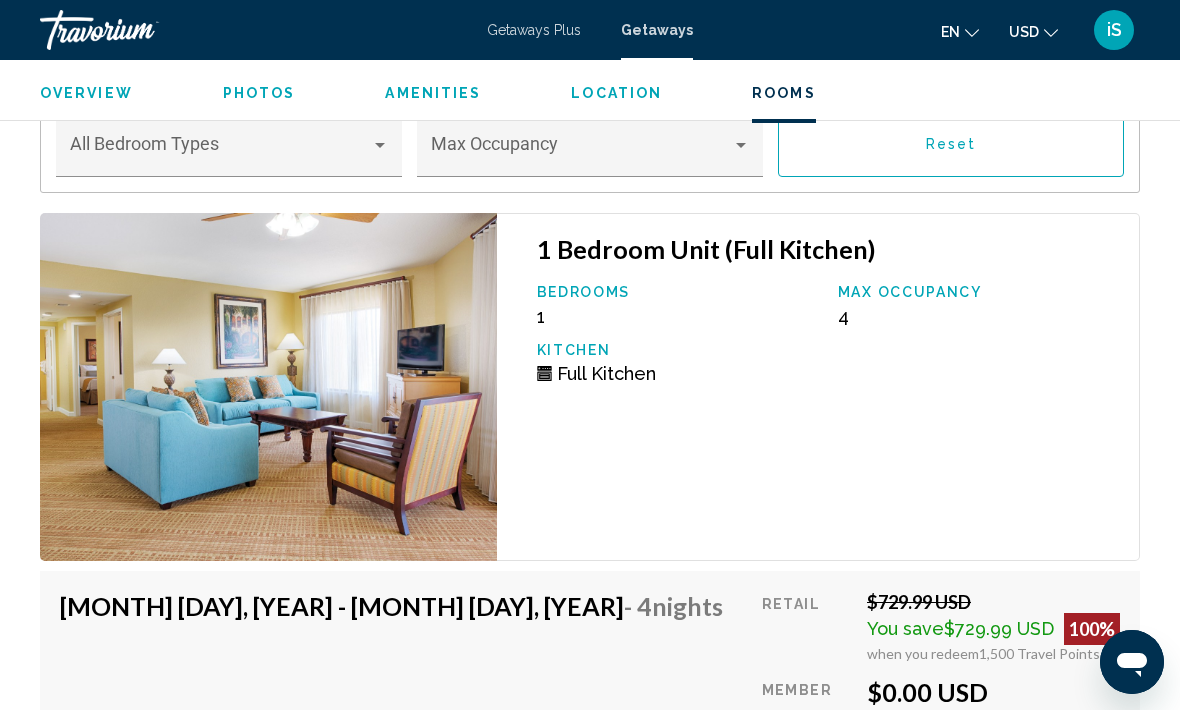 click at bounding box center (220, 153) 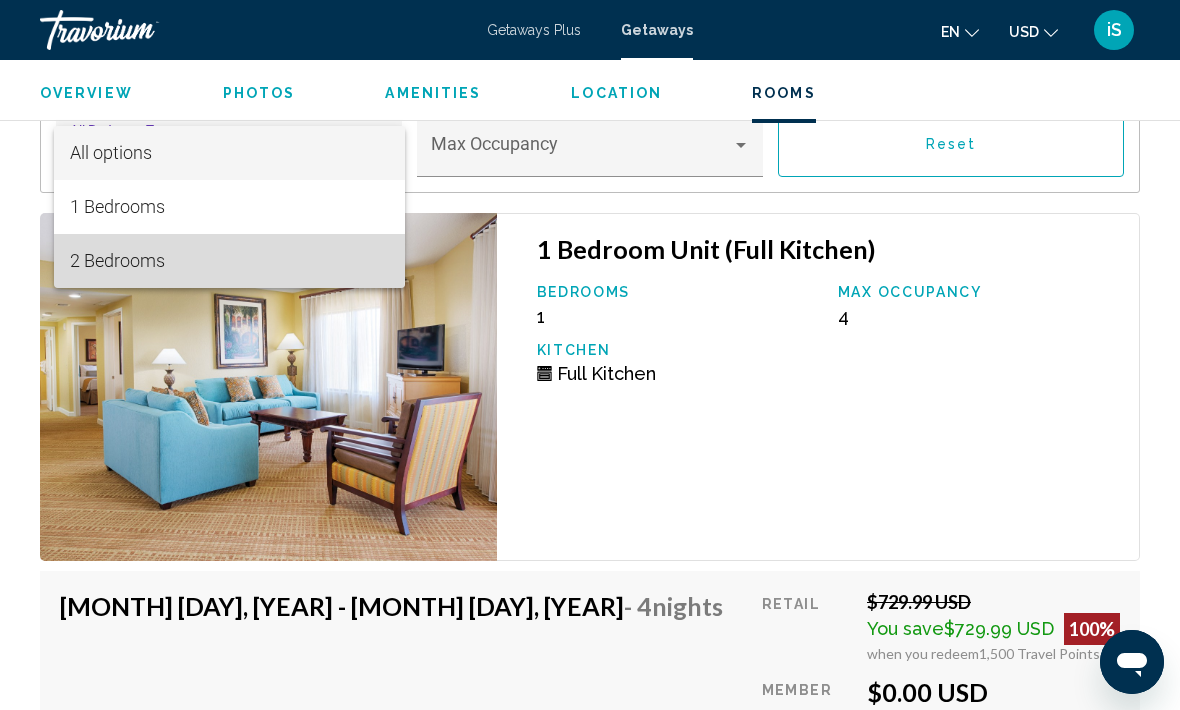 click on "2 Bedrooms" at bounding box center [229, 261] 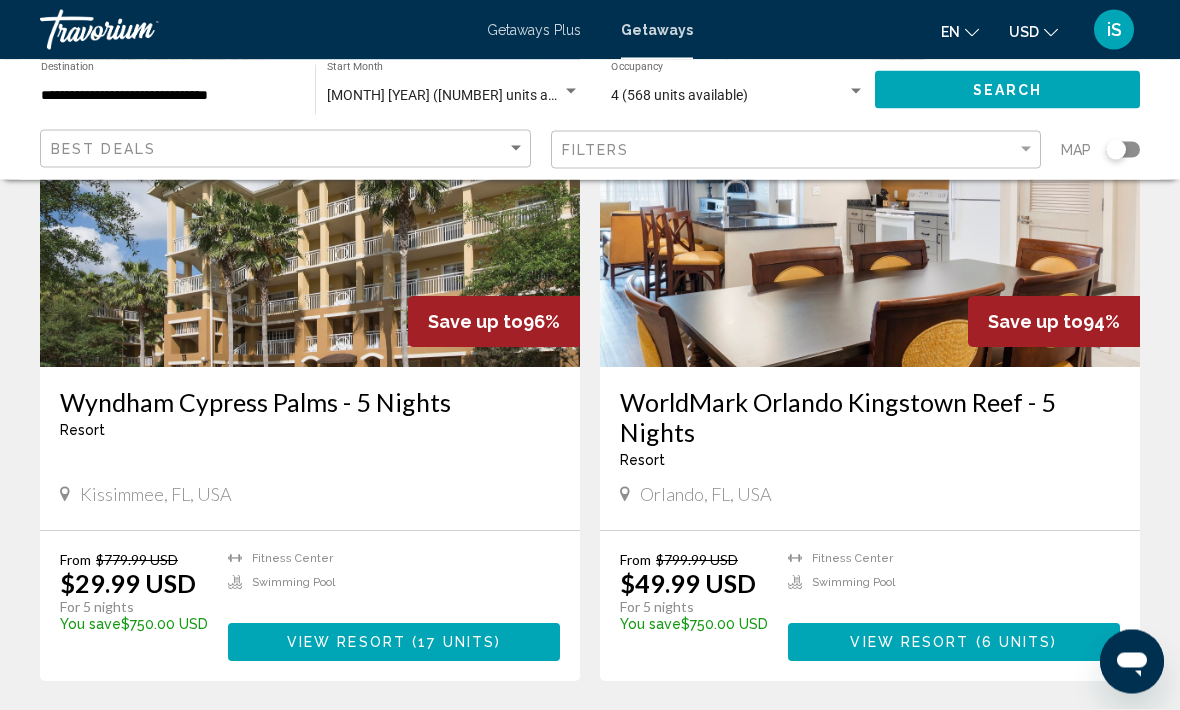 scroll, scrollTop: 2796, scrollLeft: 0, axis: vertical 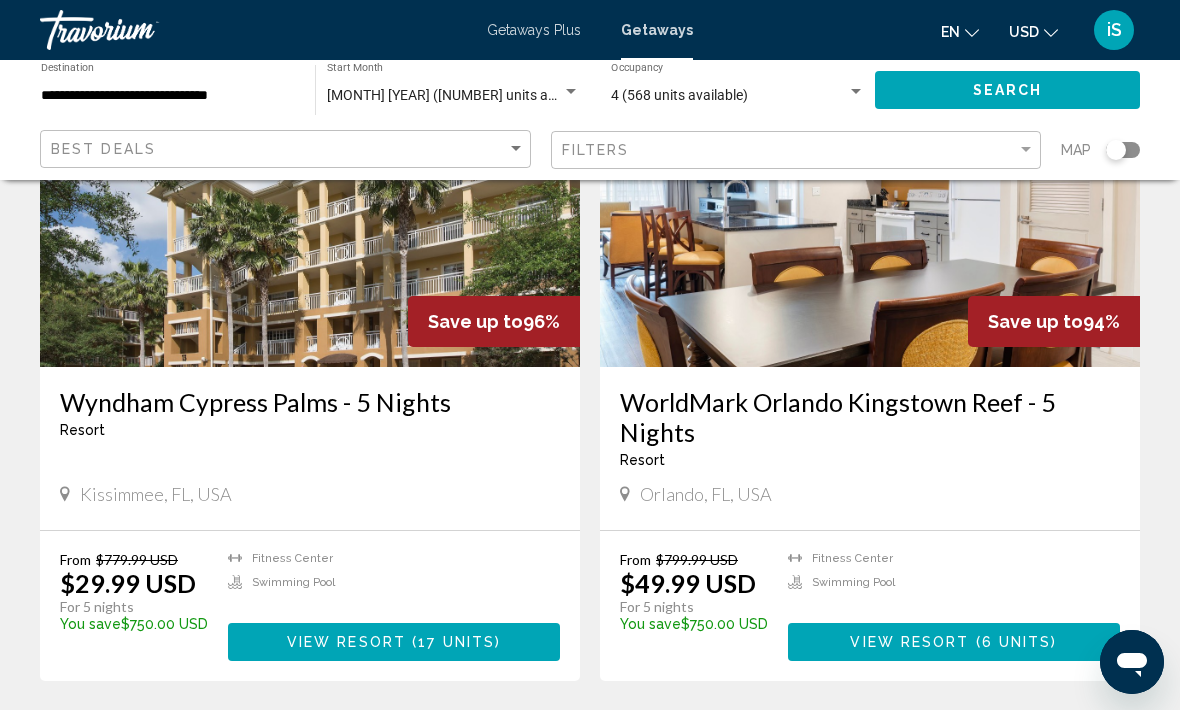click at bounding box center [870, 207] 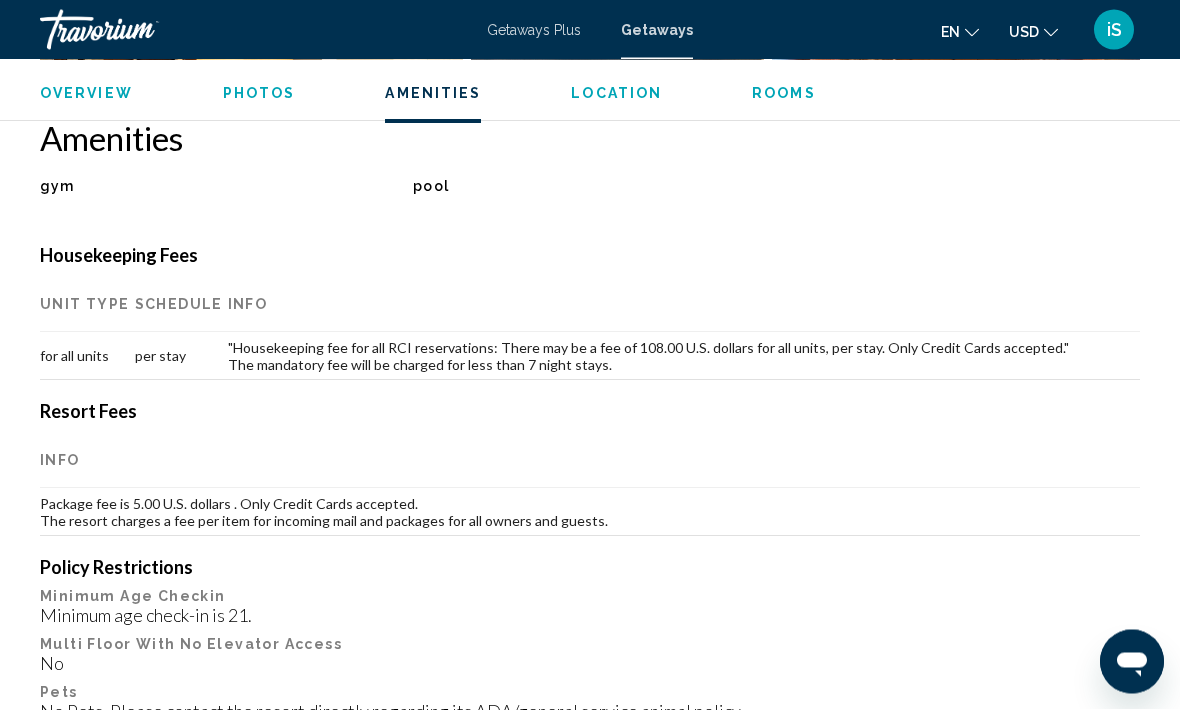 scroll, scrollTop: 1863, scrollLeft: 0, axis: vertical 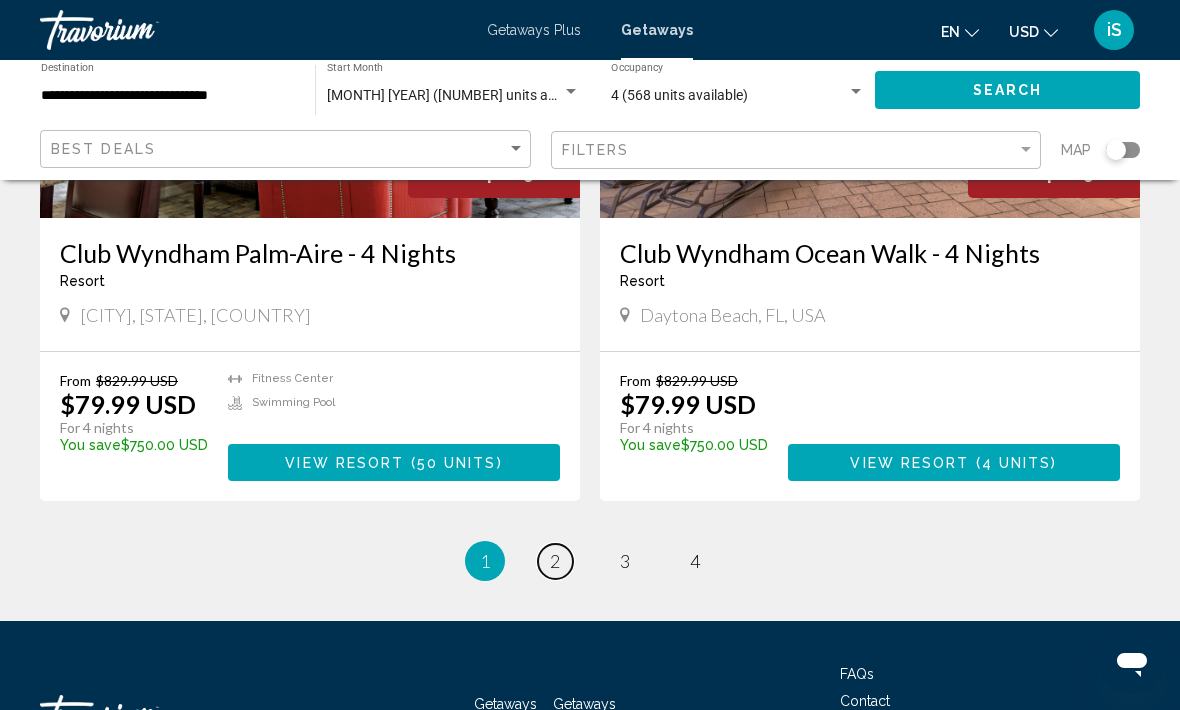 click on "page  2" at bounding box center [555, 561] 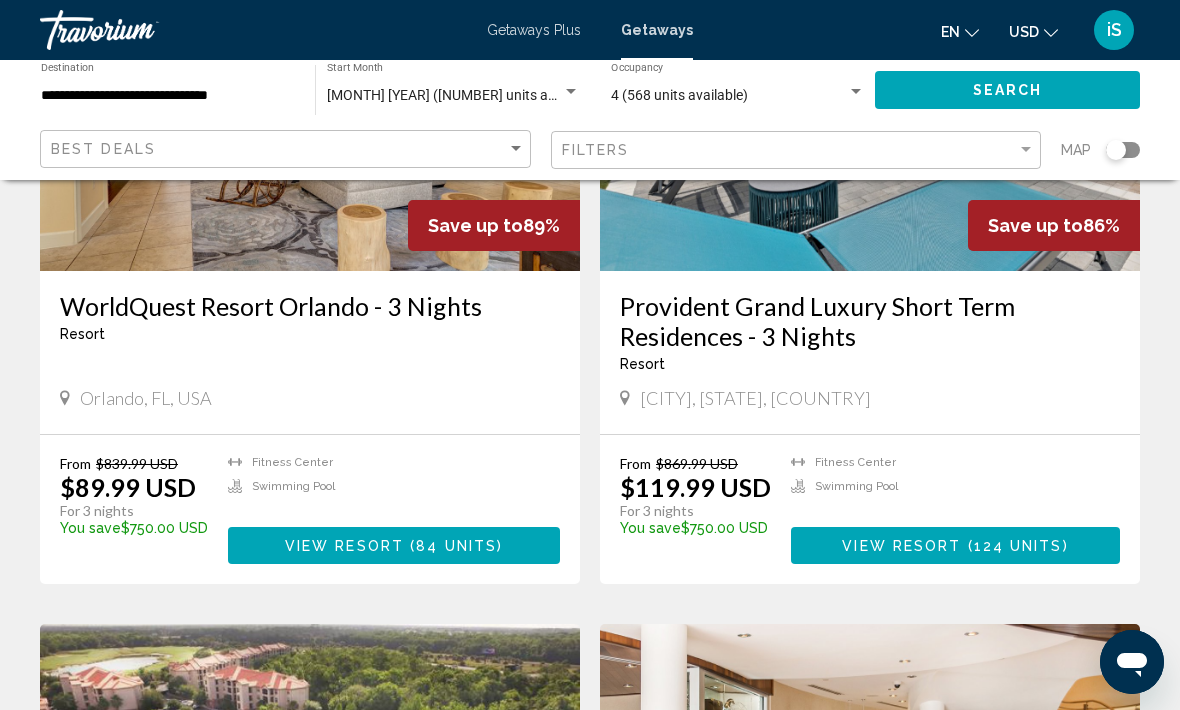 scroll, scrollTop: 338, scrollLeft: 0, axis: vertical 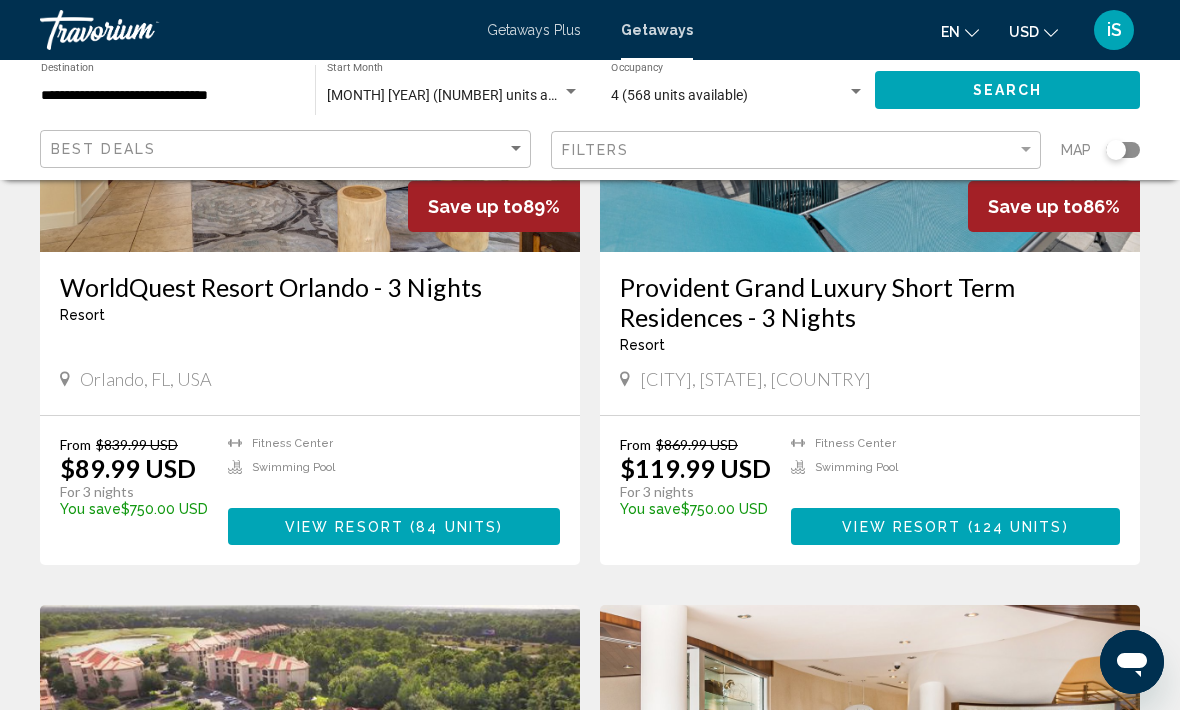 click on "View Resort" at bounding box center (344, 527) 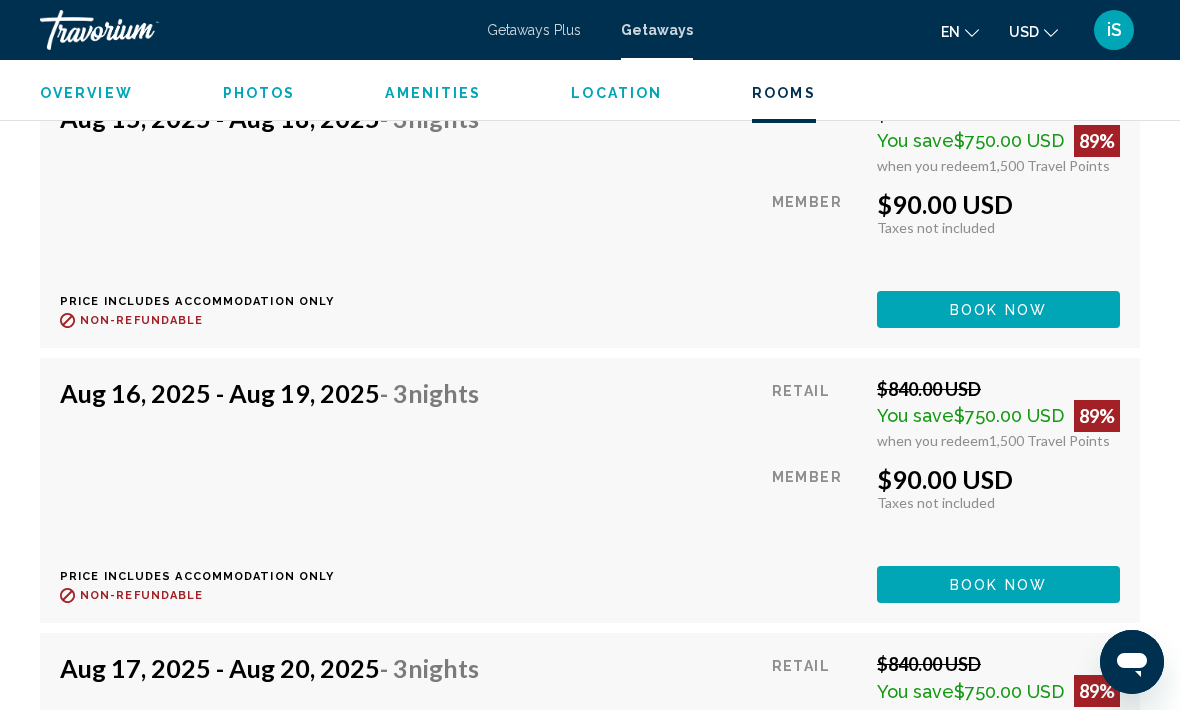 scroll, scrollTop: 7627, scrollLeft: 0, axis: vertical 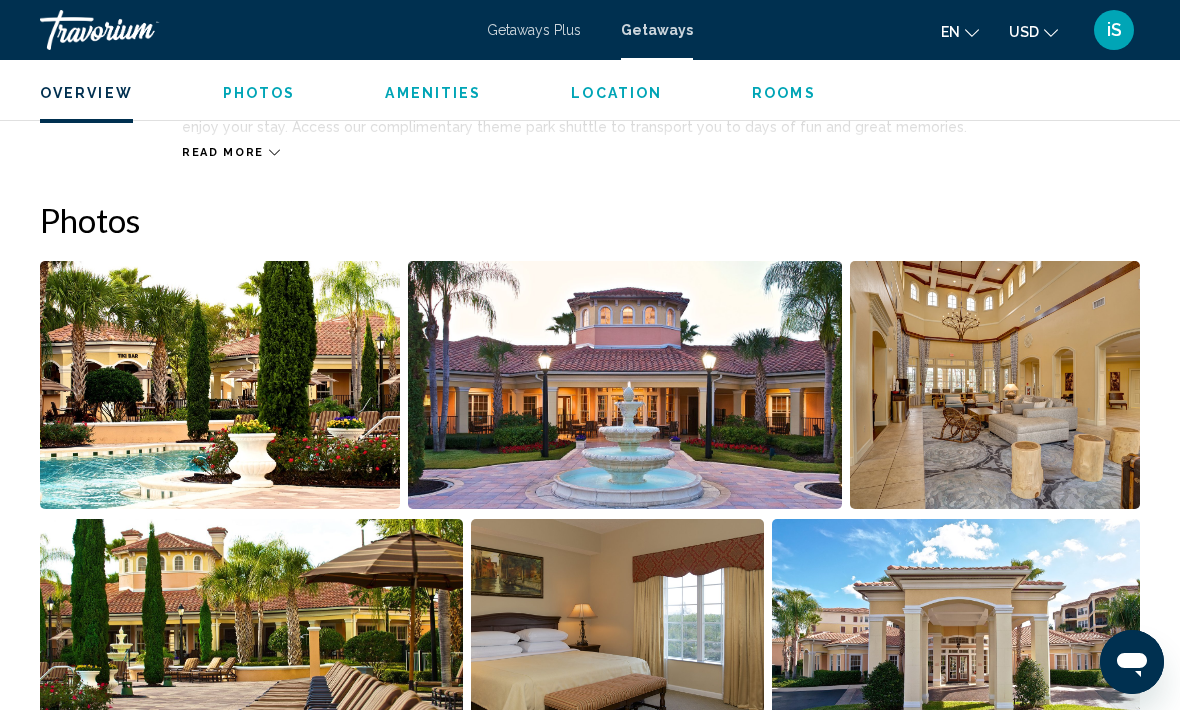 click at bounding box center (220, 385) 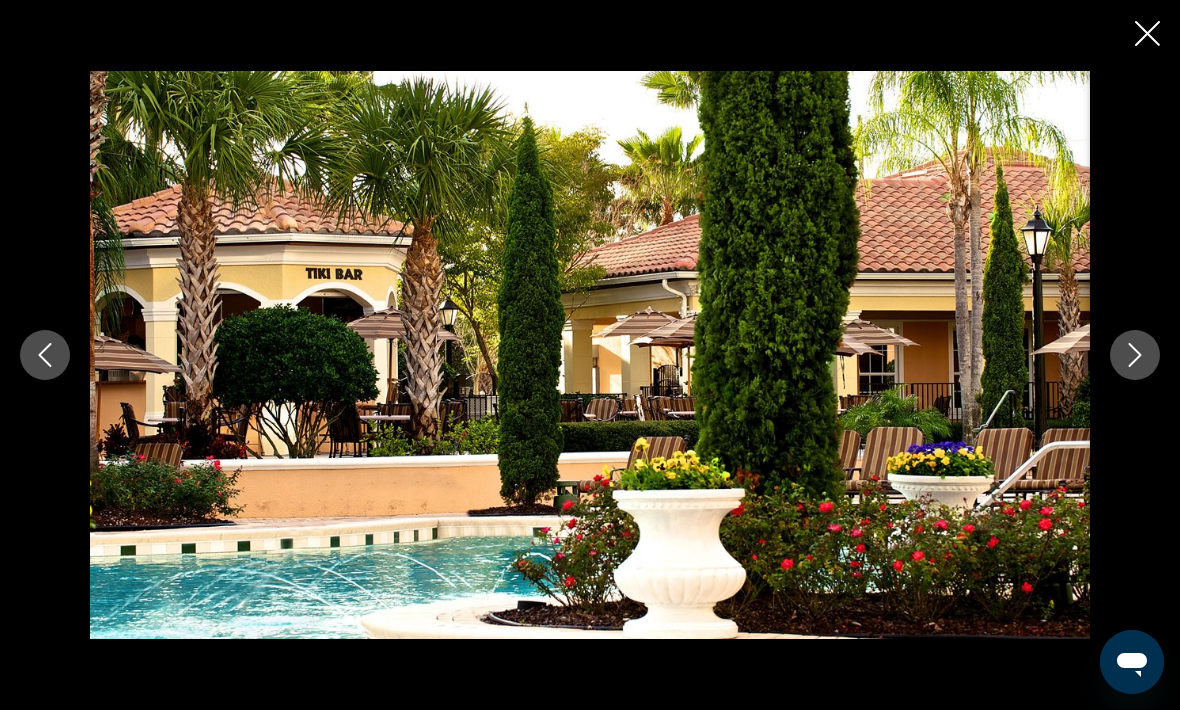 click 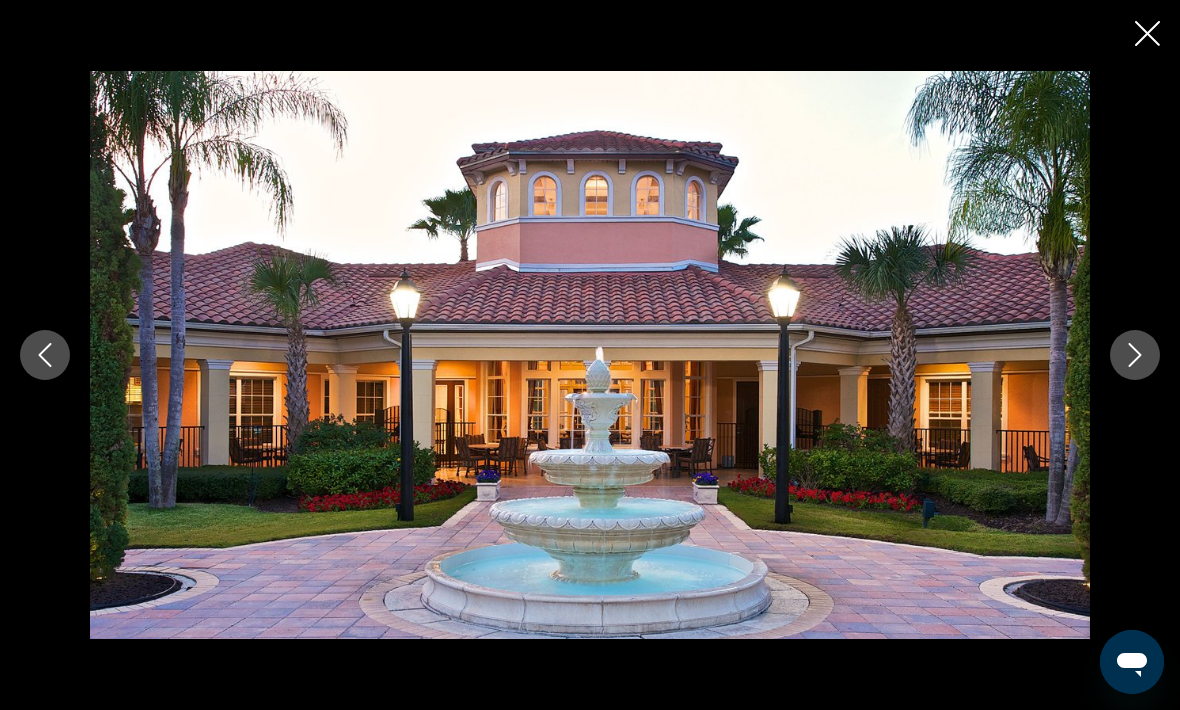 click 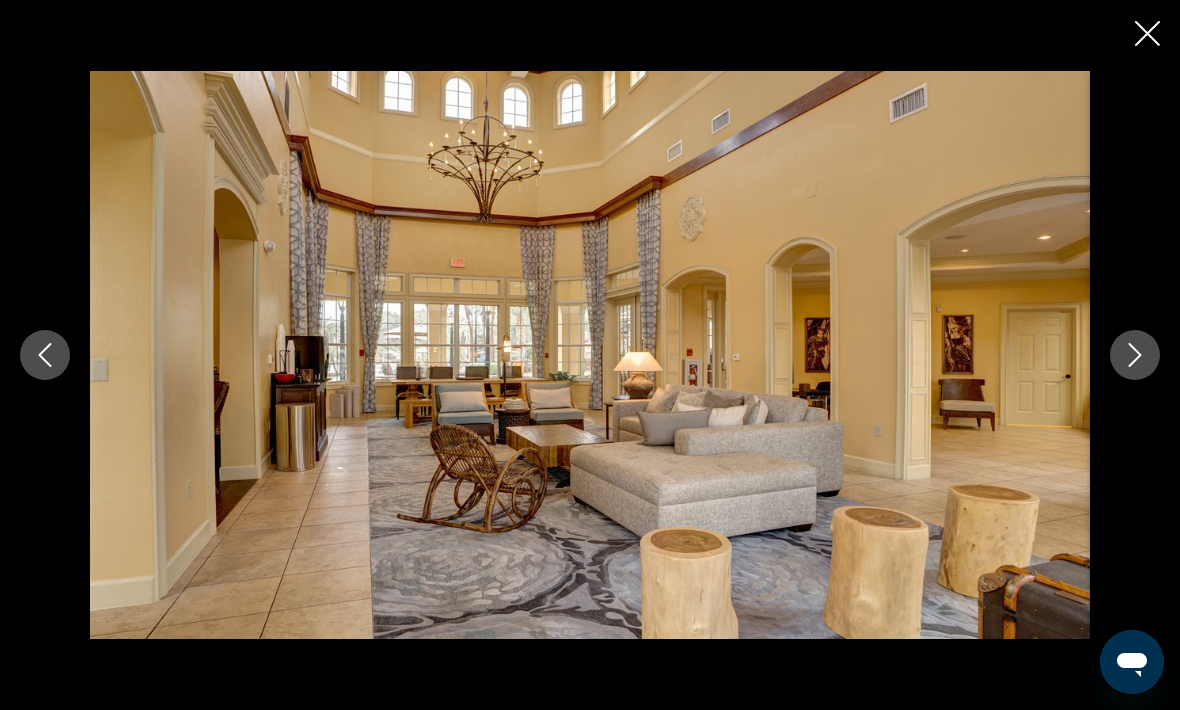 click 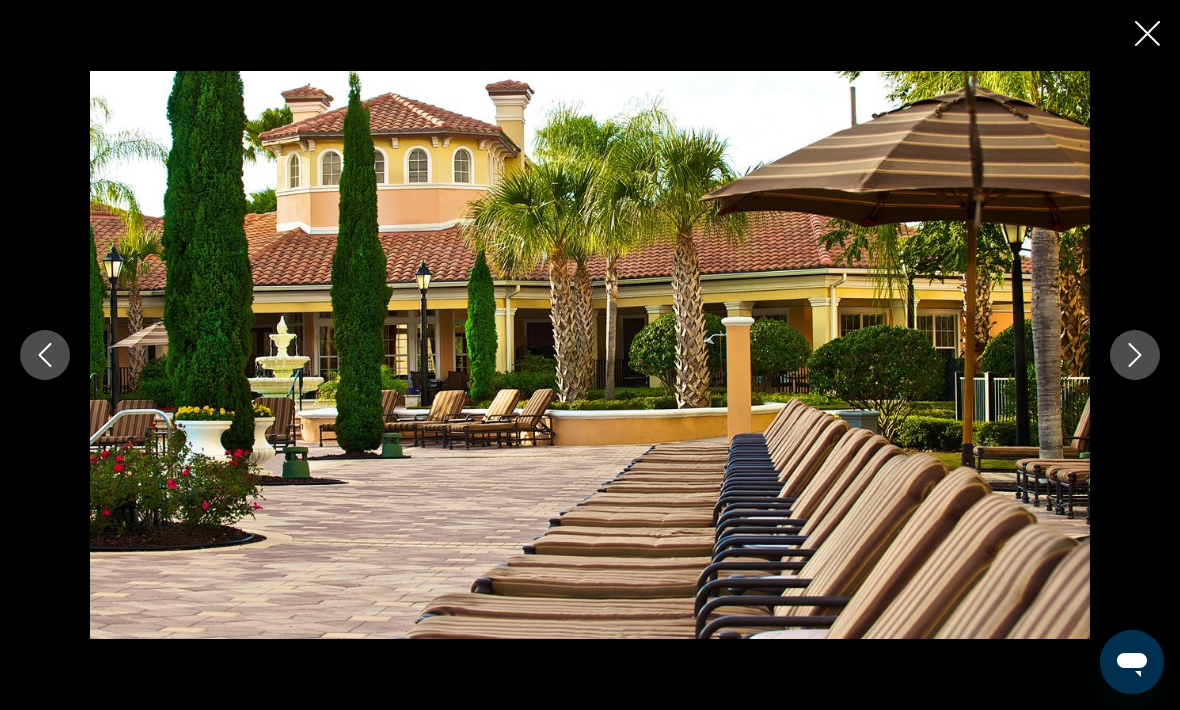 click at bounding box center (1135, 355) 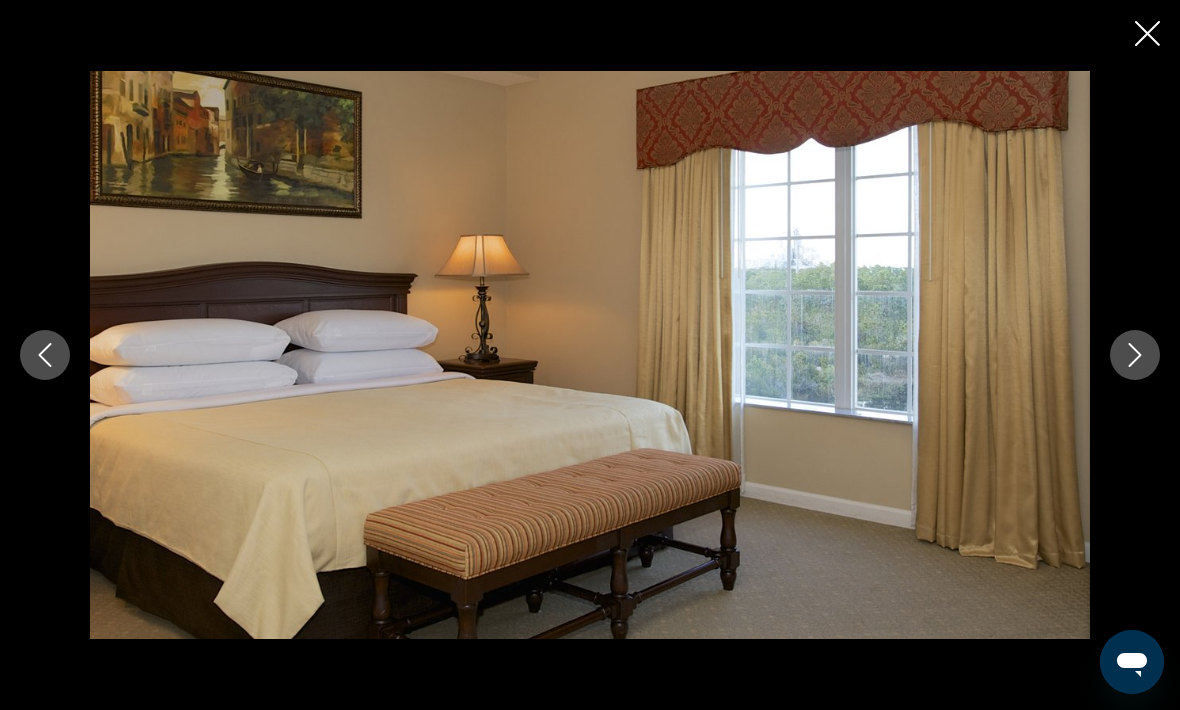 click 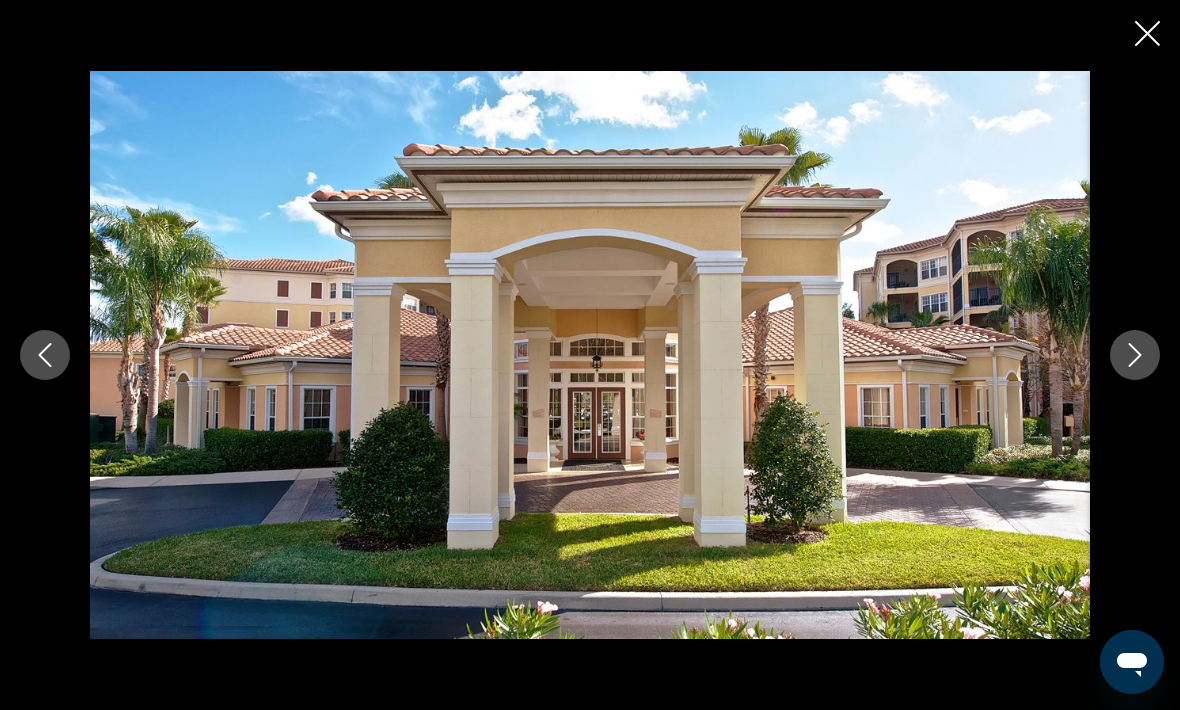 click 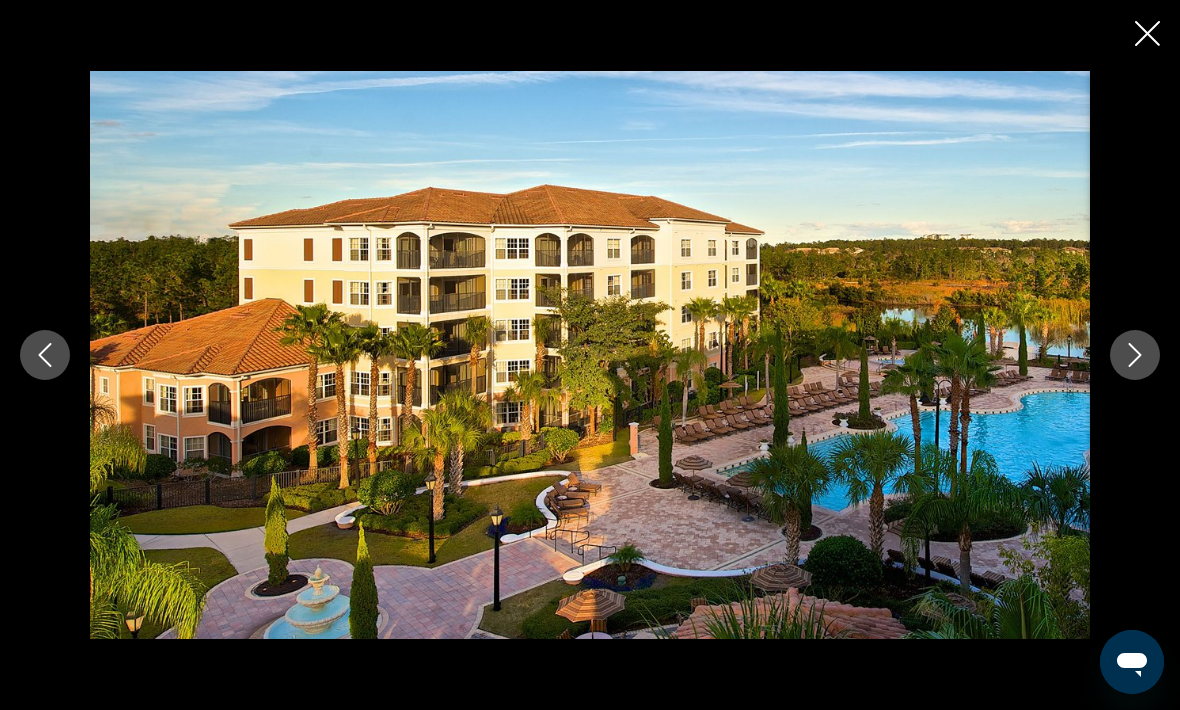 click 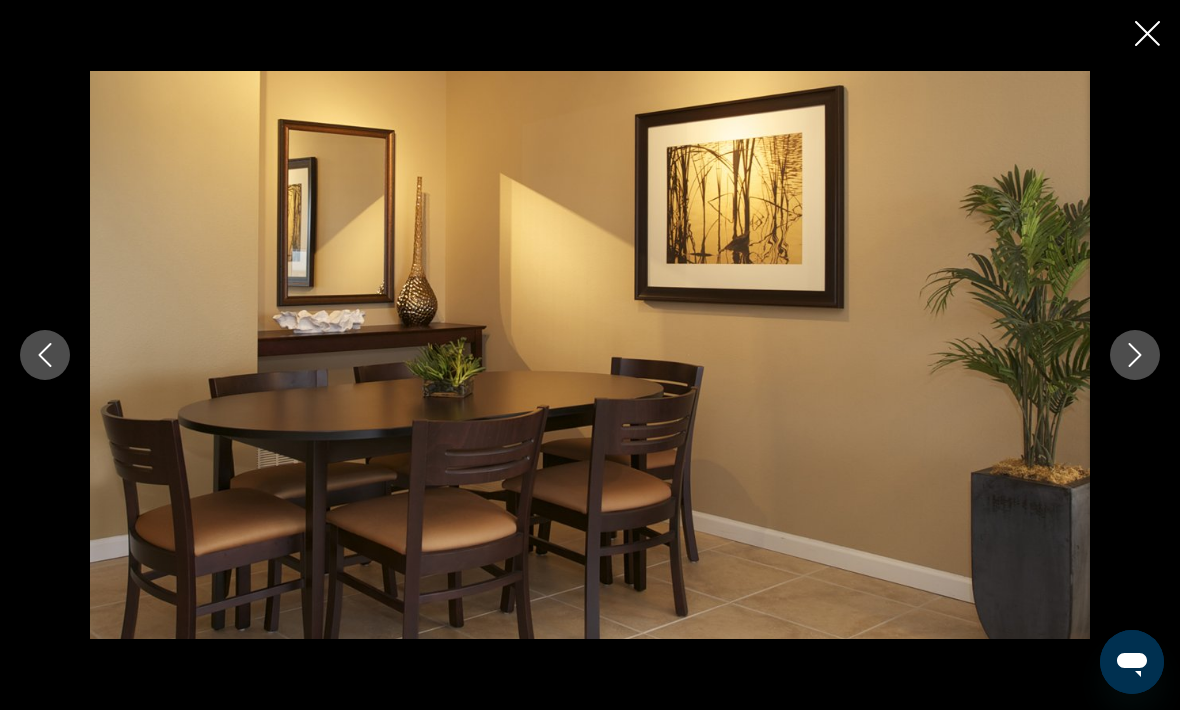 click 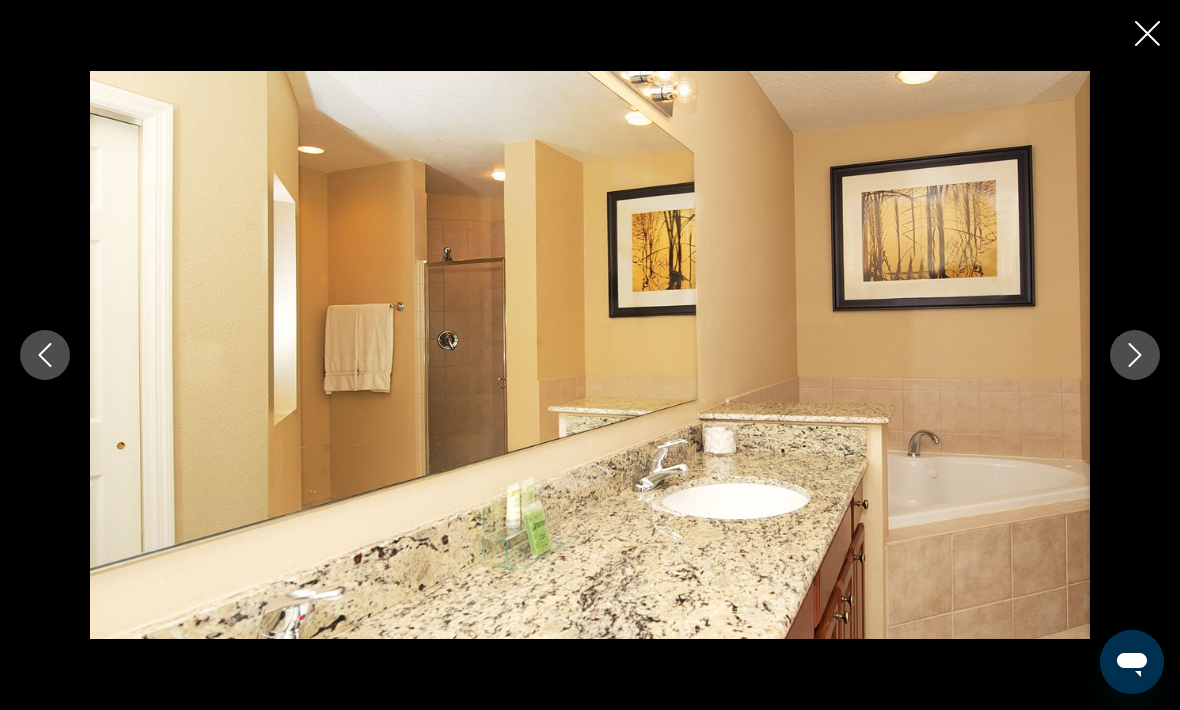 click 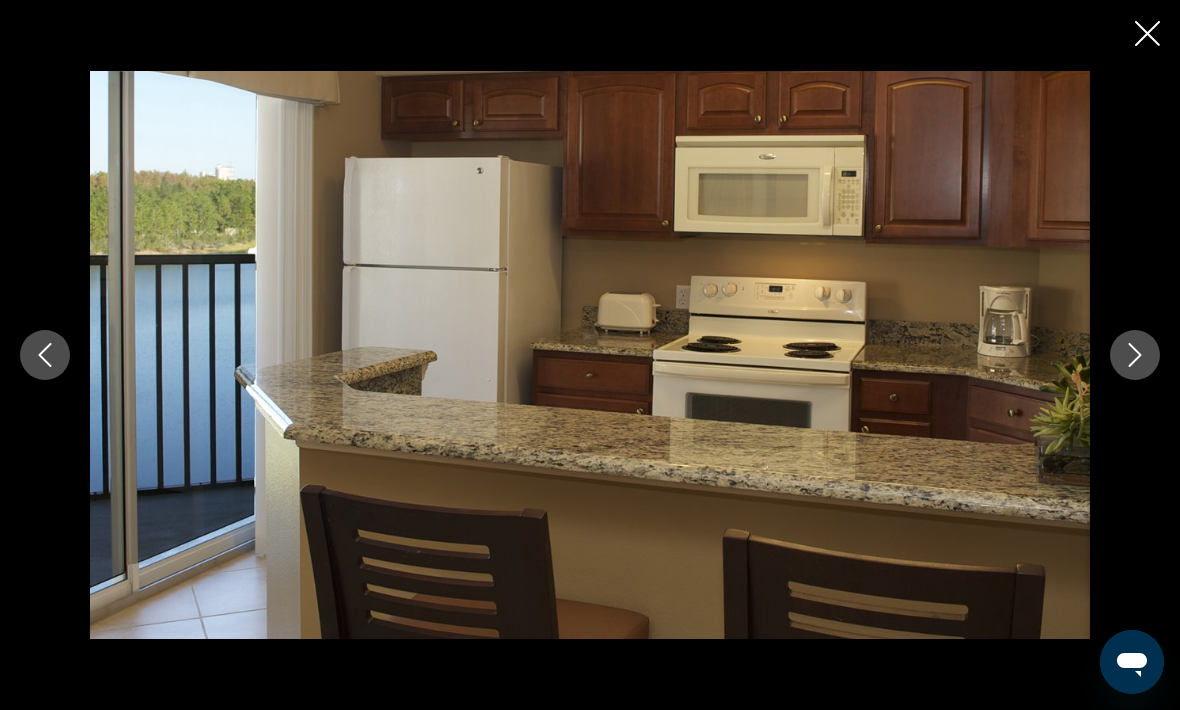 click 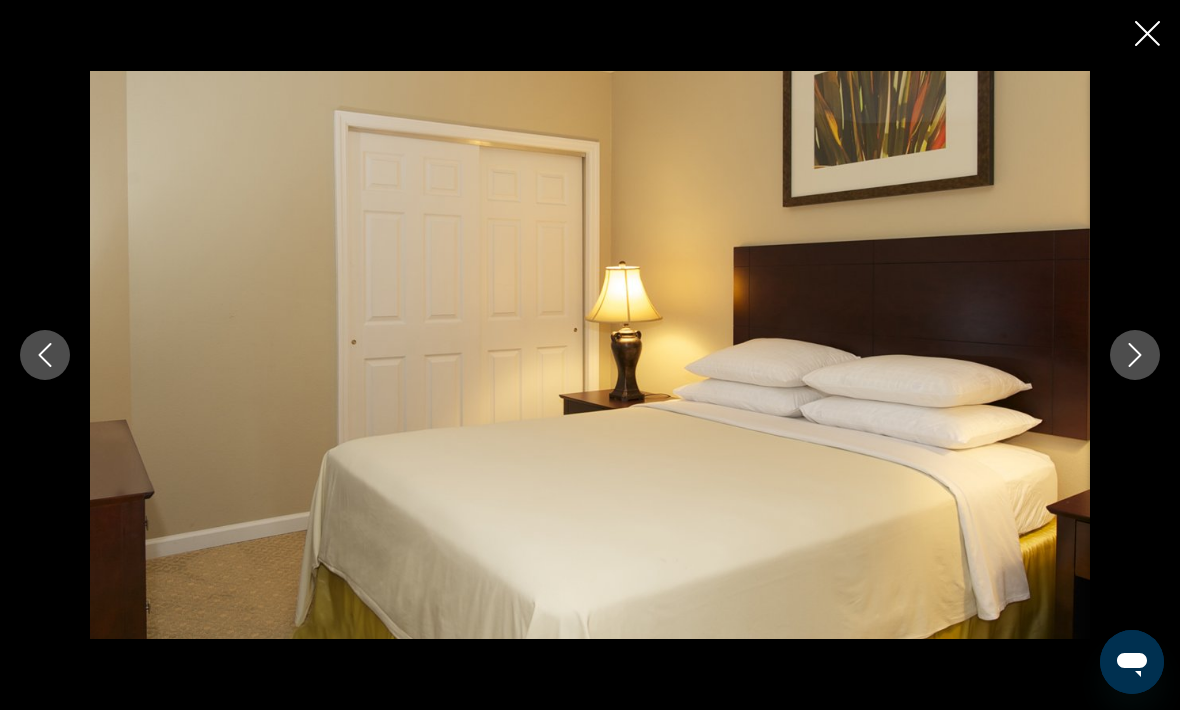 click 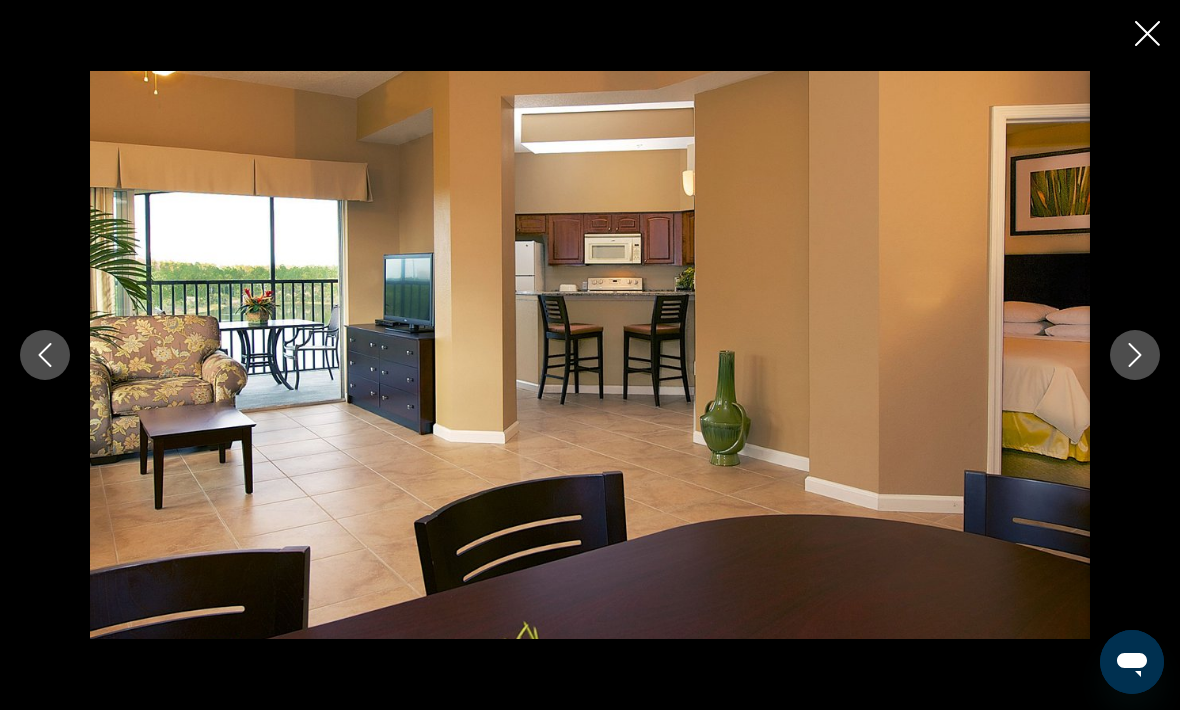 click 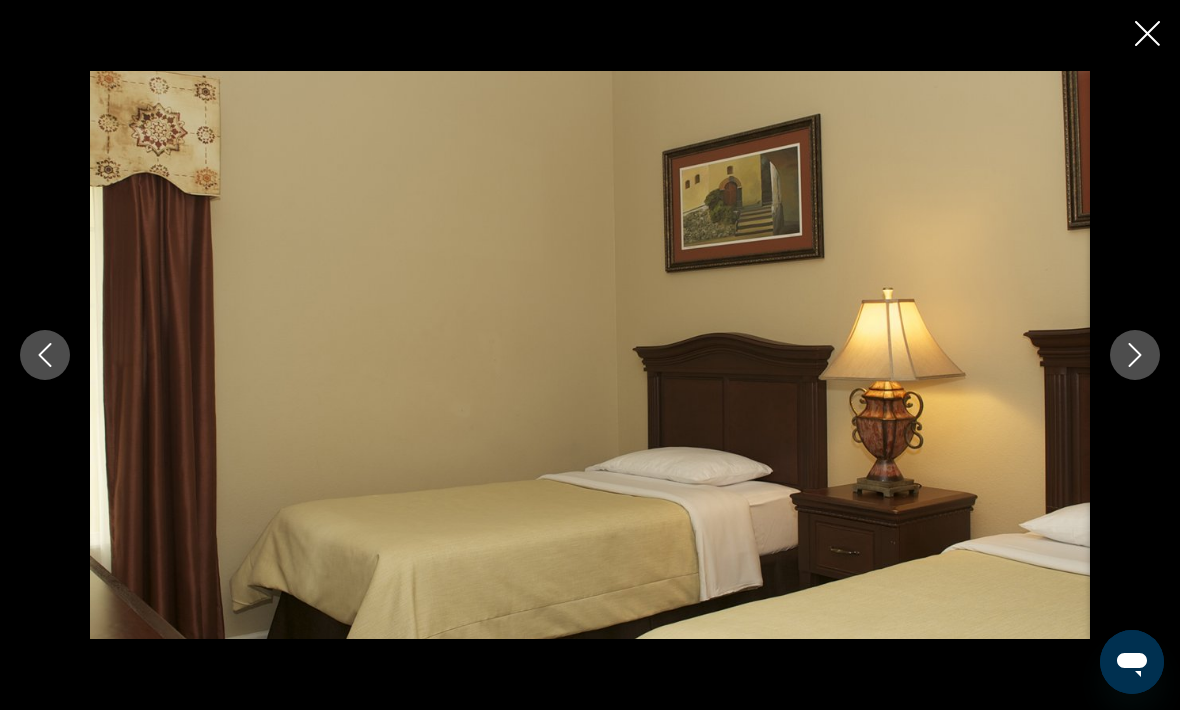 click 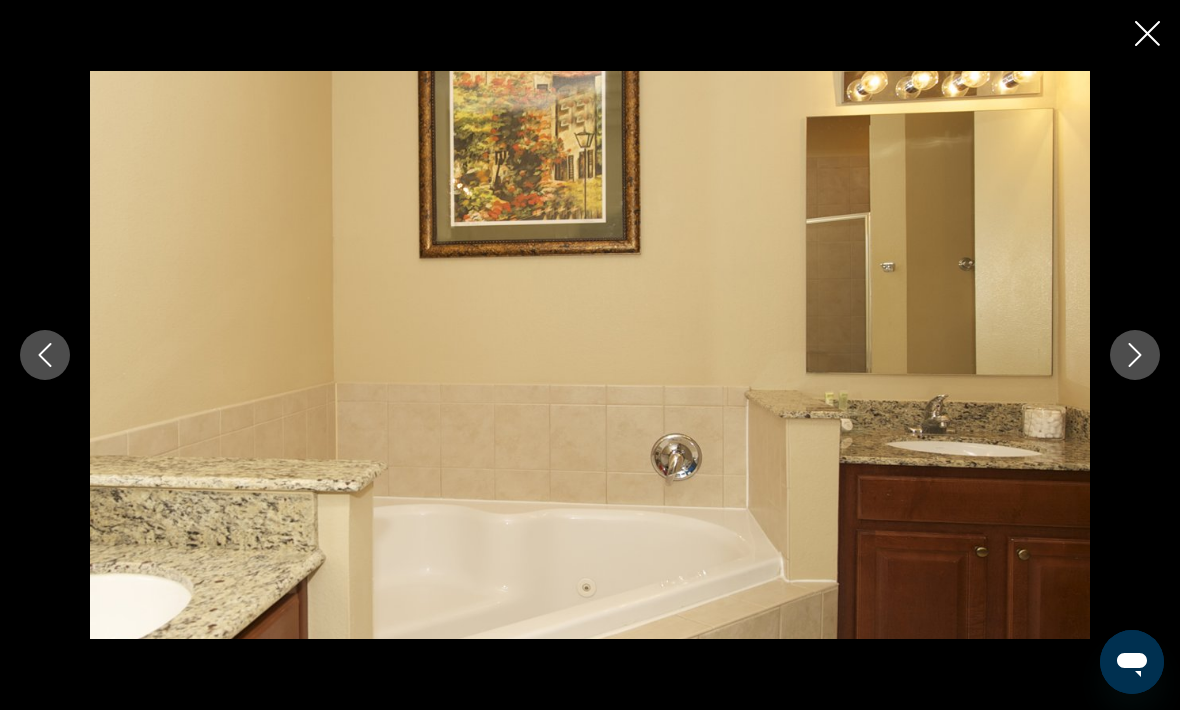 click at bounding box center [1135, 355] 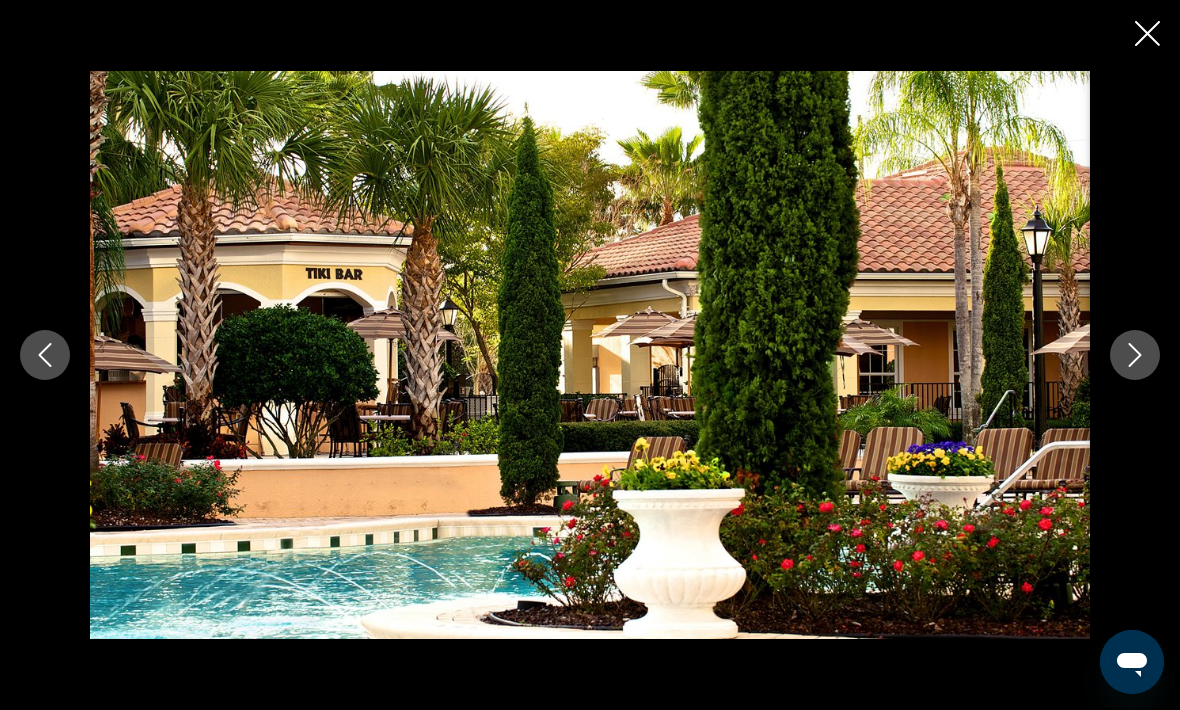 click 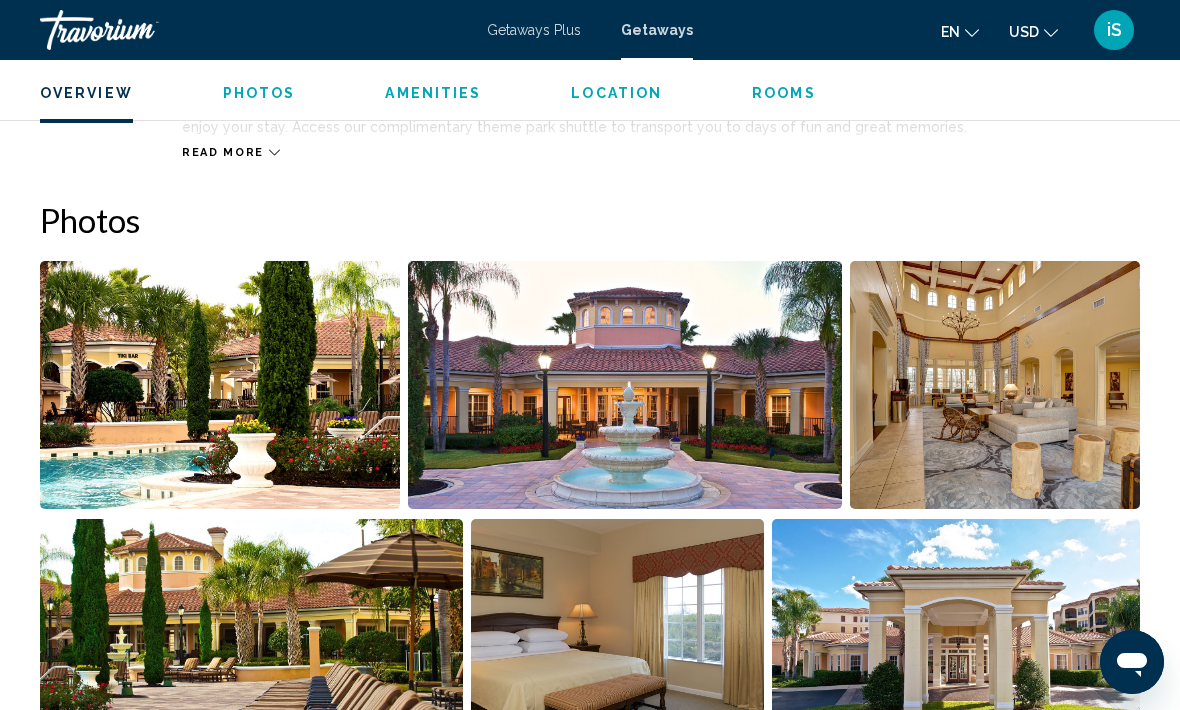 click on "Rooms" at bounding box center (784, 93) 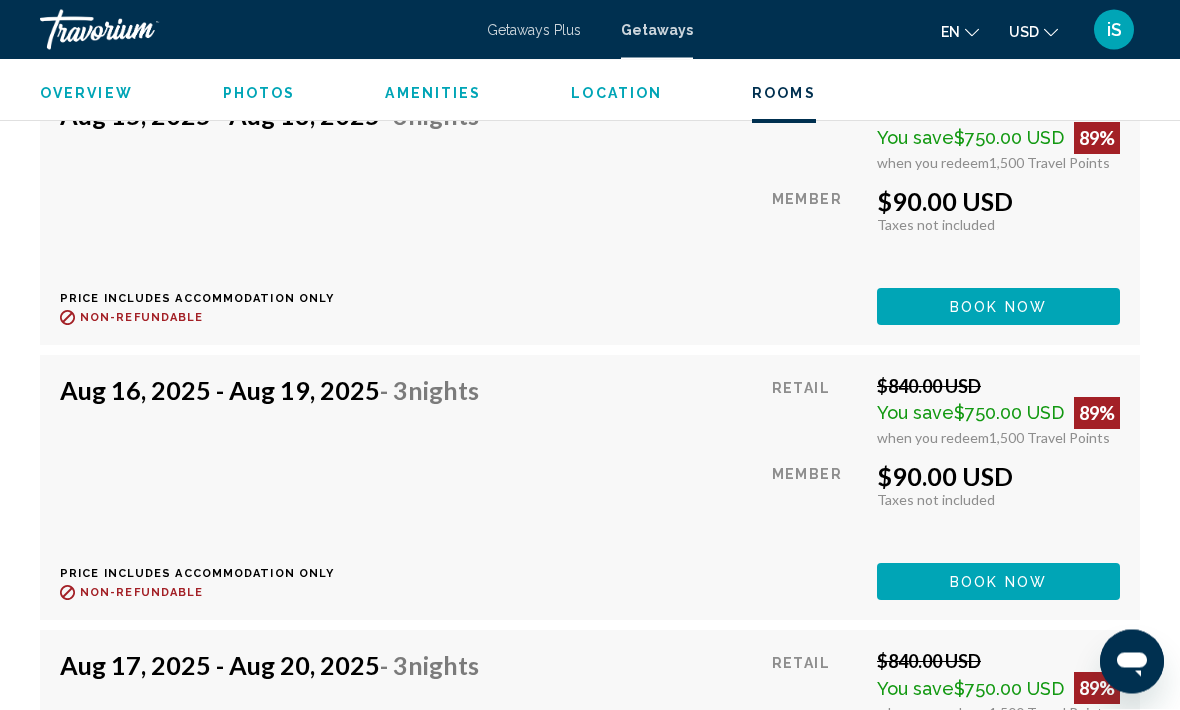 scroll, scrollTop: 7632, scrollLeft: 0, axis: vertical 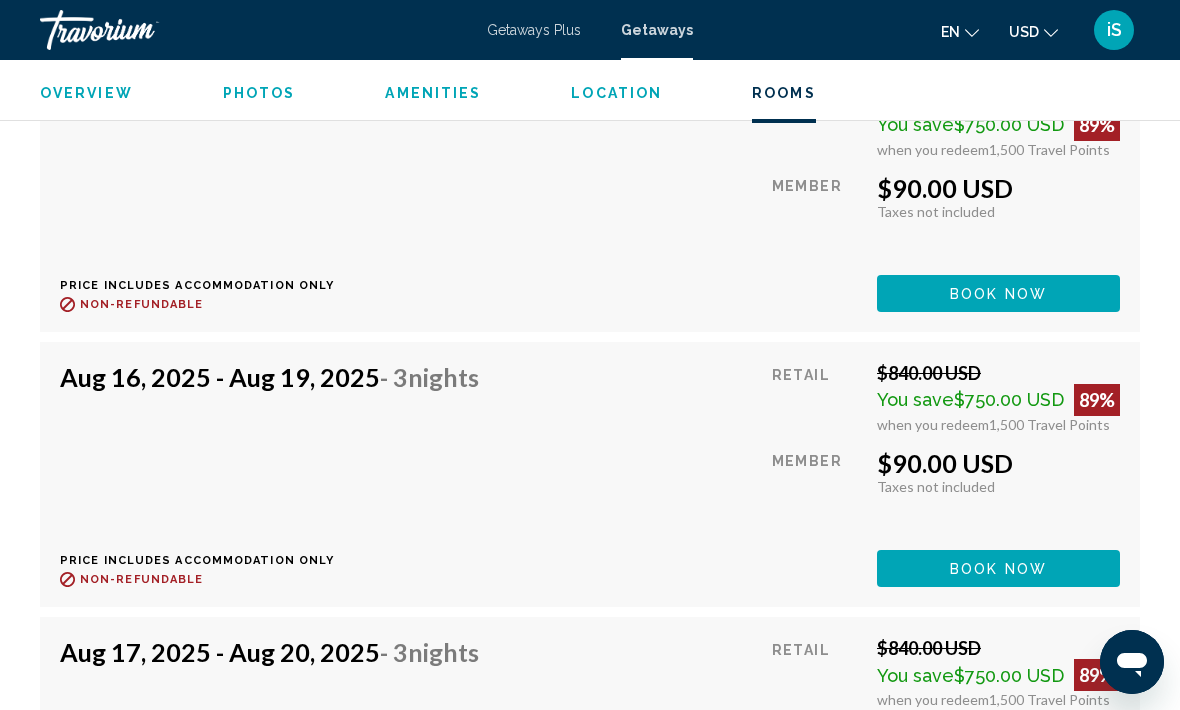 click on "Book now" at bounding box center (998, -3561) 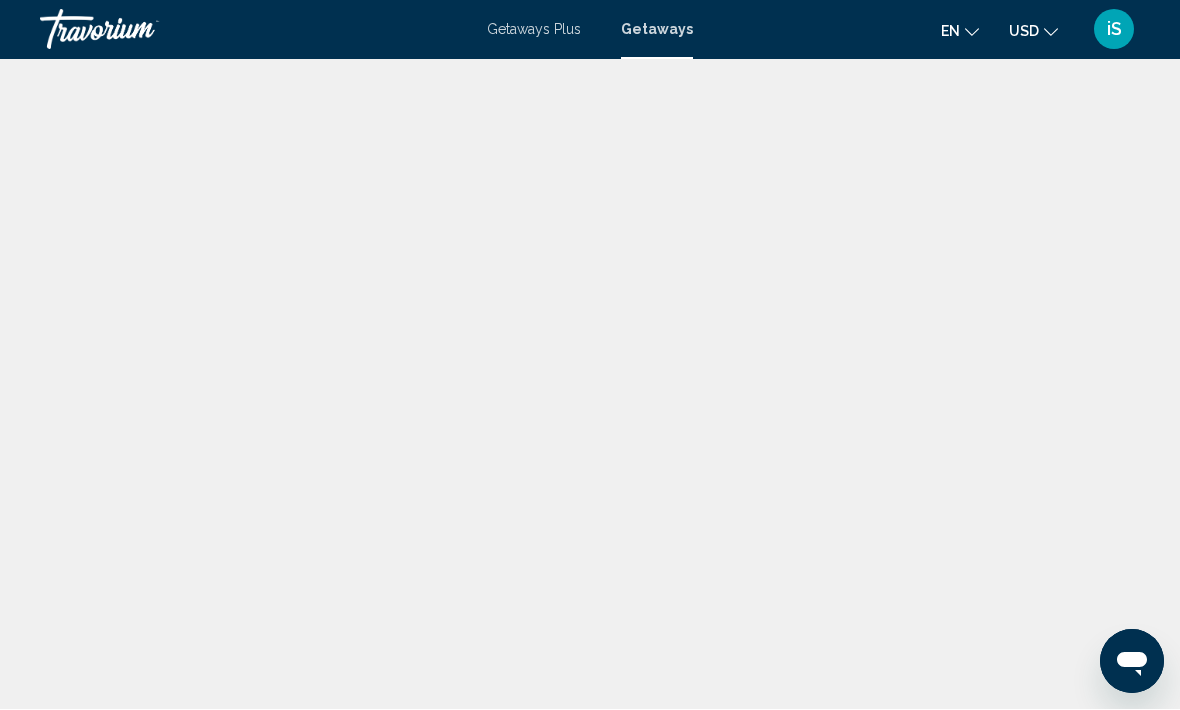 scroll, scrollTop: 1, scrollLeft: 0, axis: vertical 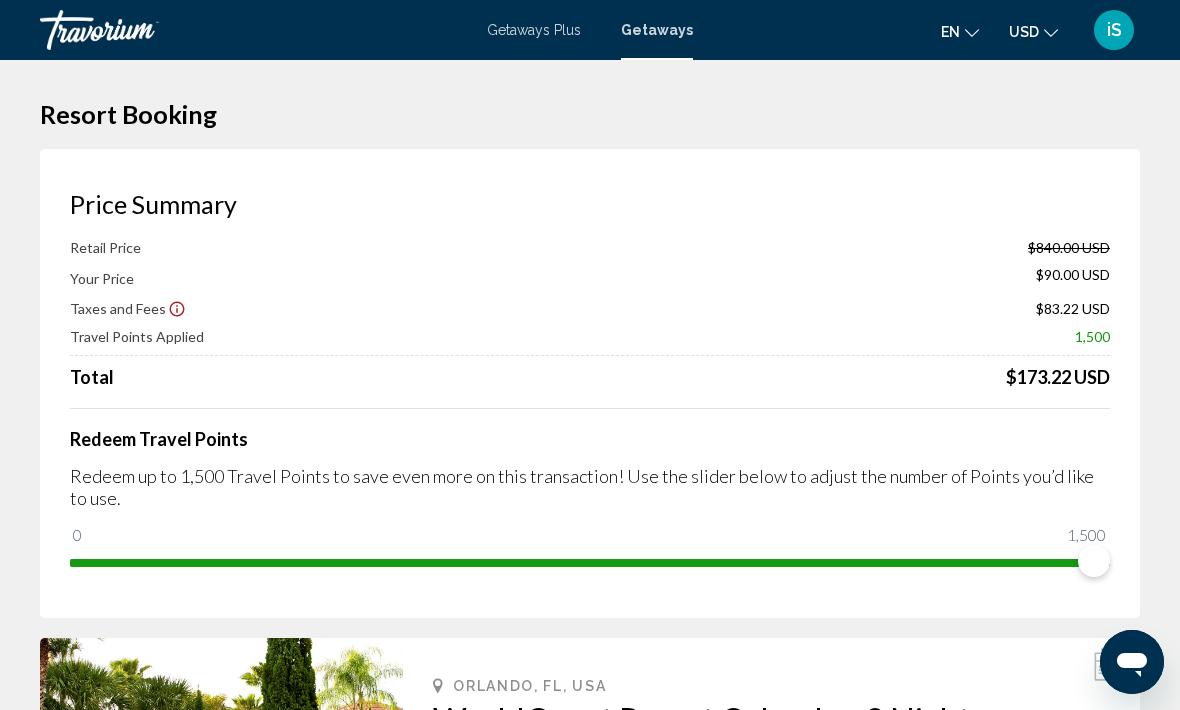 click 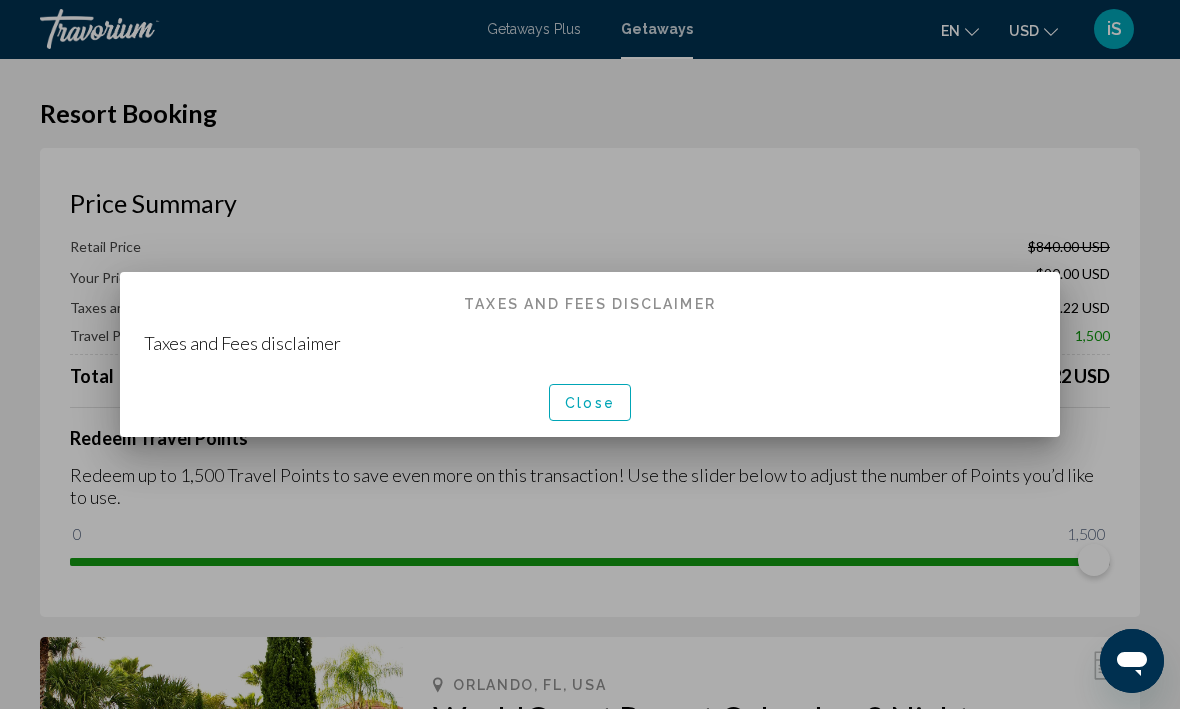 click on "Close" at bounding box center [590, 404] 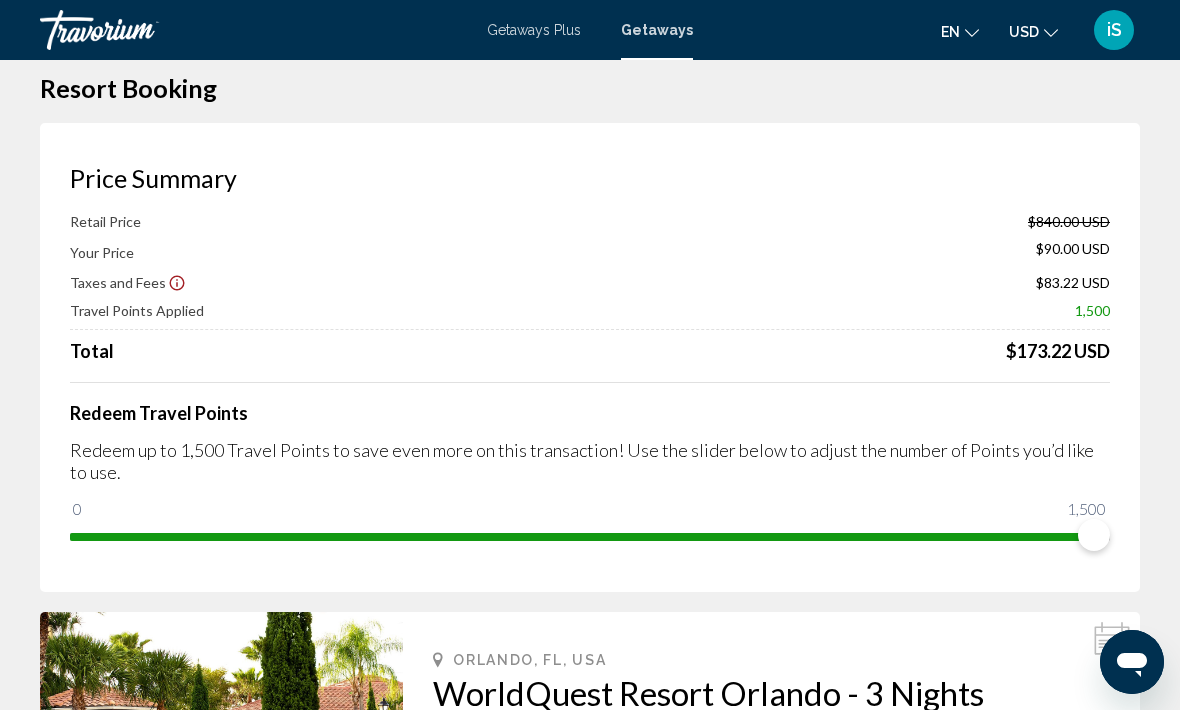 scroll, scrollTop: 0, scrollLeft: 0, axis: both 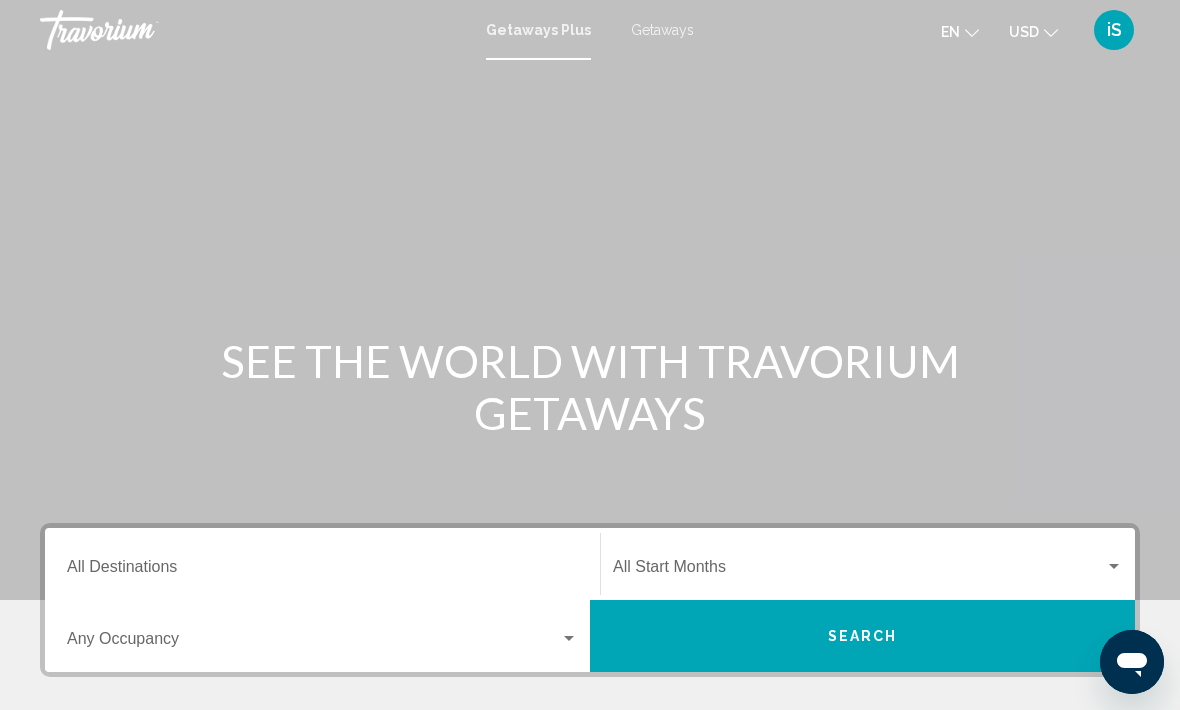 click on "Destination All Destinations" at bounding box center (322, 571) 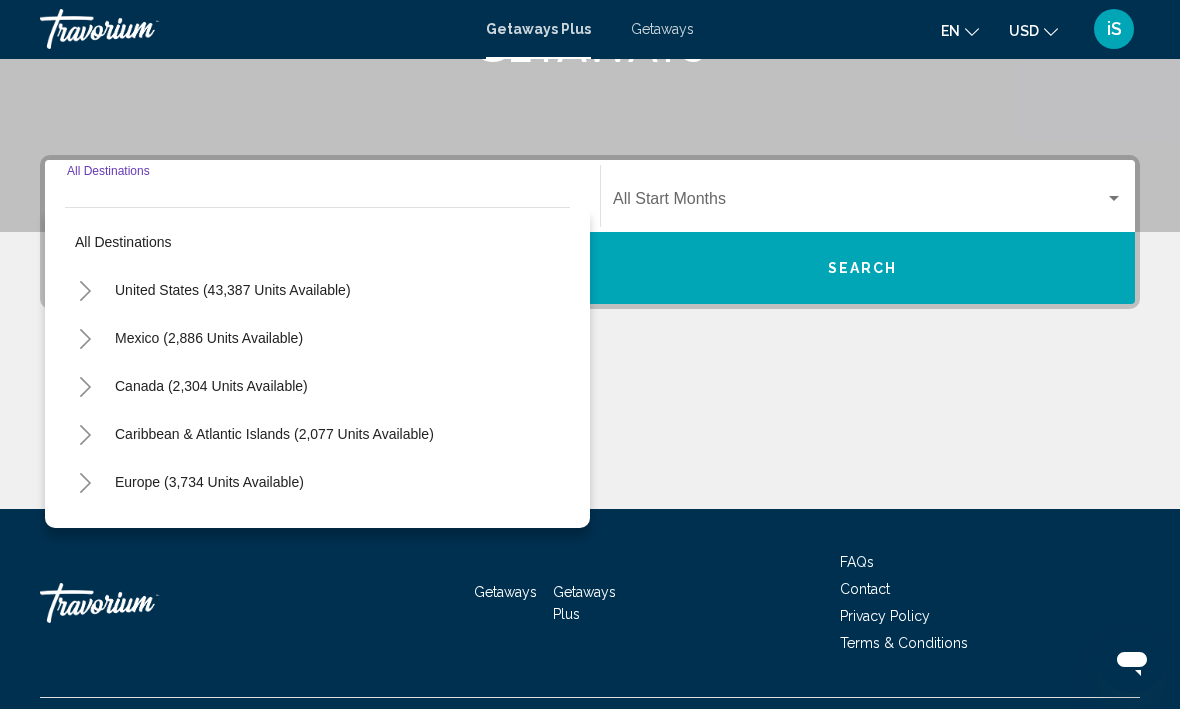 scroll, scrollTop: 412, scrollLeft: 0, axis: vertical 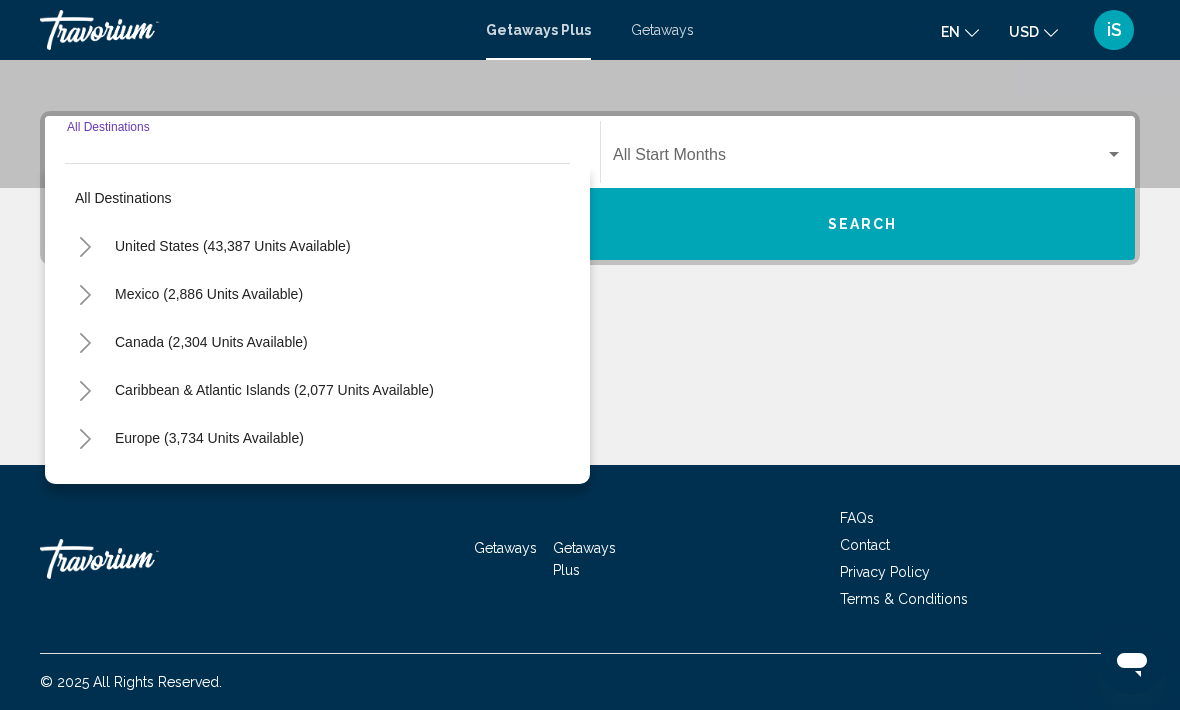 click on "United States (43,387 units available)" at bounding box center [209, 294] 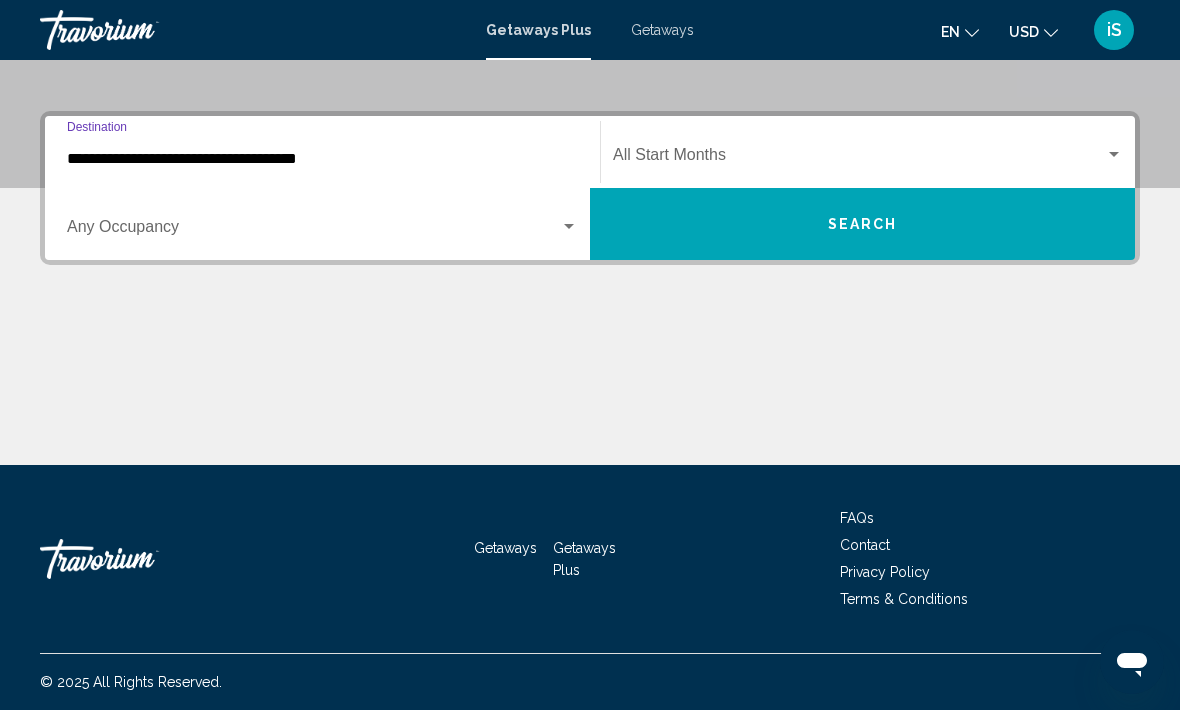 click on "**********" at bounding box center [322, 159] 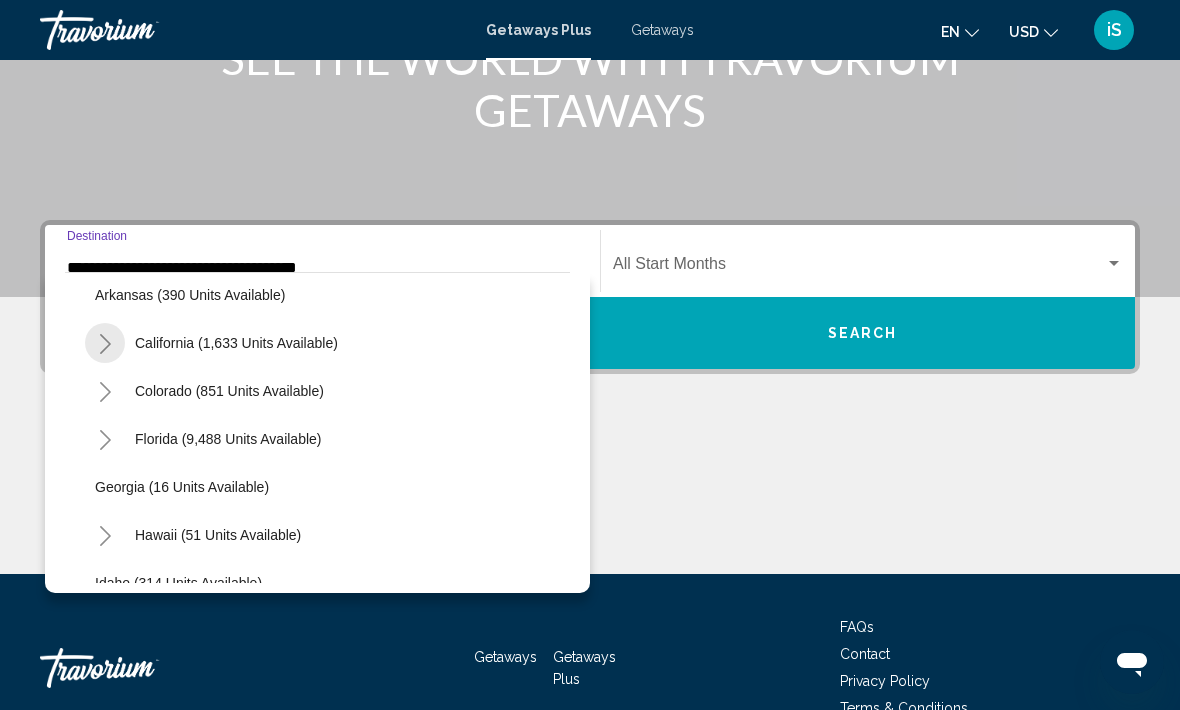 scroll, scrollTop: 161, scrollLeft: 0, axis: vertical 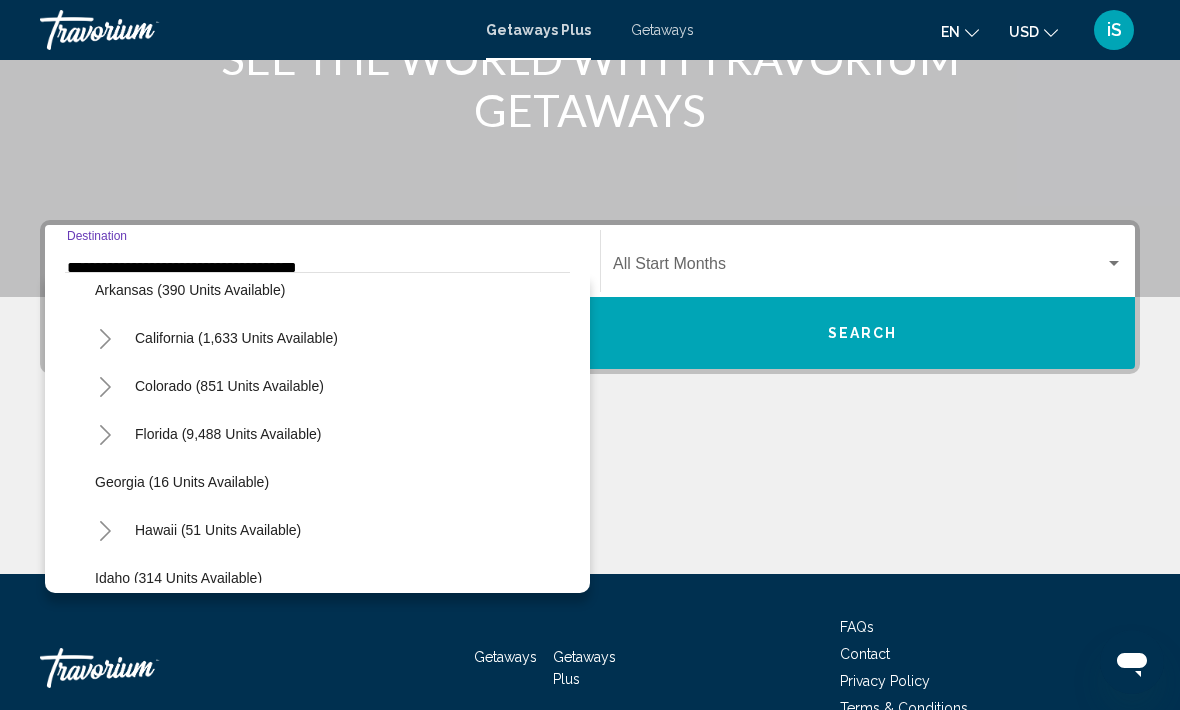 click on "Florida (9,488 units available)" 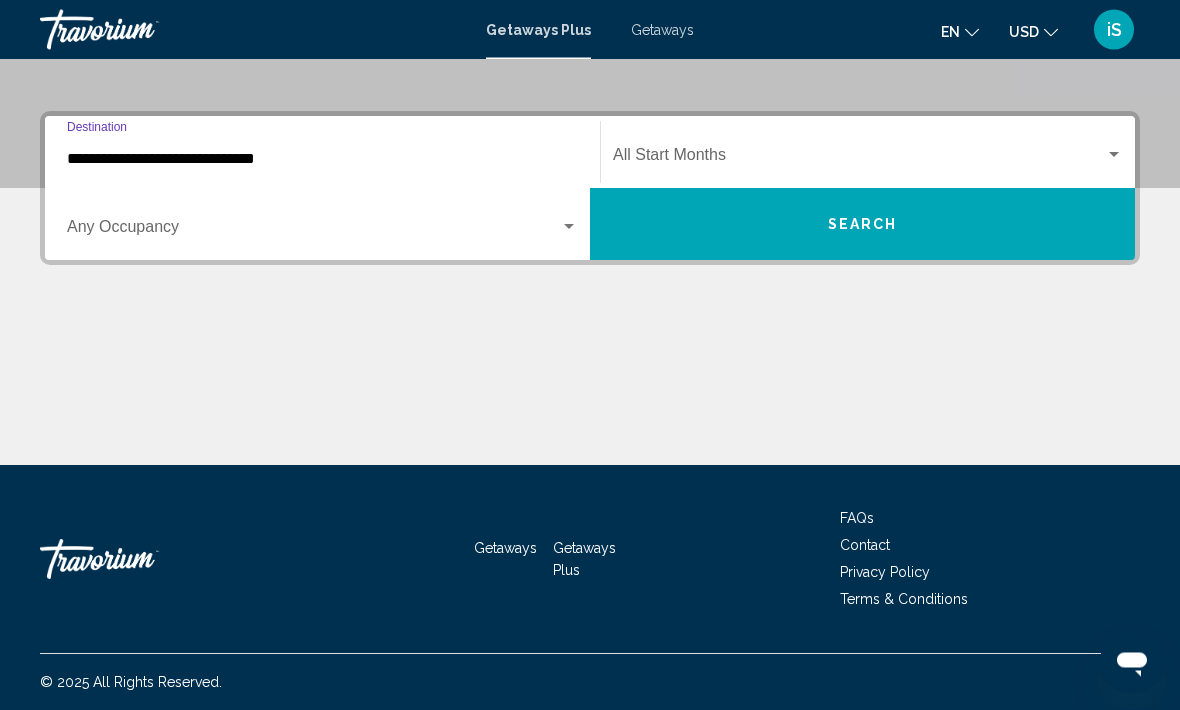 scroll, scrollTop: 412, scrollLeft: 0, axis: vertical 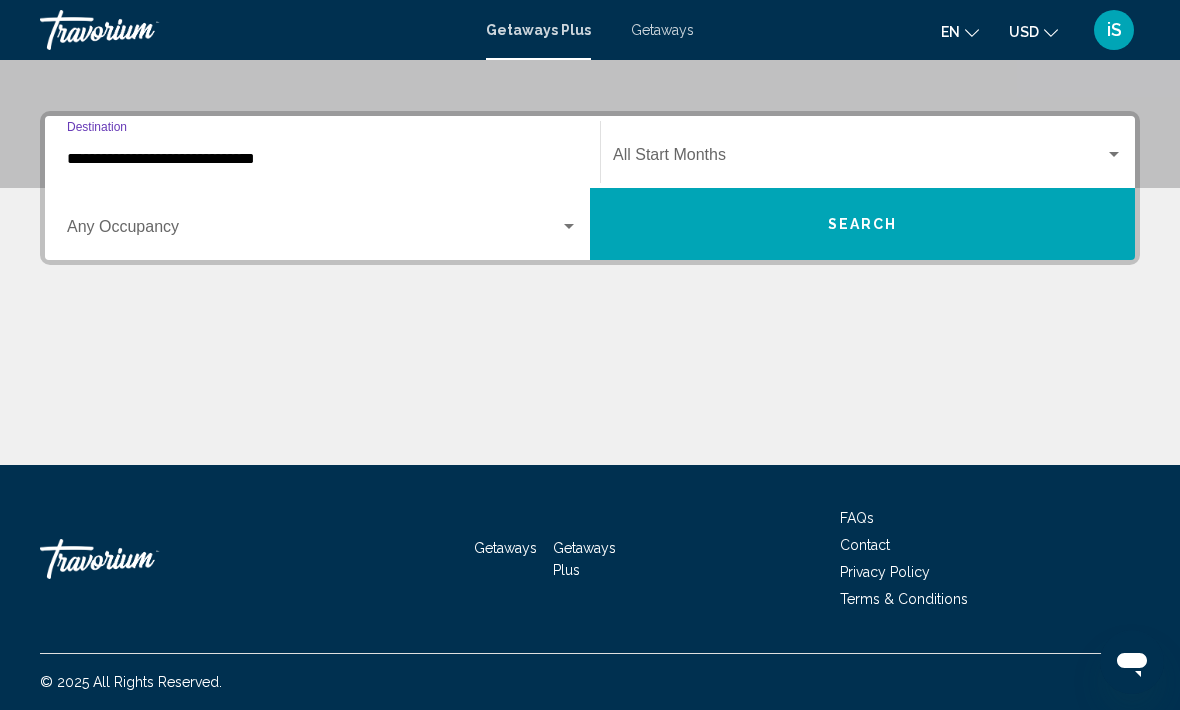 click at bounding box center [313, 231] 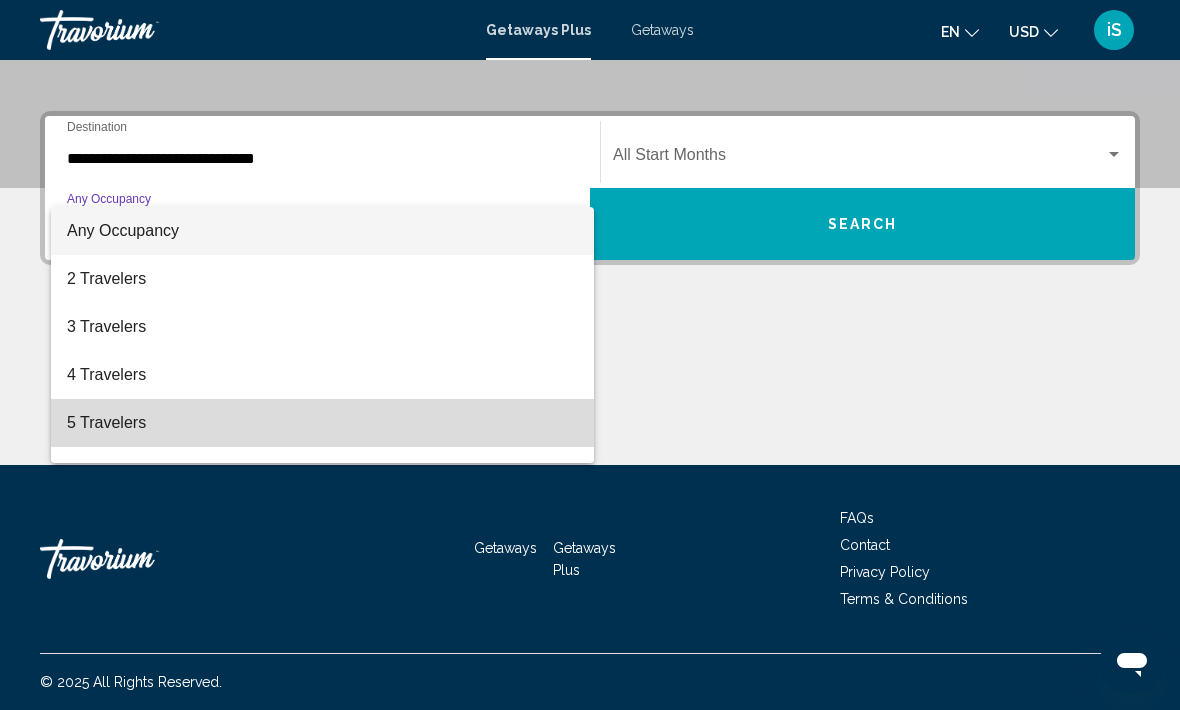 click on "5 Travelers" at bounding box center (322, 423) 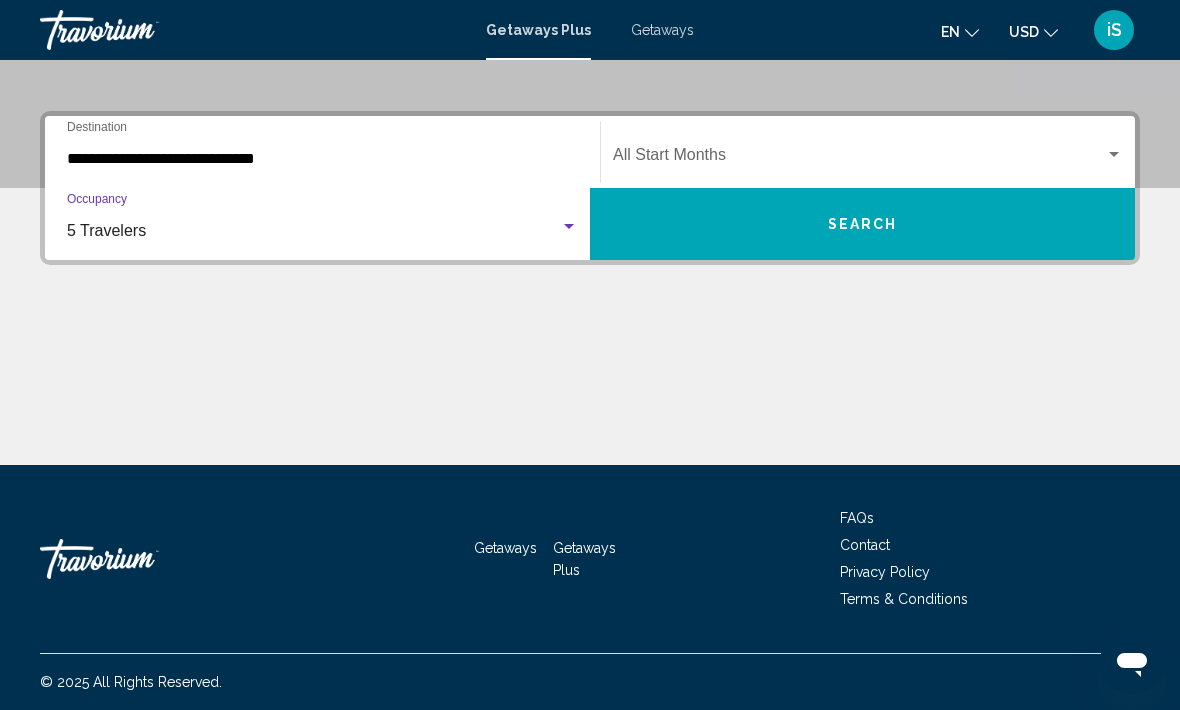 click on "Search" at bounding box center (862, 224) 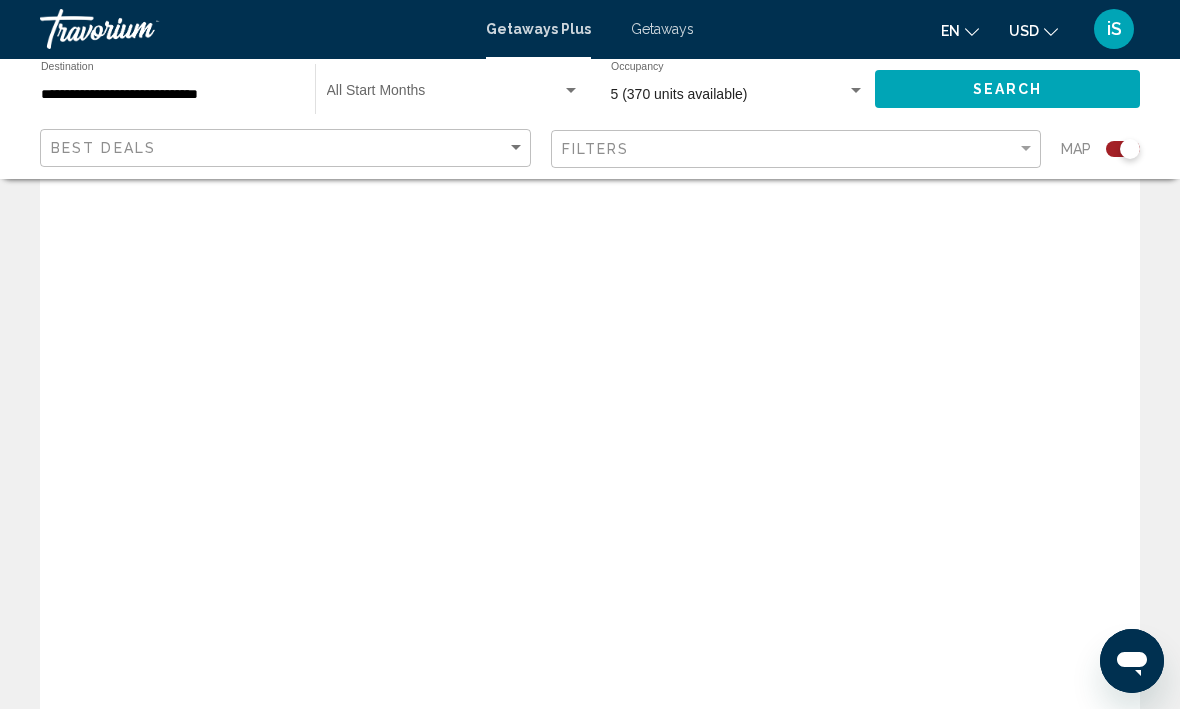 scroll, scrollTop: 67, scrollLeft: 0, axis: vertical 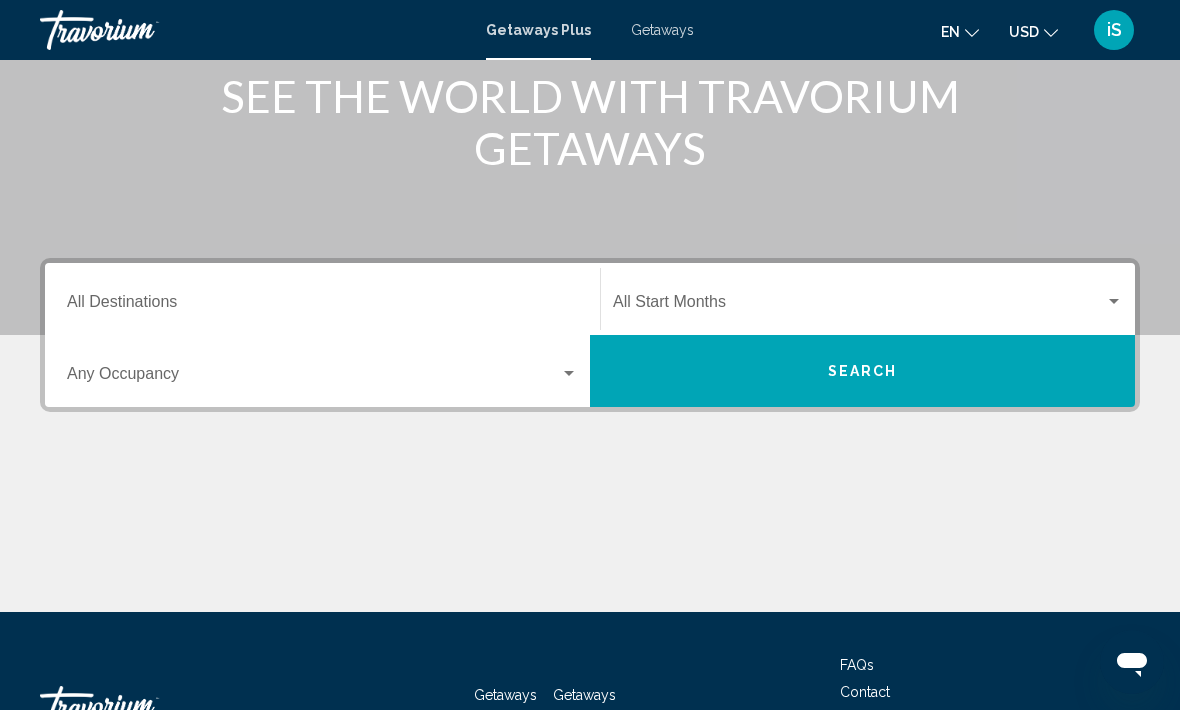 click at bounding box center [859, 306] 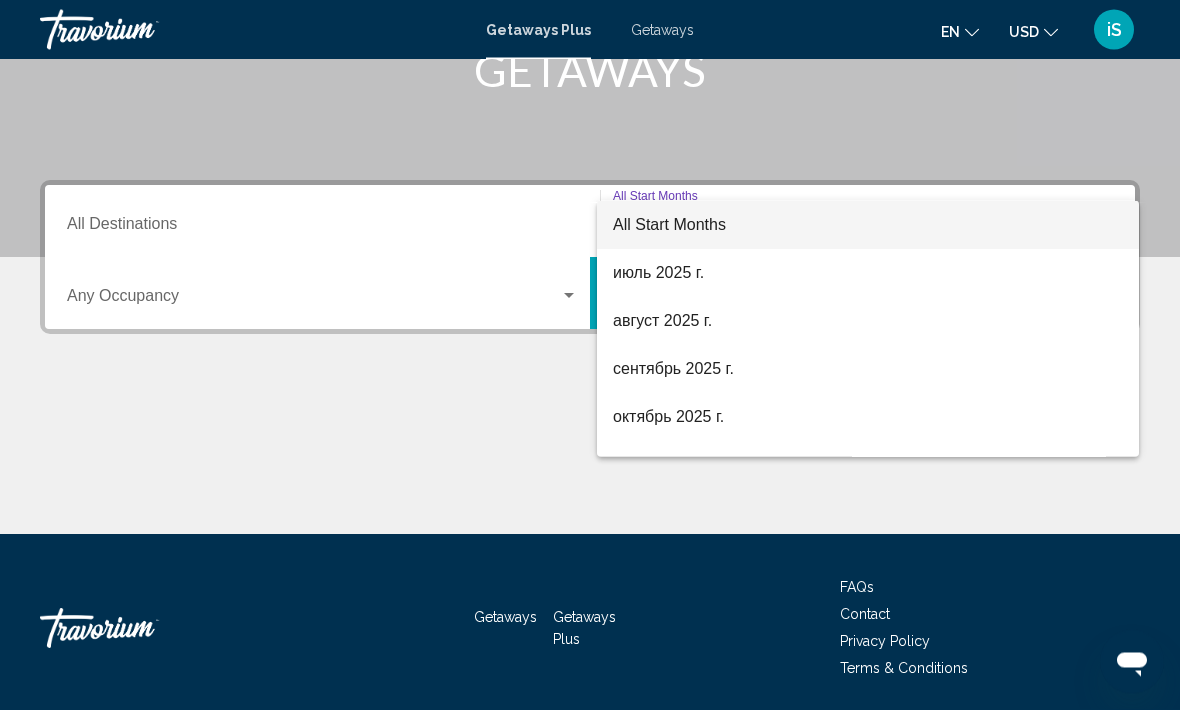 scroll, scrollTop: 346, scrollLeft: 0, axis: vertical 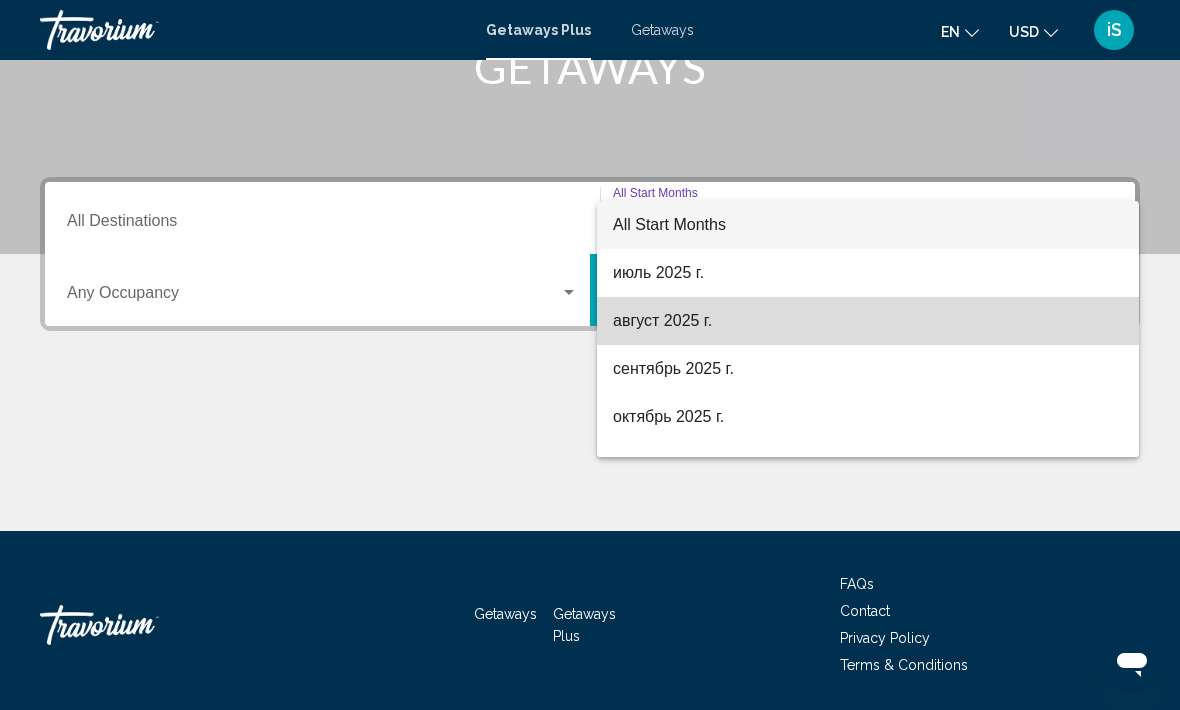 click on "август 2025 г." at bounding box center [868, 321] 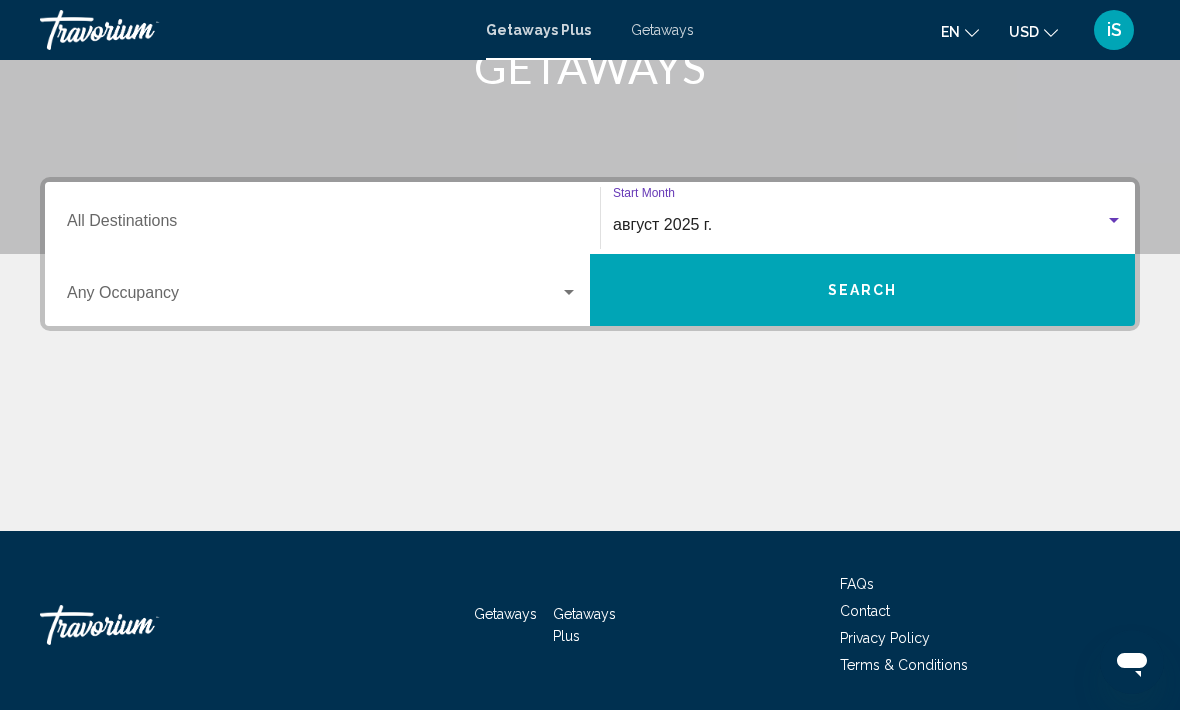 click at bounding box center (313, 297) 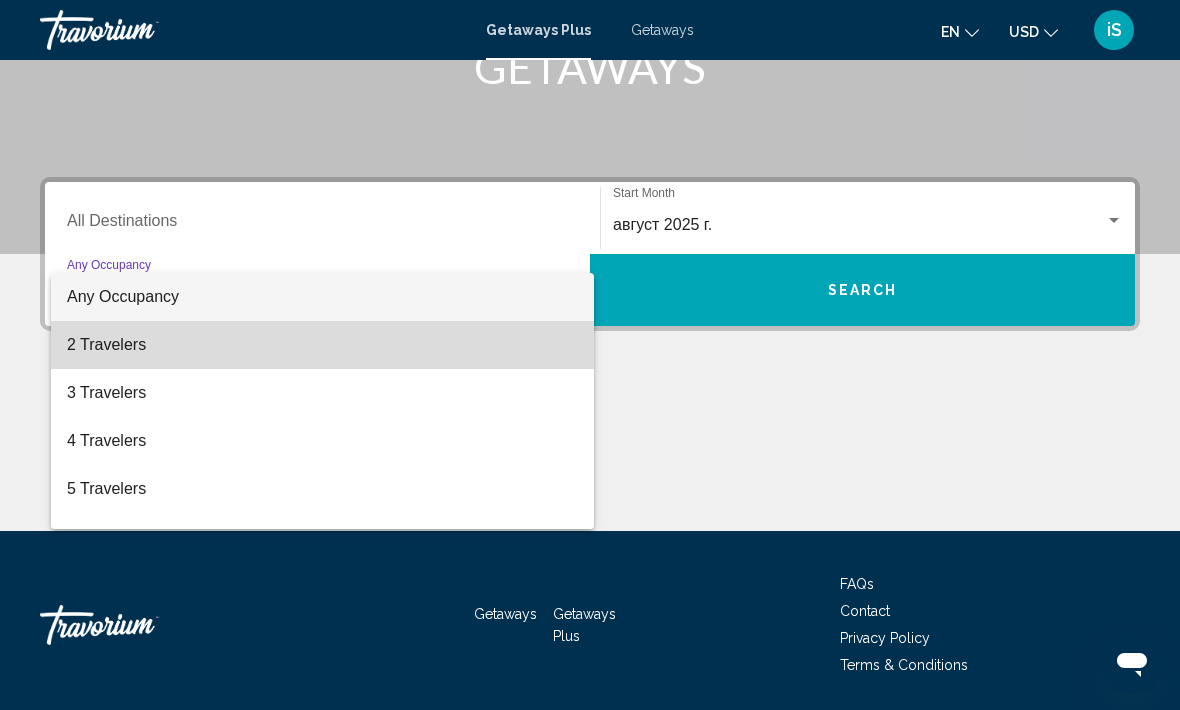 click on "2 Travelers" at bounding box center [322, 345] 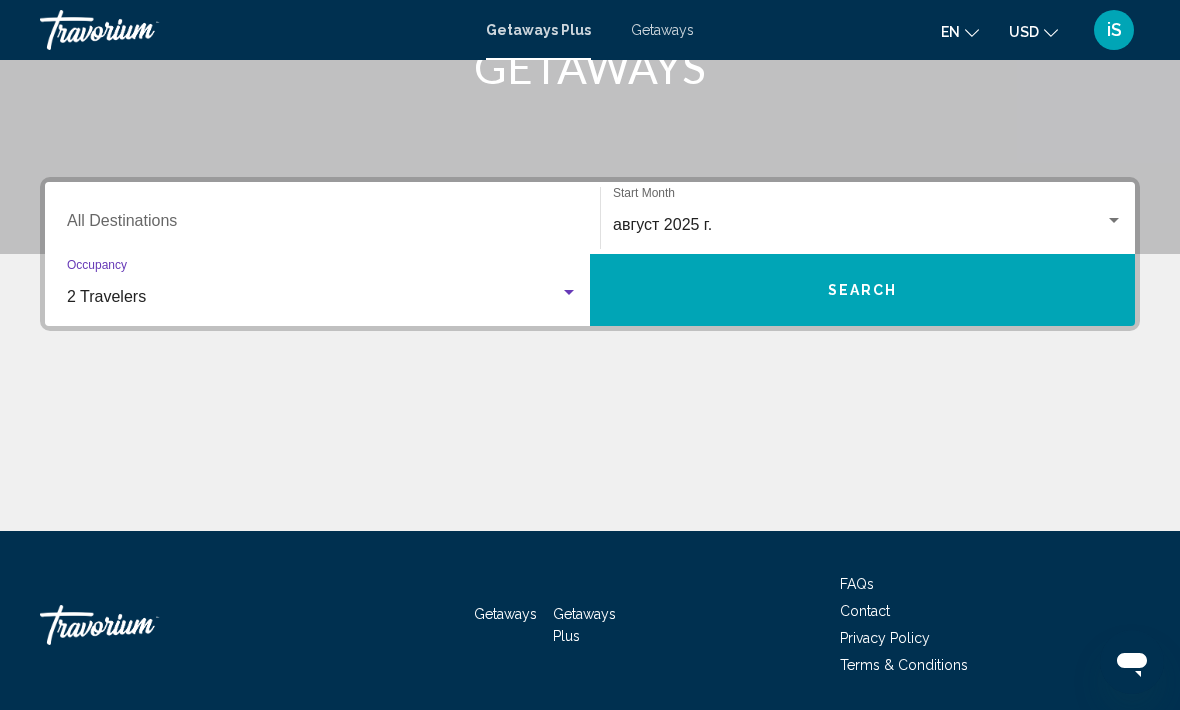 click on "Destination All Destinations" at bounding box center (322, 225) 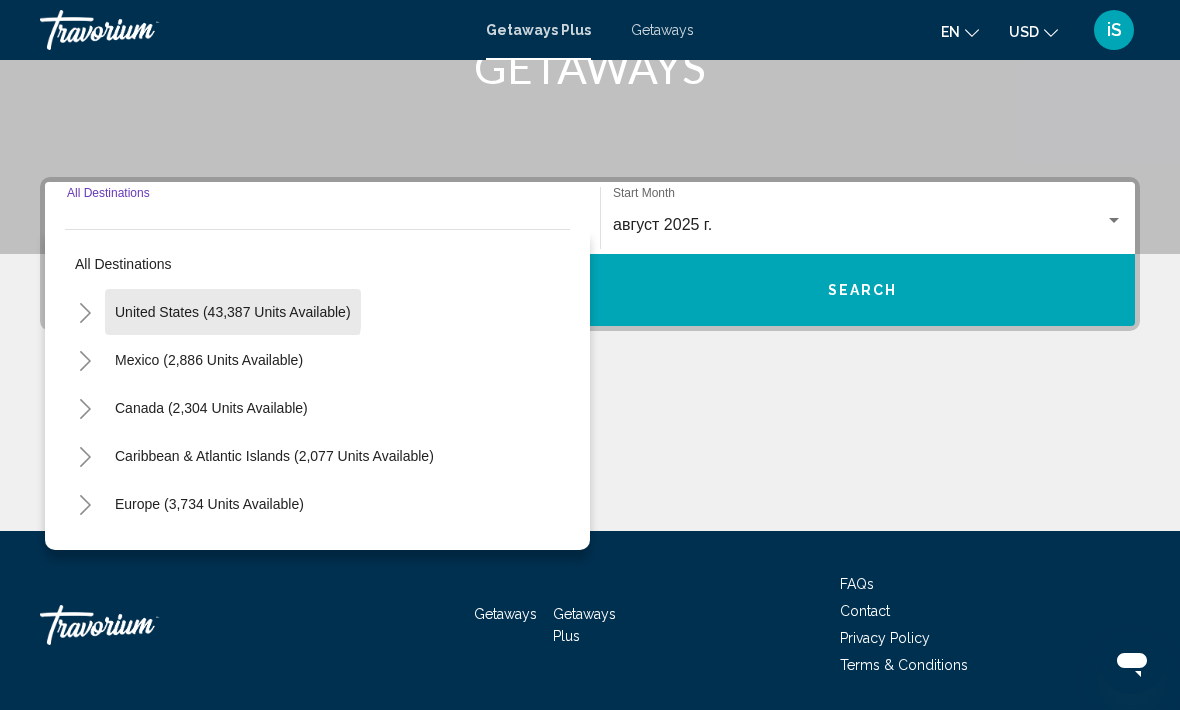 click on "United States (43,387 units available)" at bounding box center (209, 360) 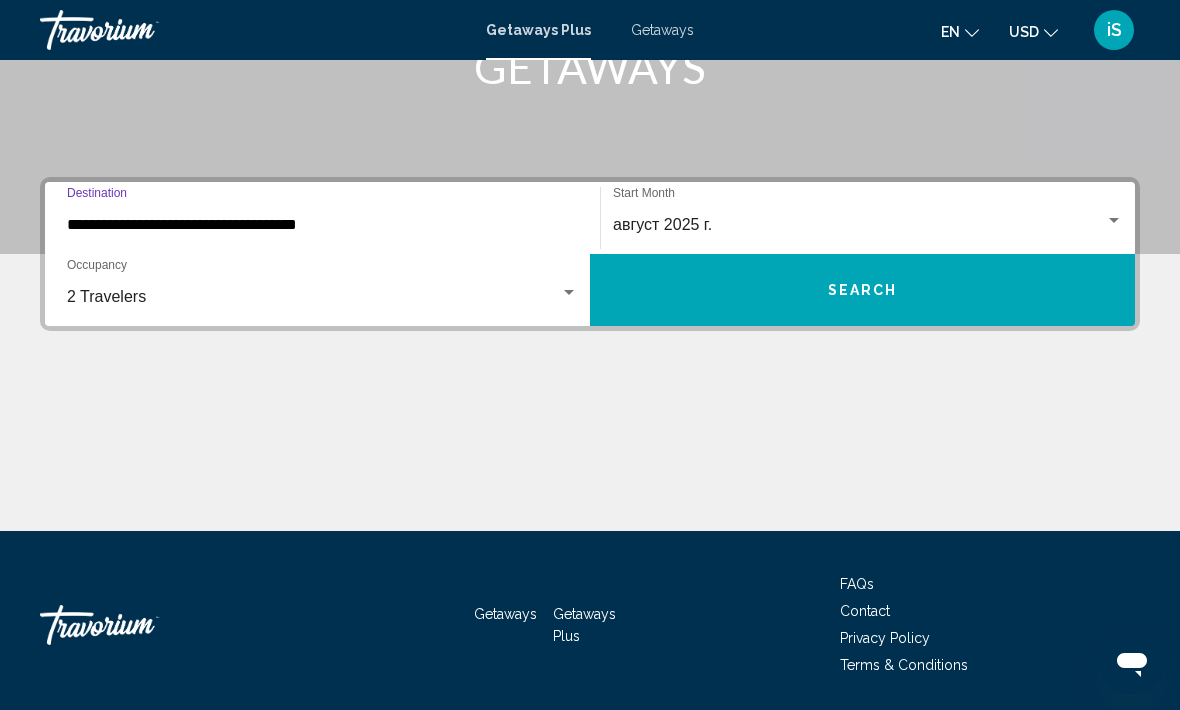 click on "Search" at bounding box center [862, 290] 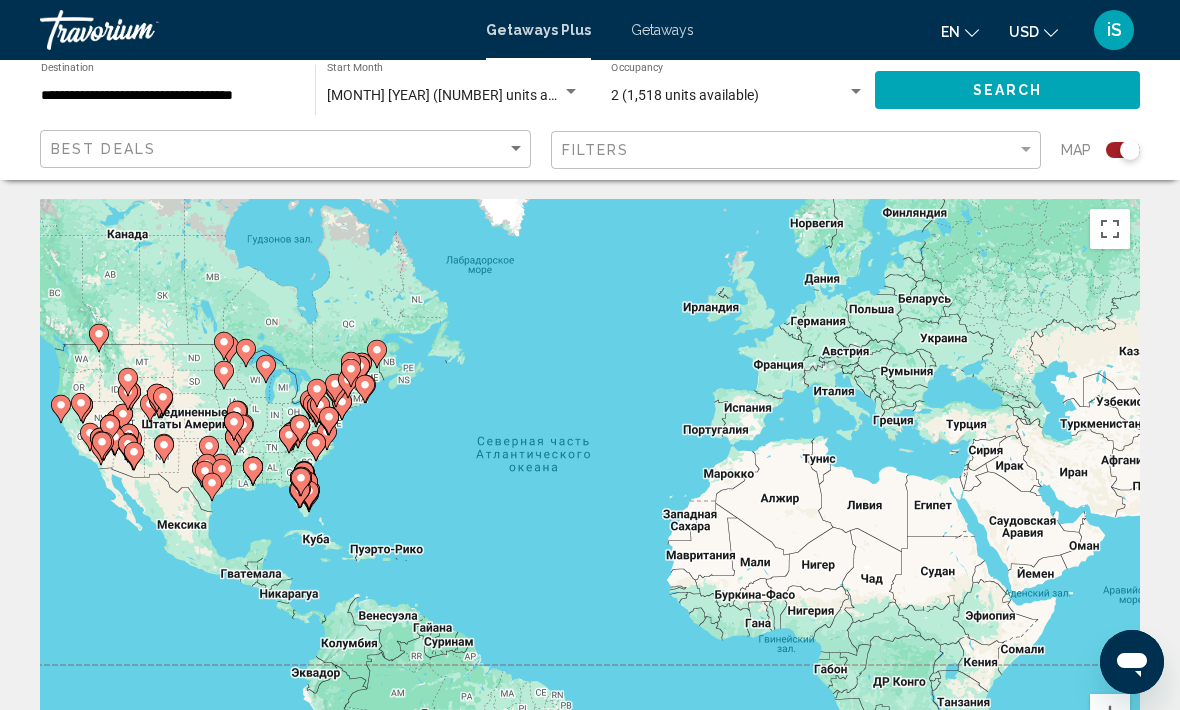 scroll, scrollTop: 37, scrollLeft: 0, axis: vertical 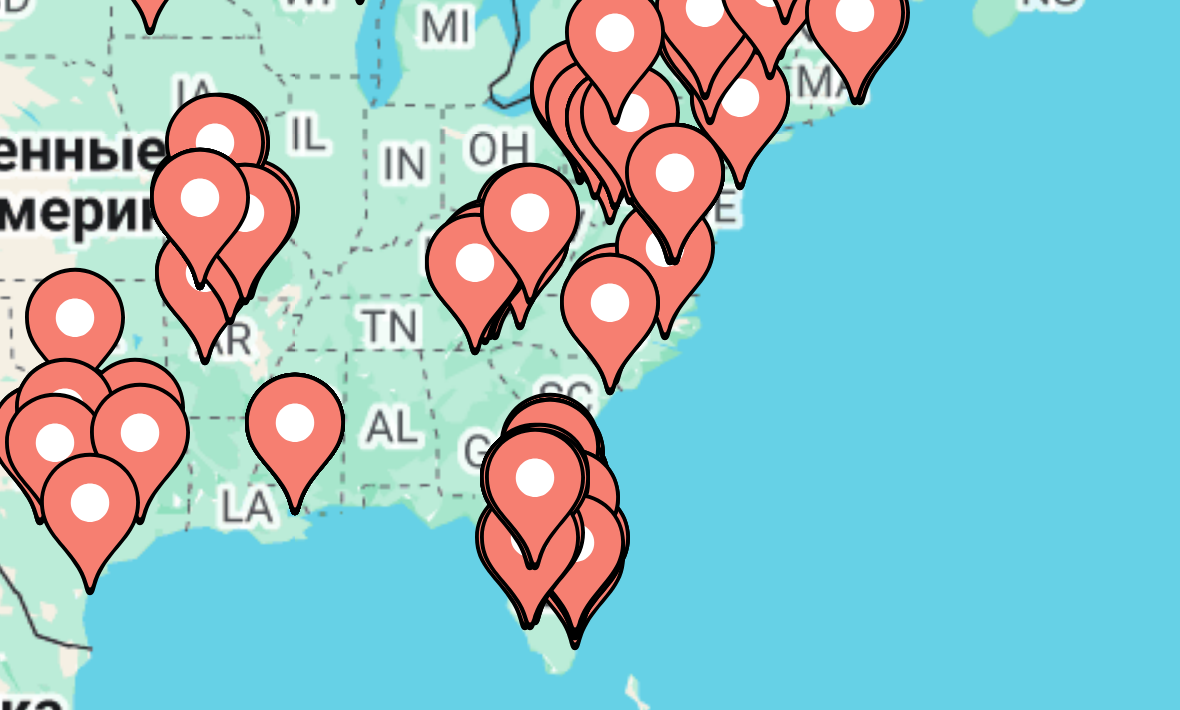 click at bounding box center [348, 478] 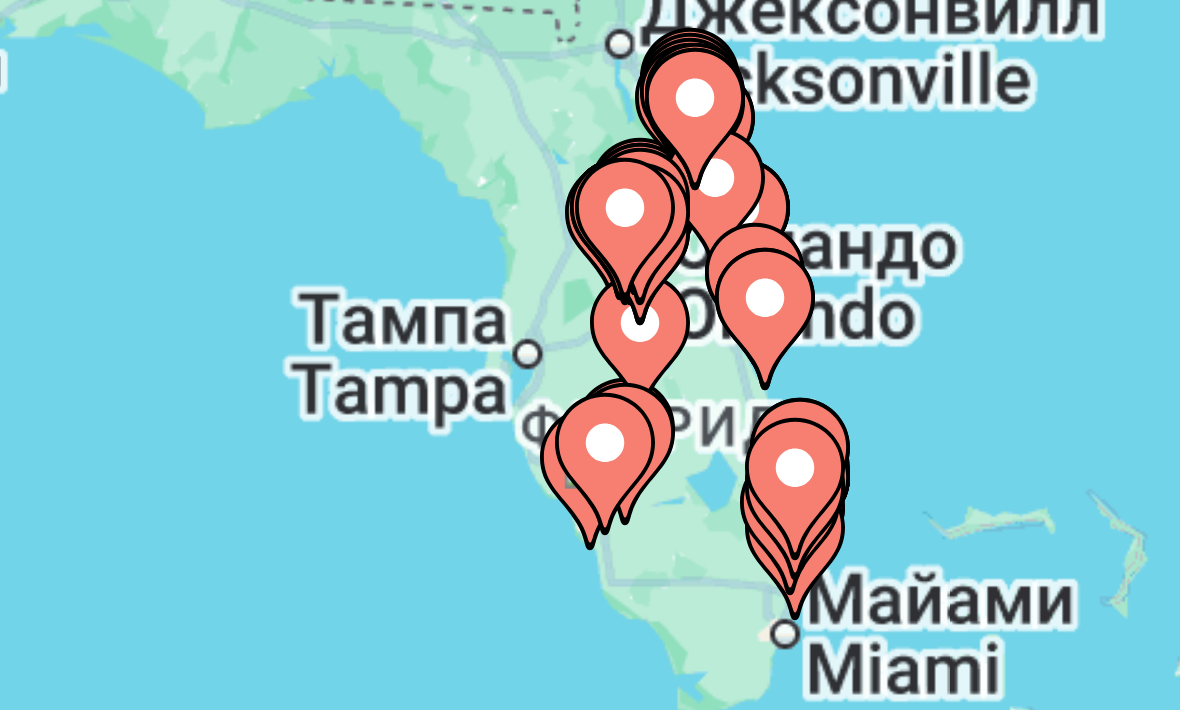 click 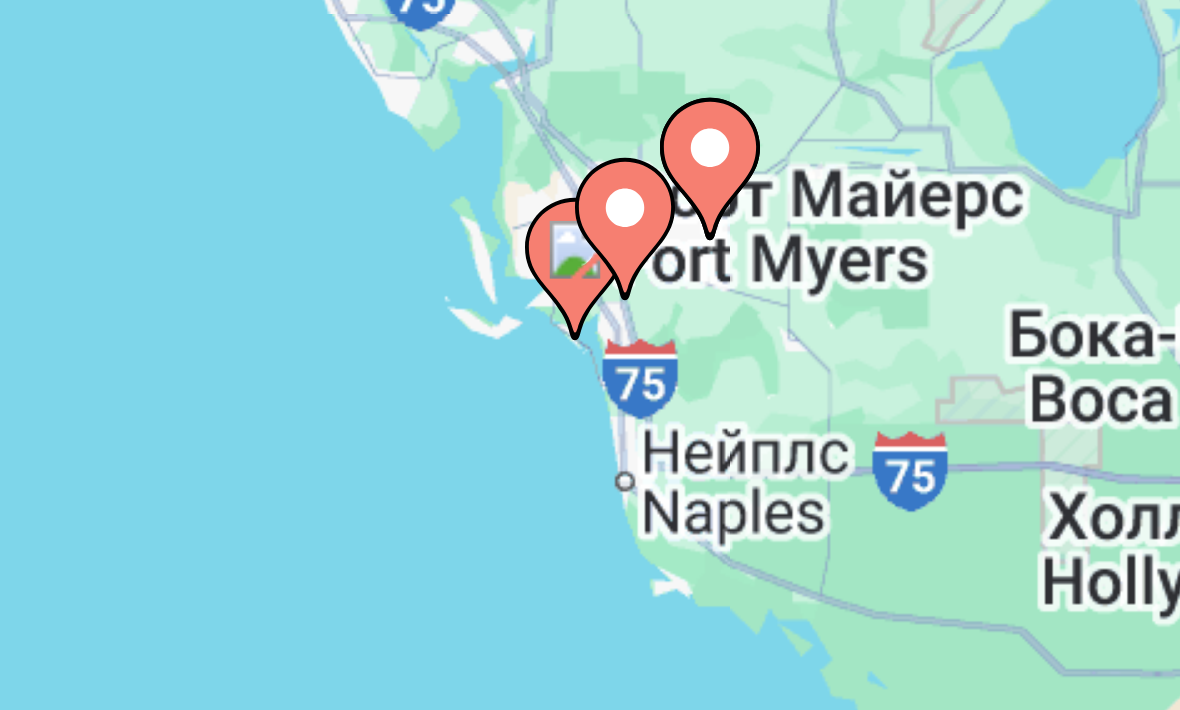 type on "**********" 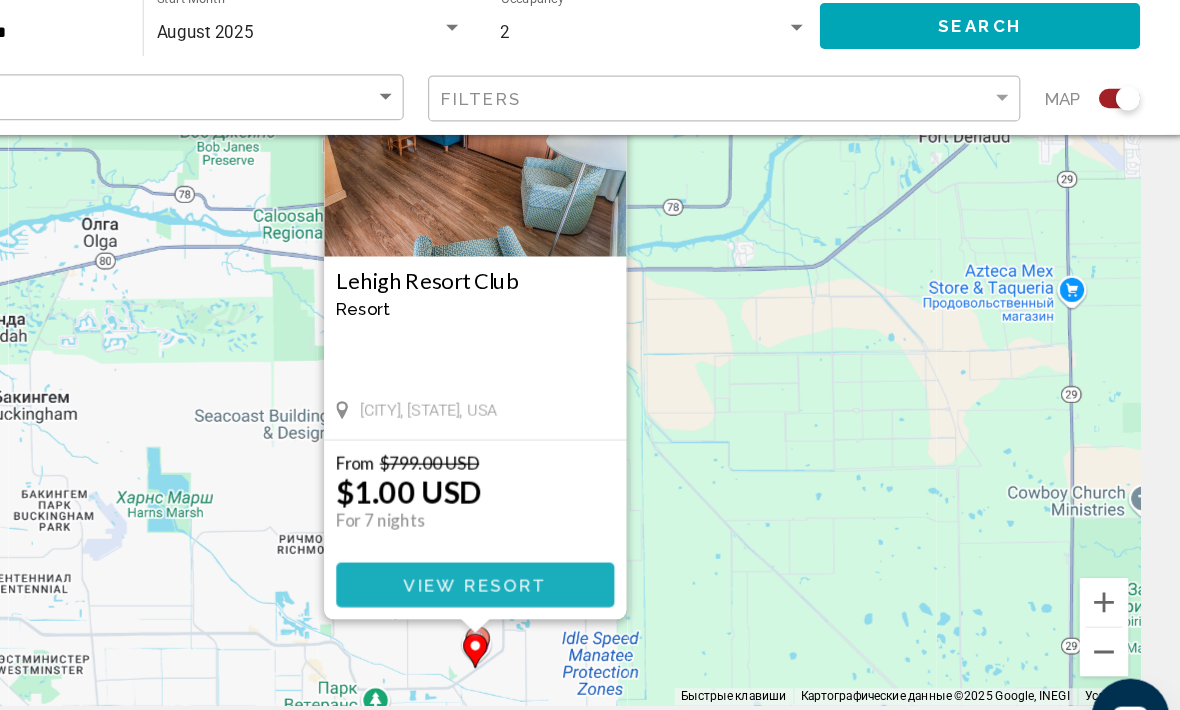 scroll, scrollTop: 149, scrollLeft: 0, axis: vertical 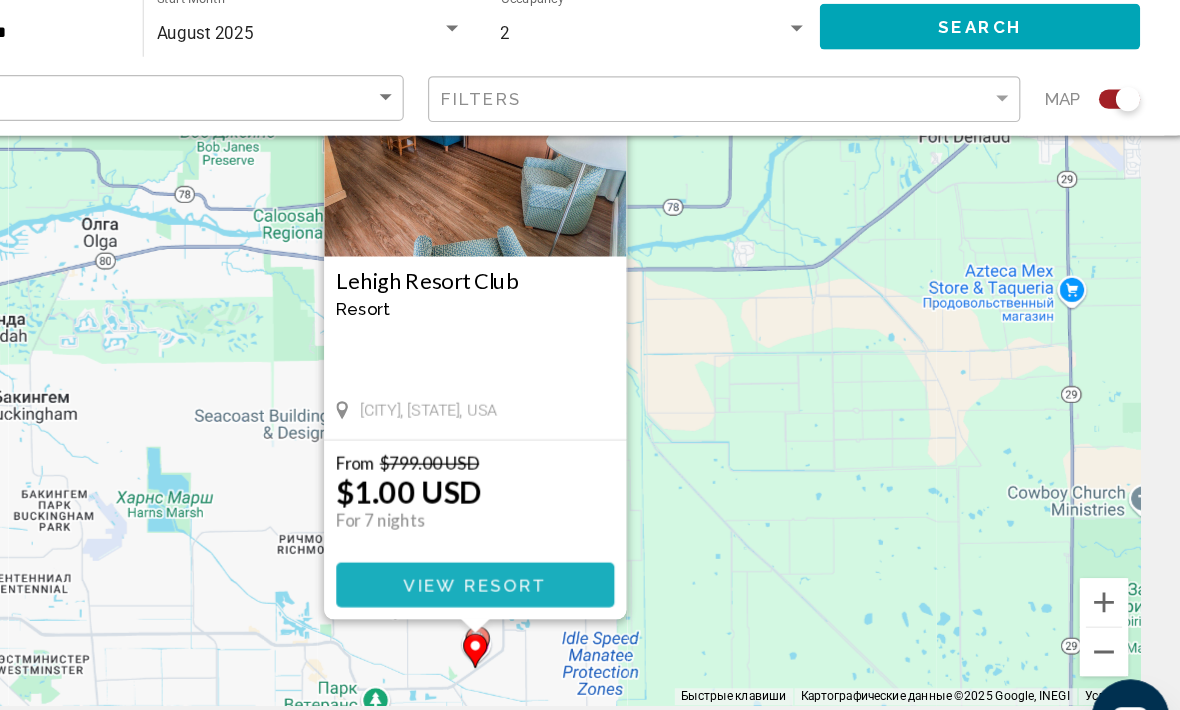 click on "View Resort" at bounding box center [589, 552] 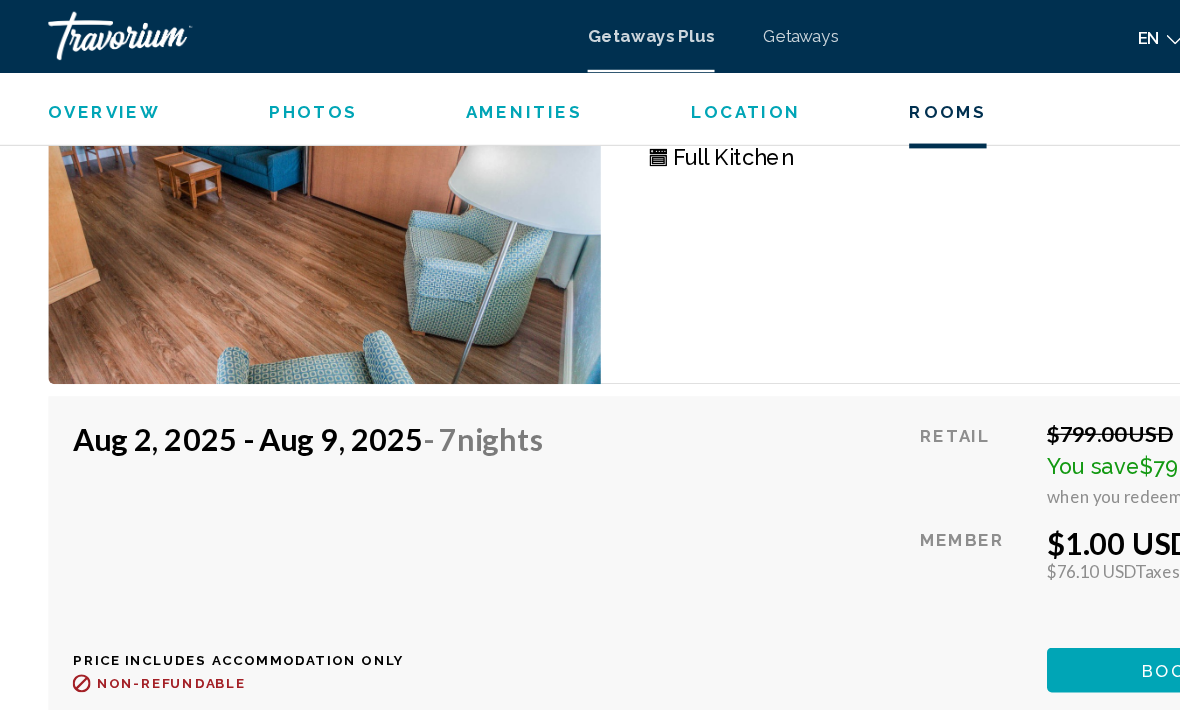 scroll, scrollTop: 4148, scrollLeft: 0, axis: vertical 